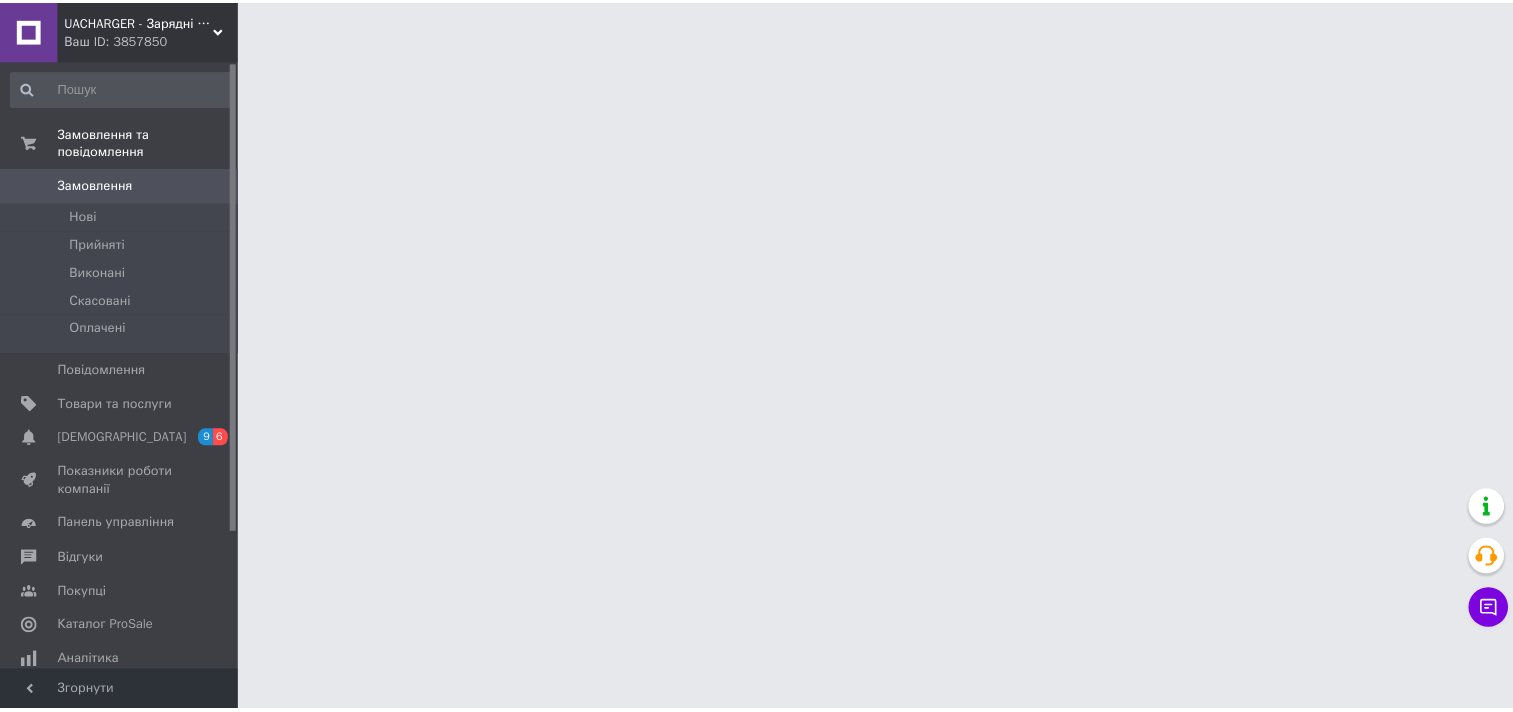 scroll, scrollTop: 0, scrollLeft: 0, axis: both 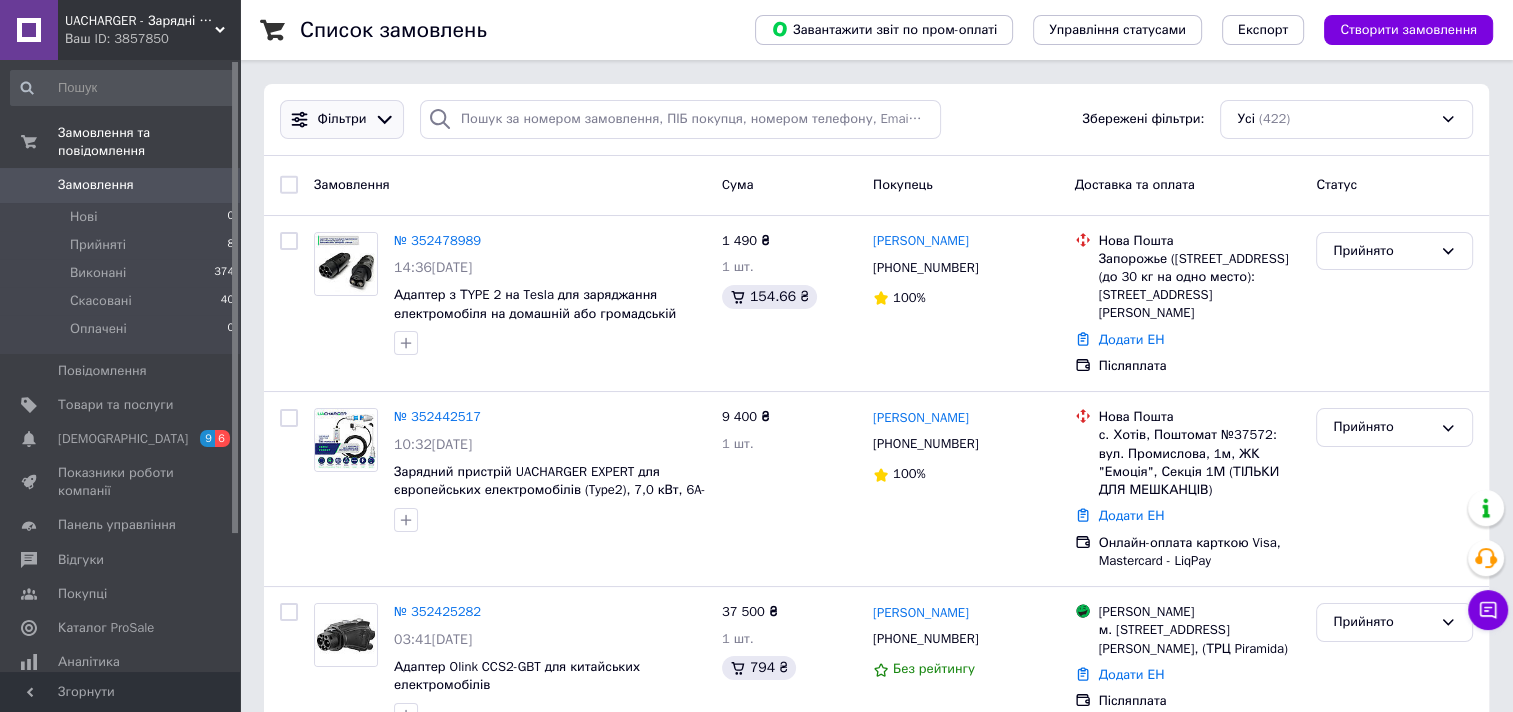 click 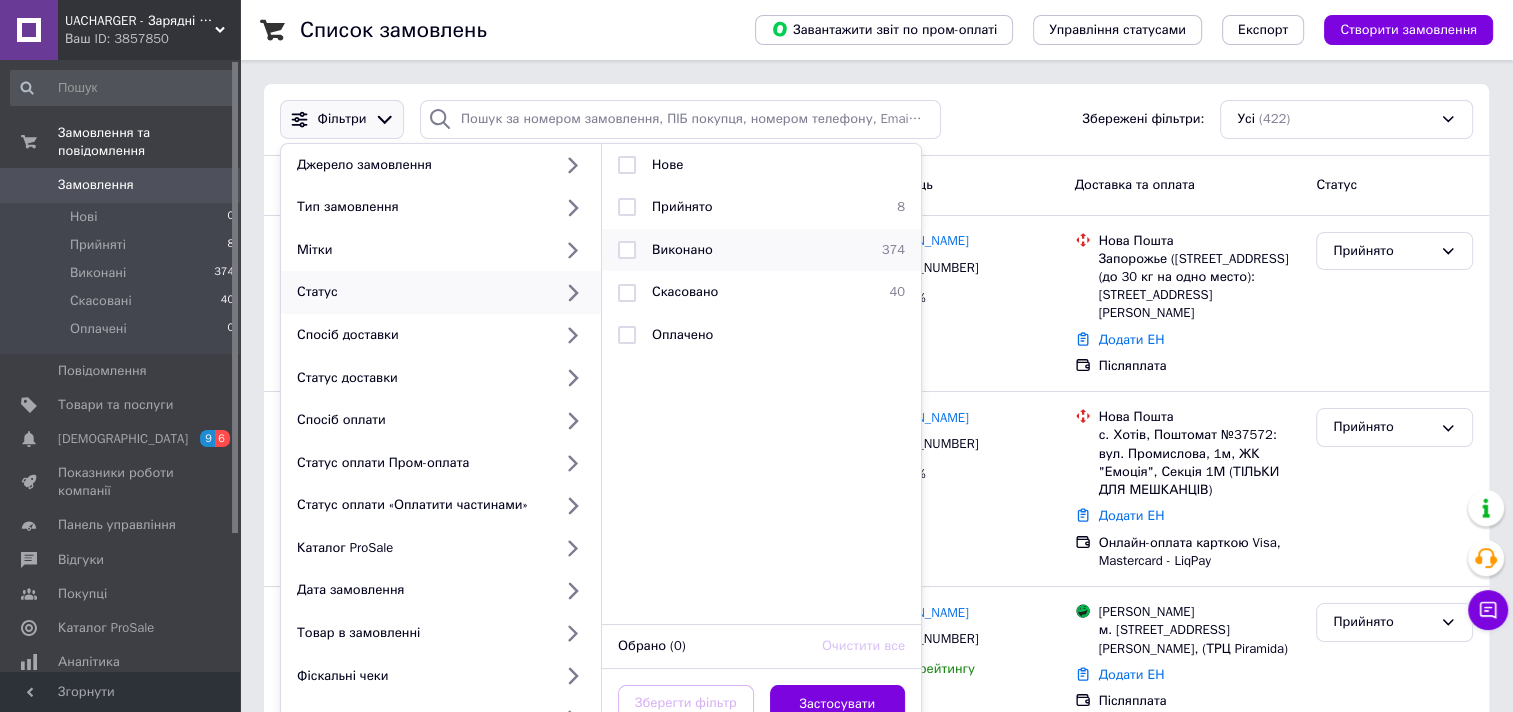 click at bounding box center [627, 250] 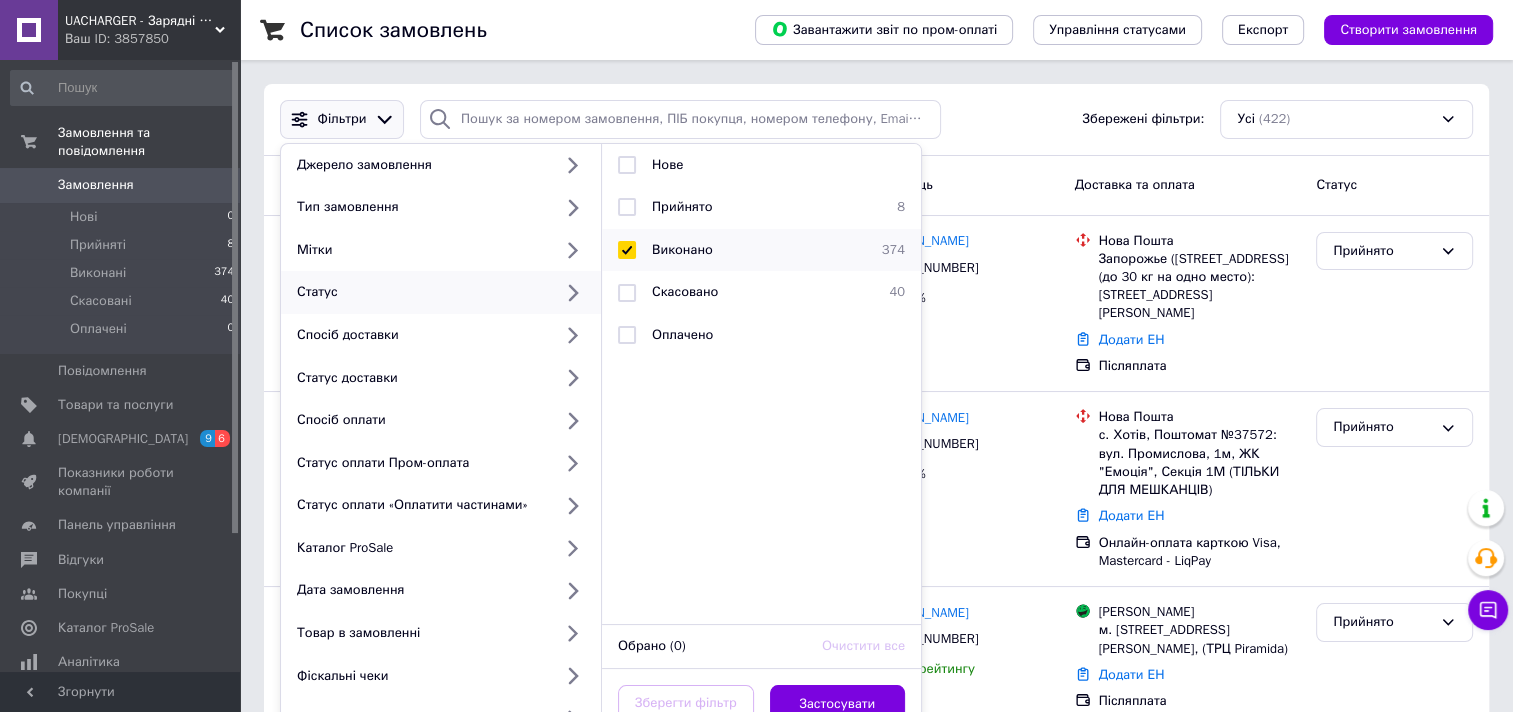 checkbox on "true" 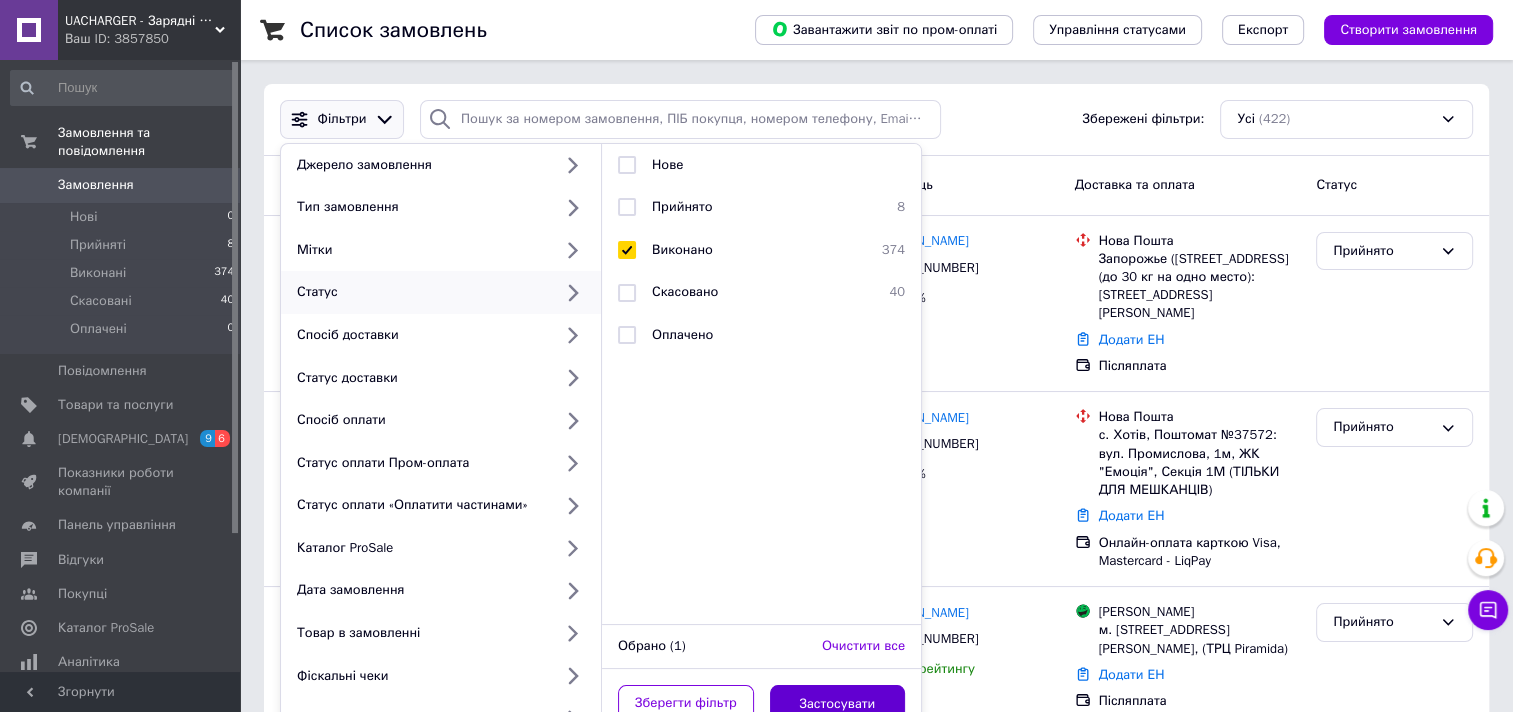 click on "Застосувати" at bounding box center [838, 704] 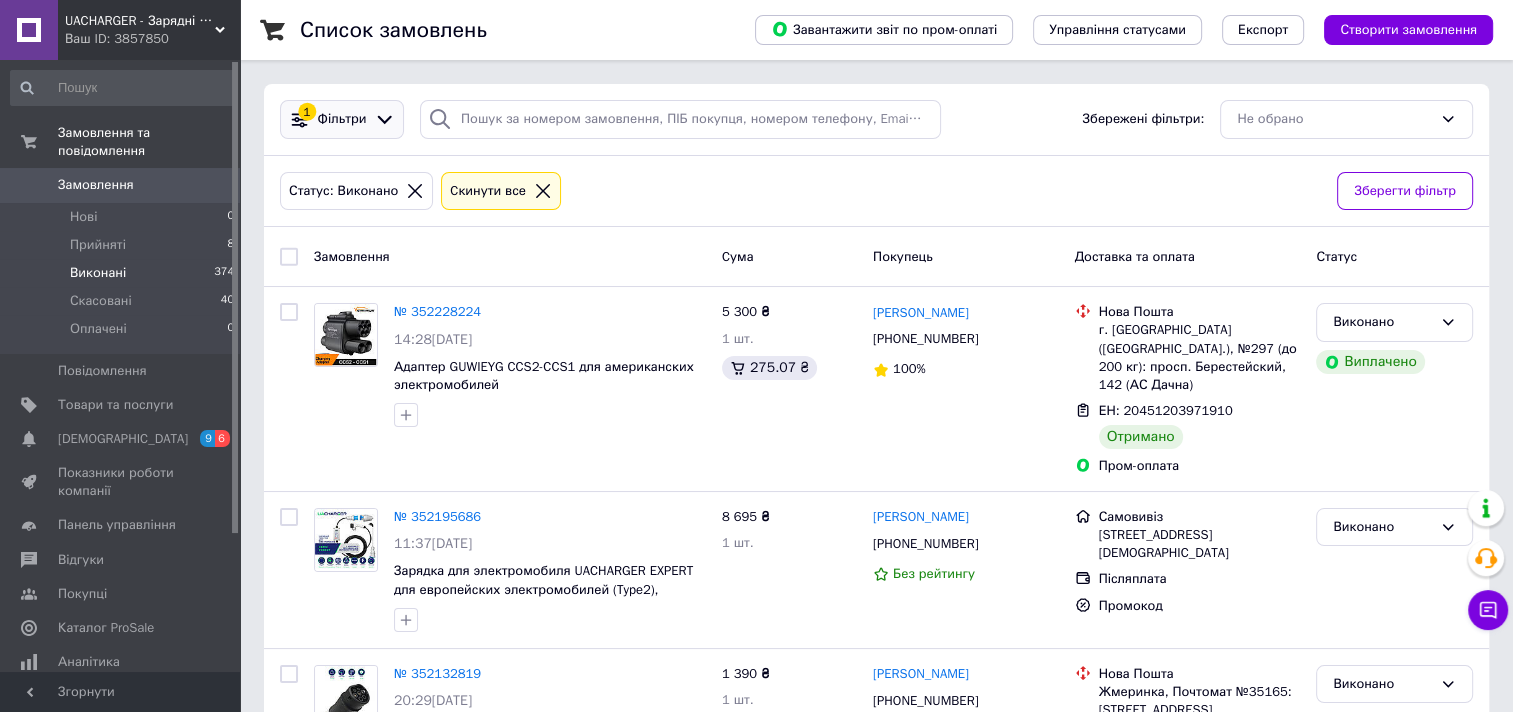 click 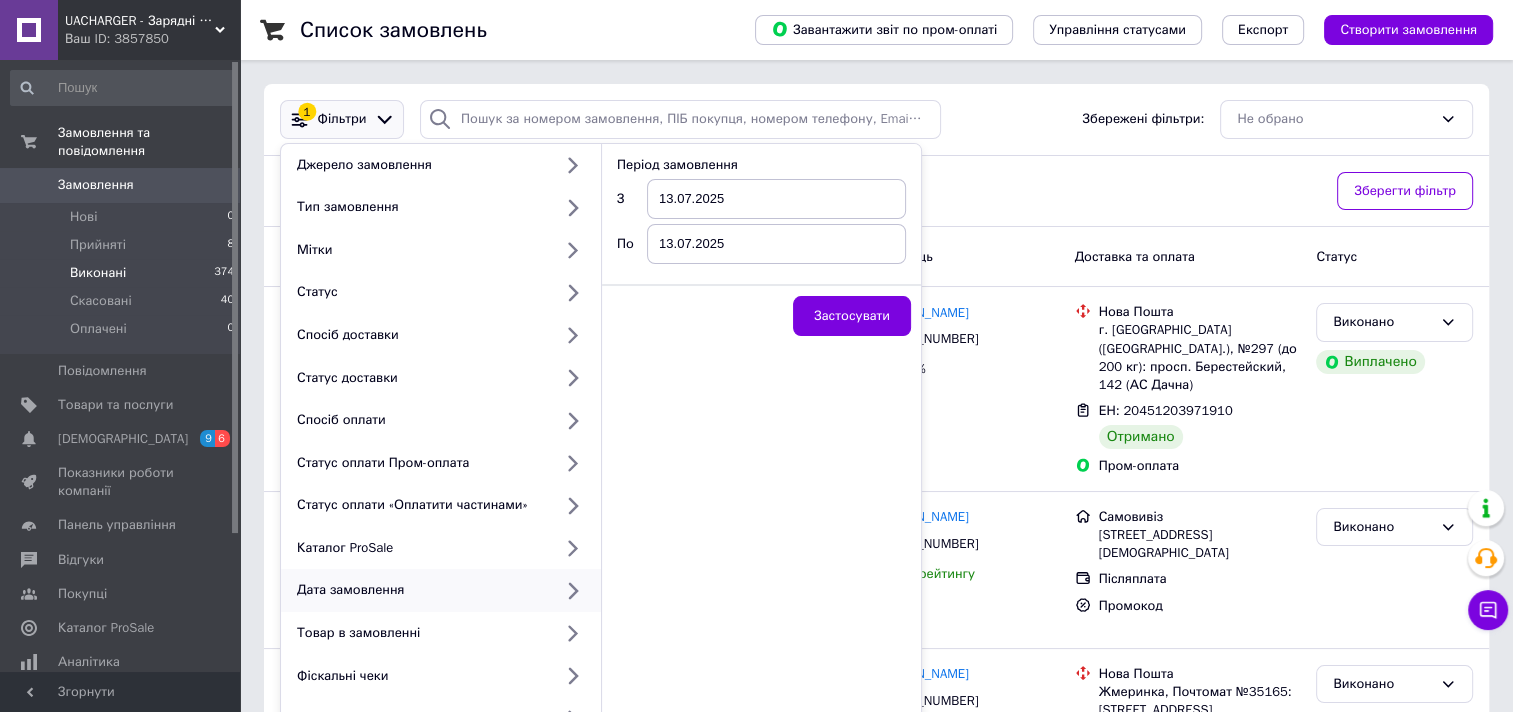 click at bounding box center [572, 590] 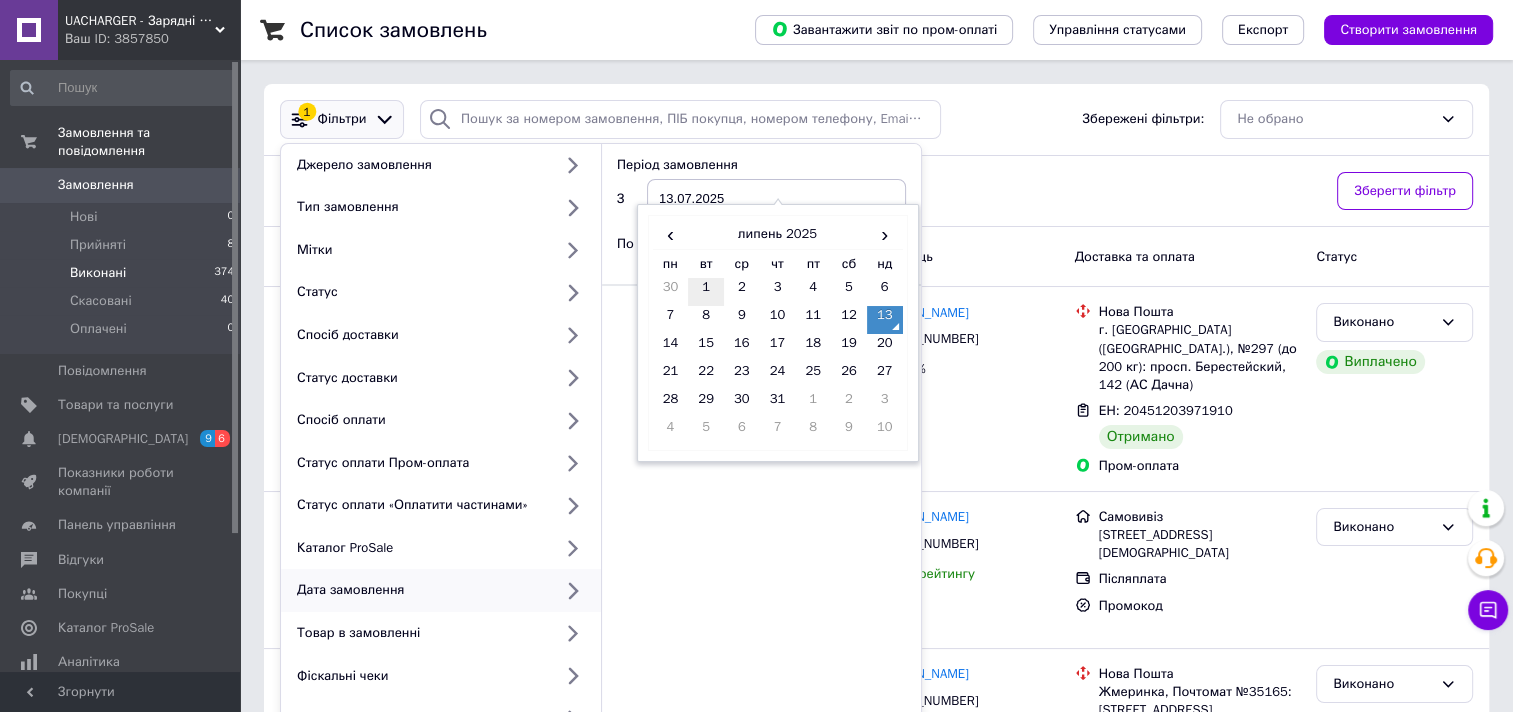 click on "1" at bounding box center (706, 292) 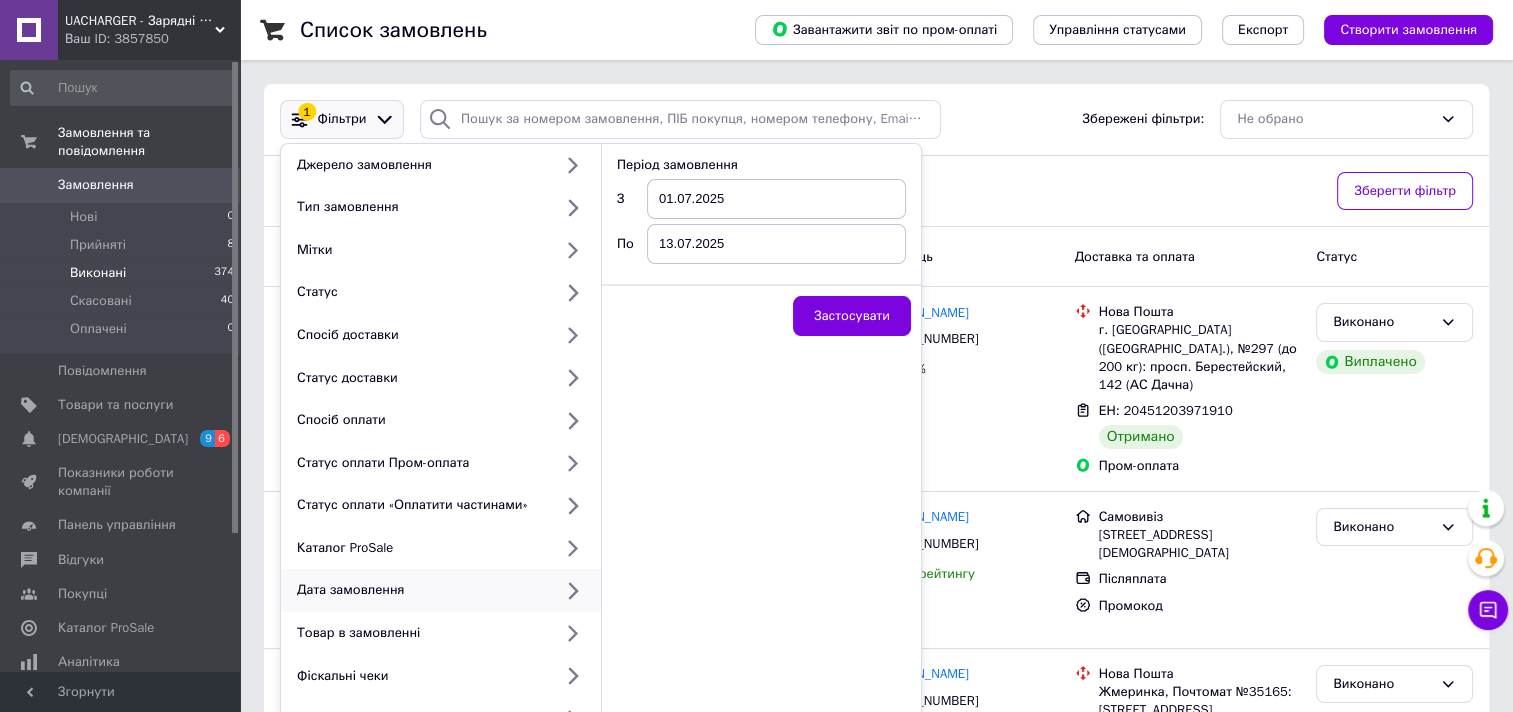 click on "13.07.2025" at bounding box center [776, 244] 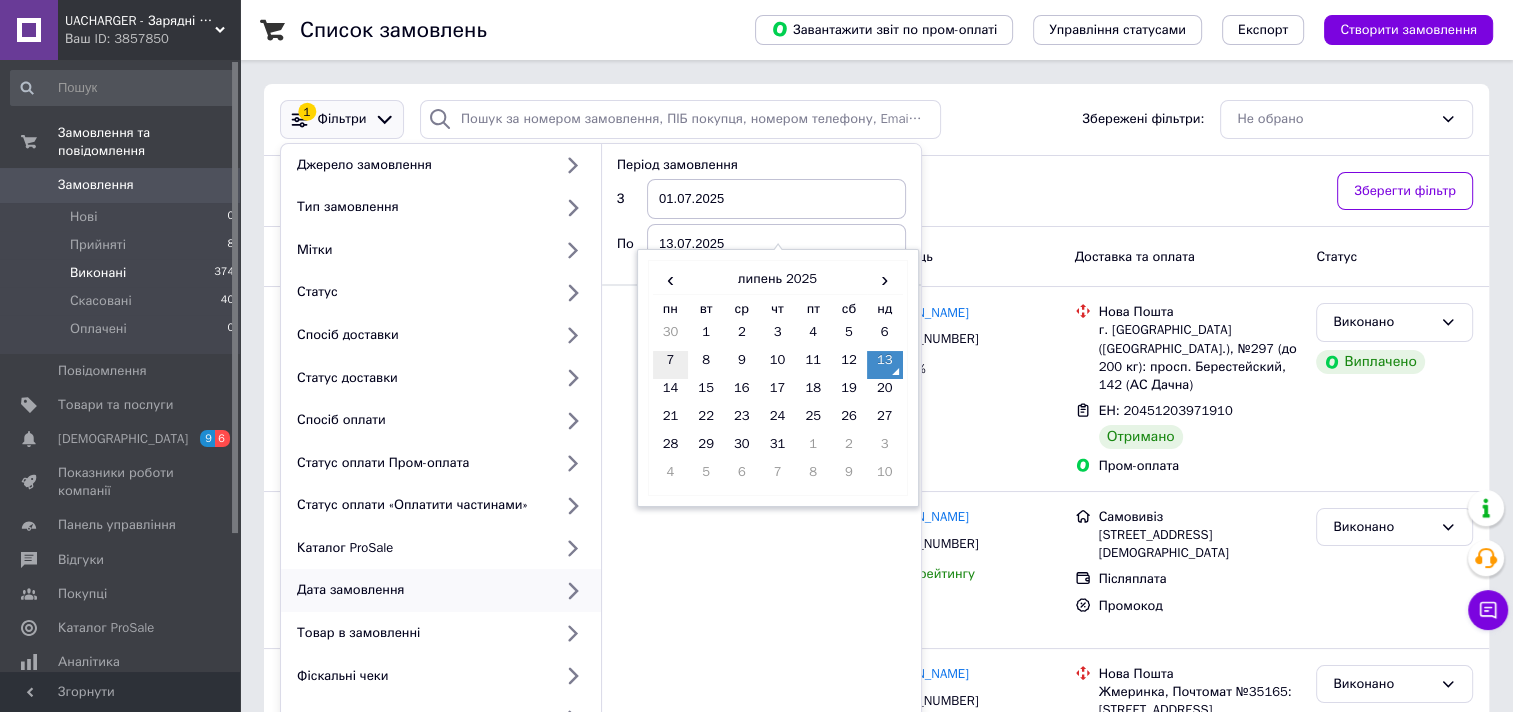 click on "7" at bounding box center [671, 365] 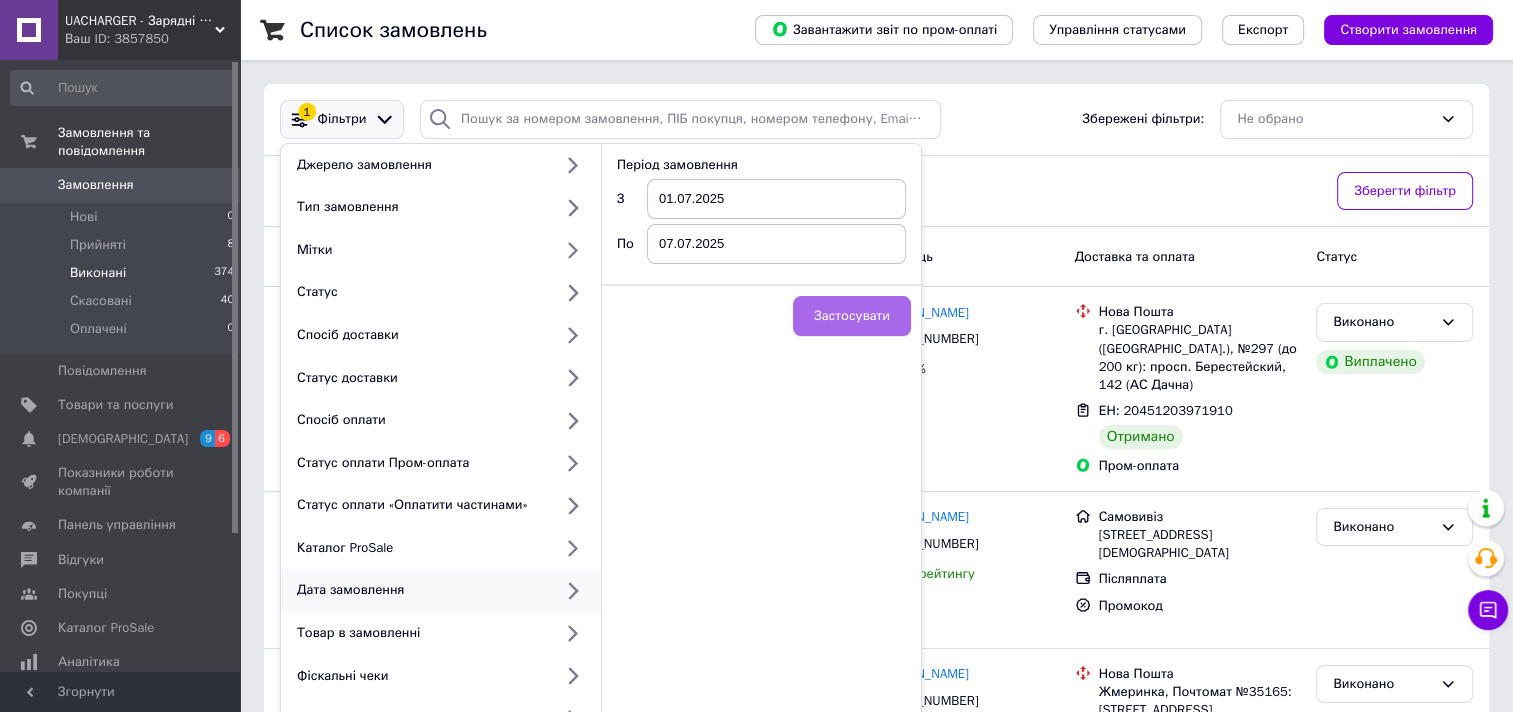 click on "Застосувати" at bounding box center (852, 316) 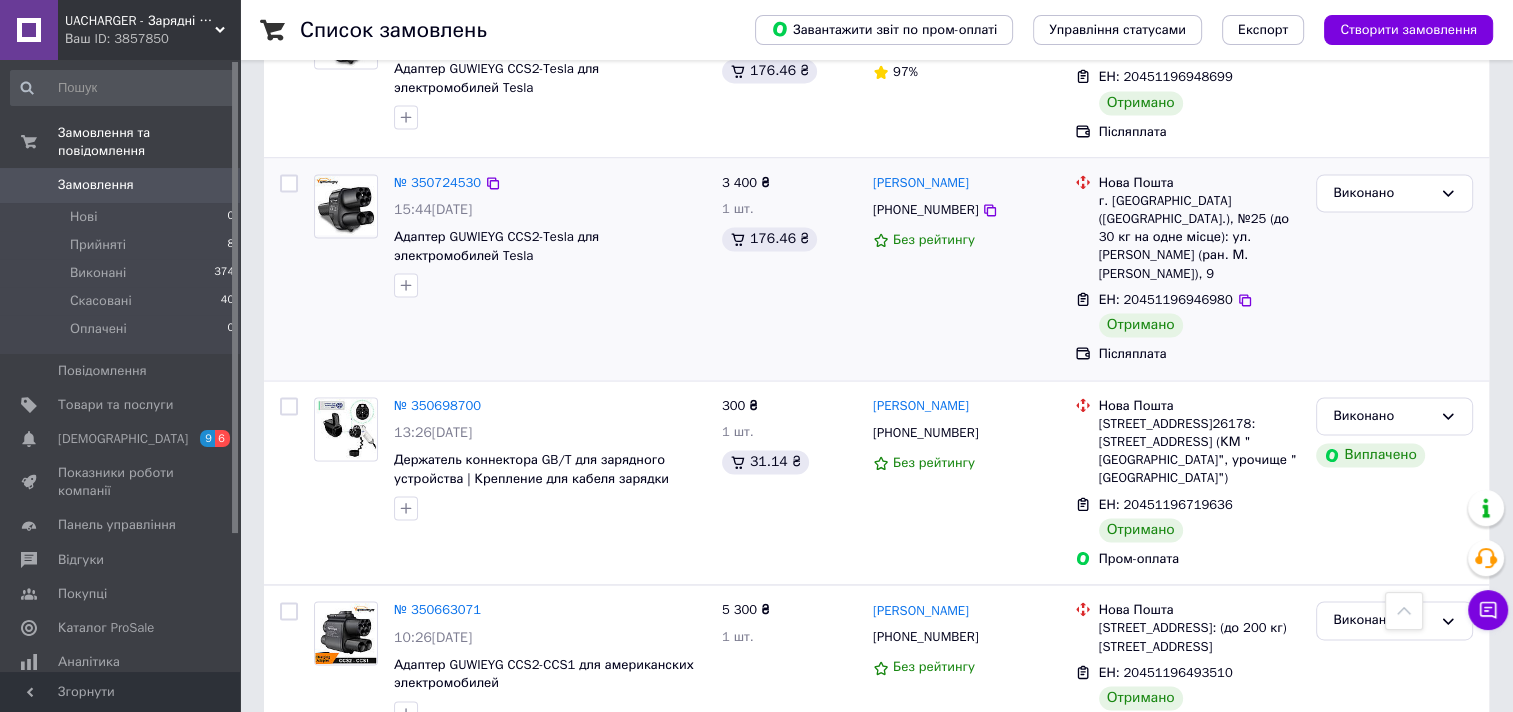 scroll, scrollTop: 3020, scrollLeft: 0, axis: vertical 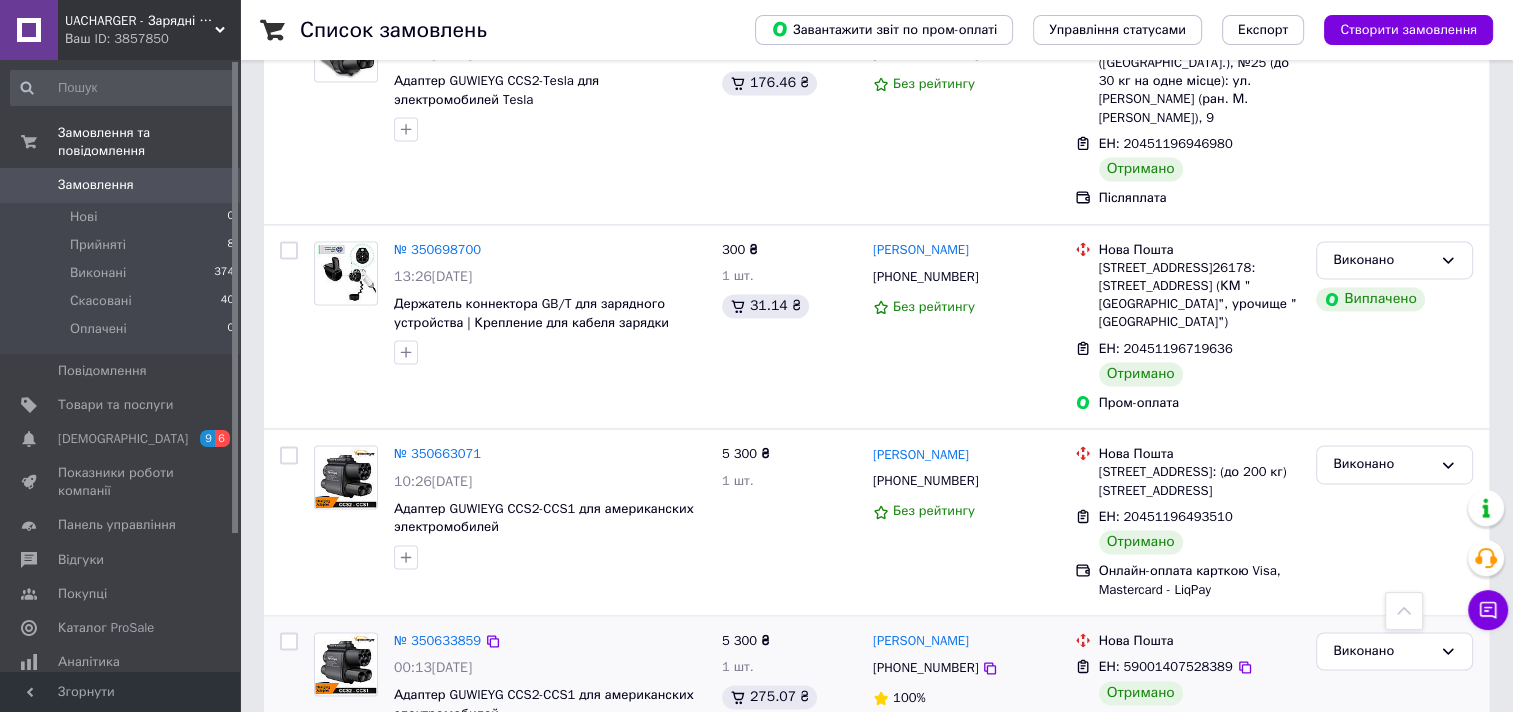click at bounding box center [289, 641] 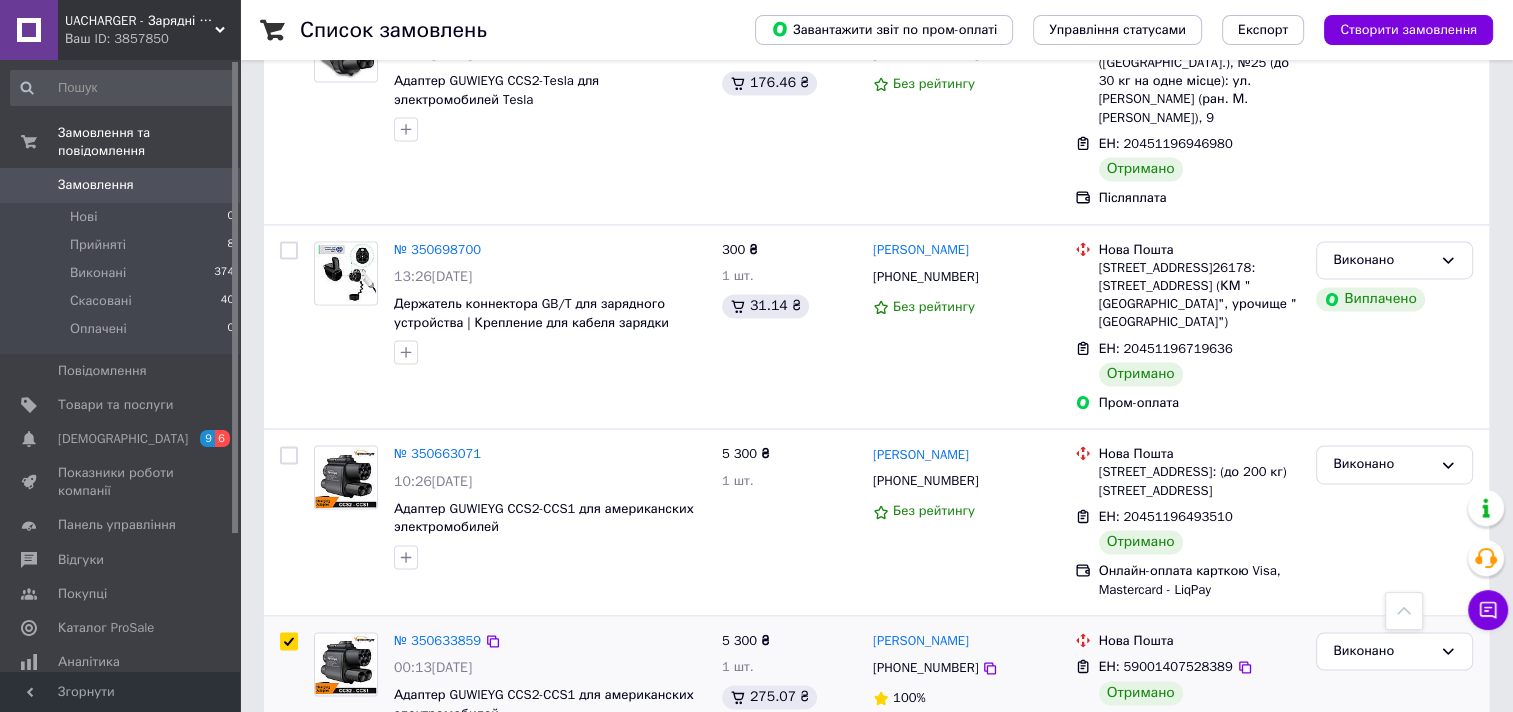 click at bounding box center [289, 641] 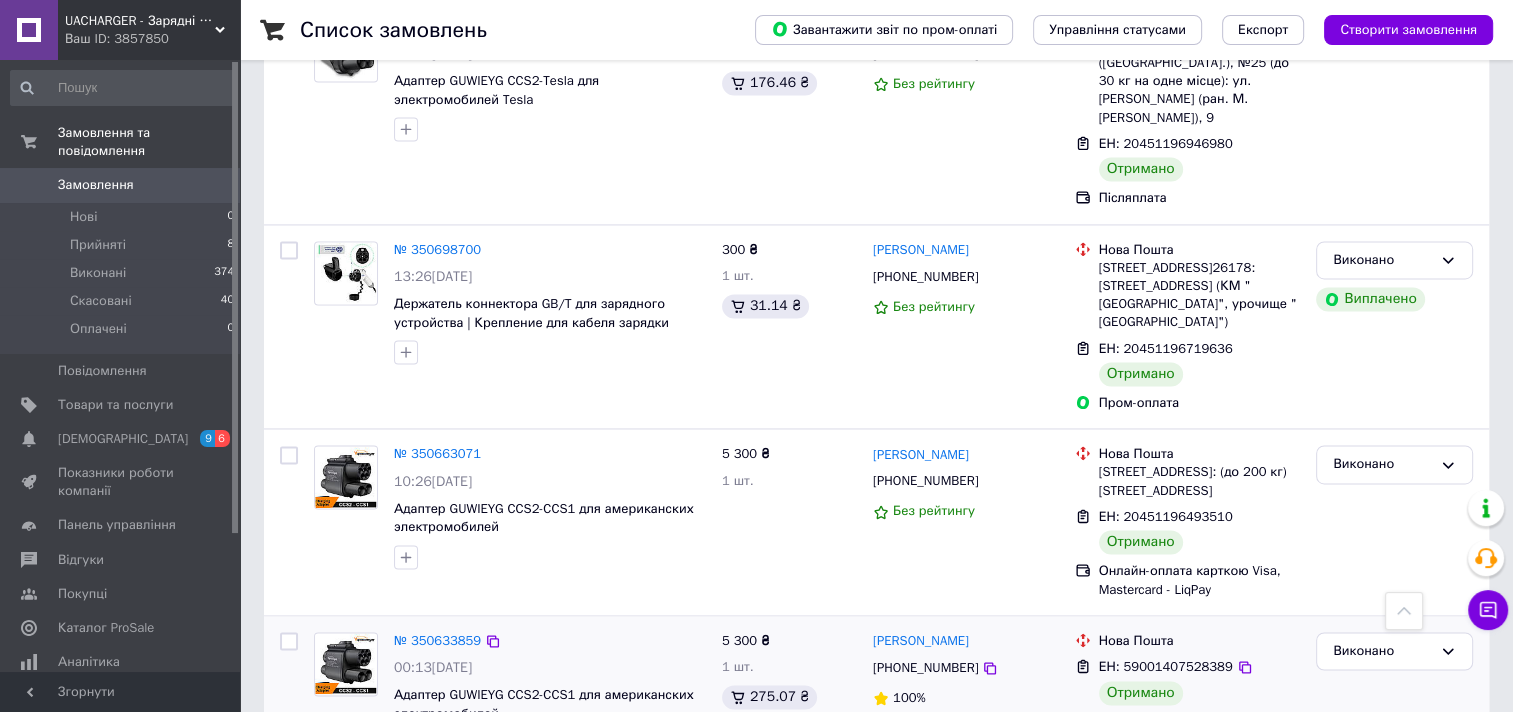 checkbox on "false" 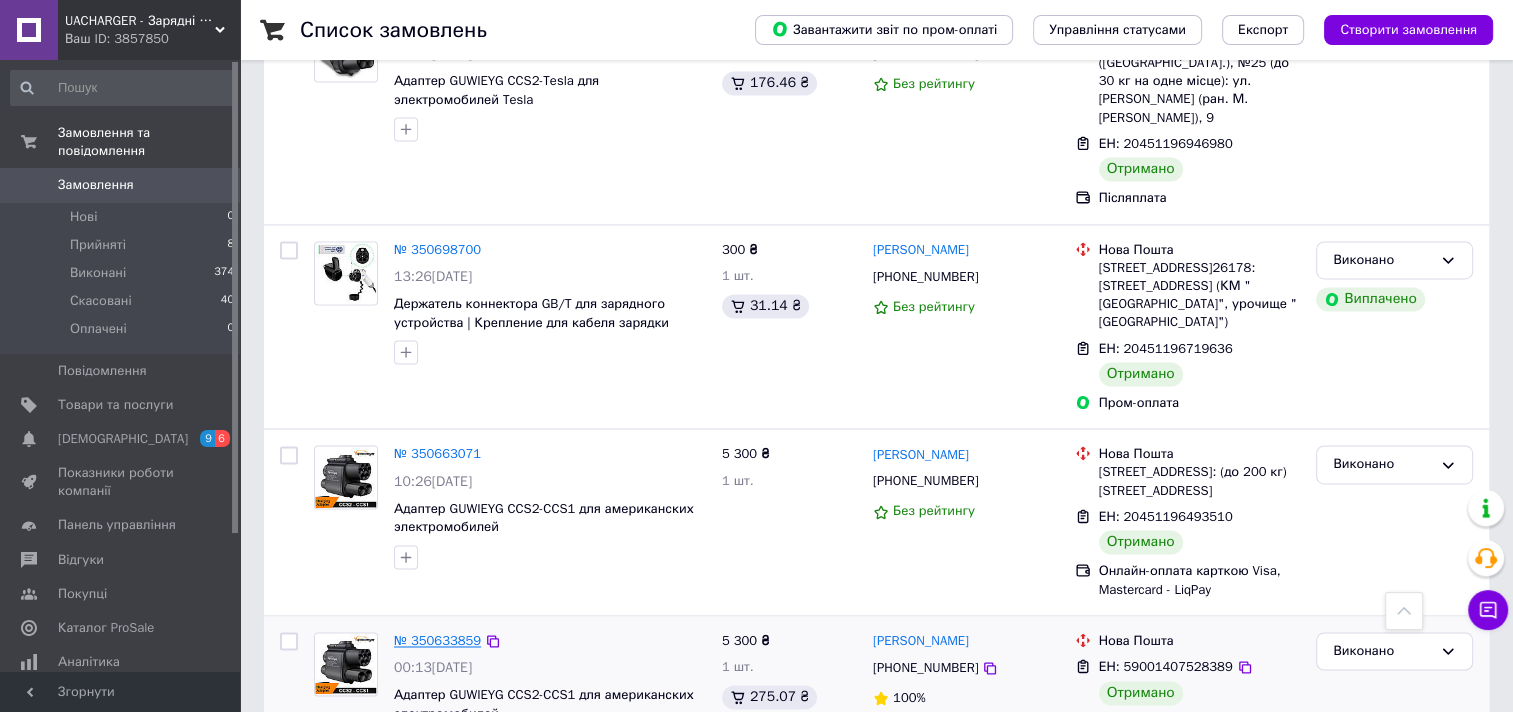 click on "№ 350633859" at bounding box center [437, 640] 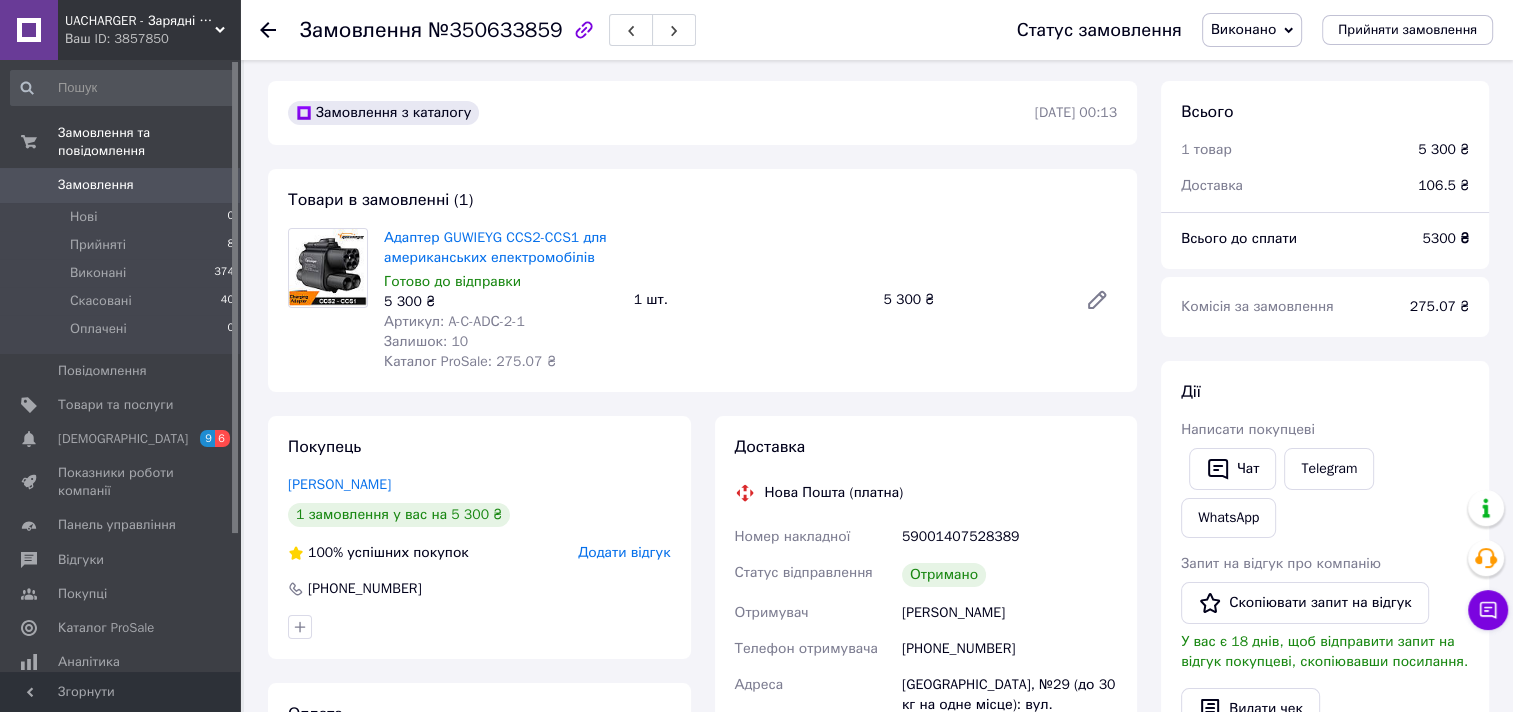 scroll, scrollTop: 0, scrollLeft: 0, axis: both 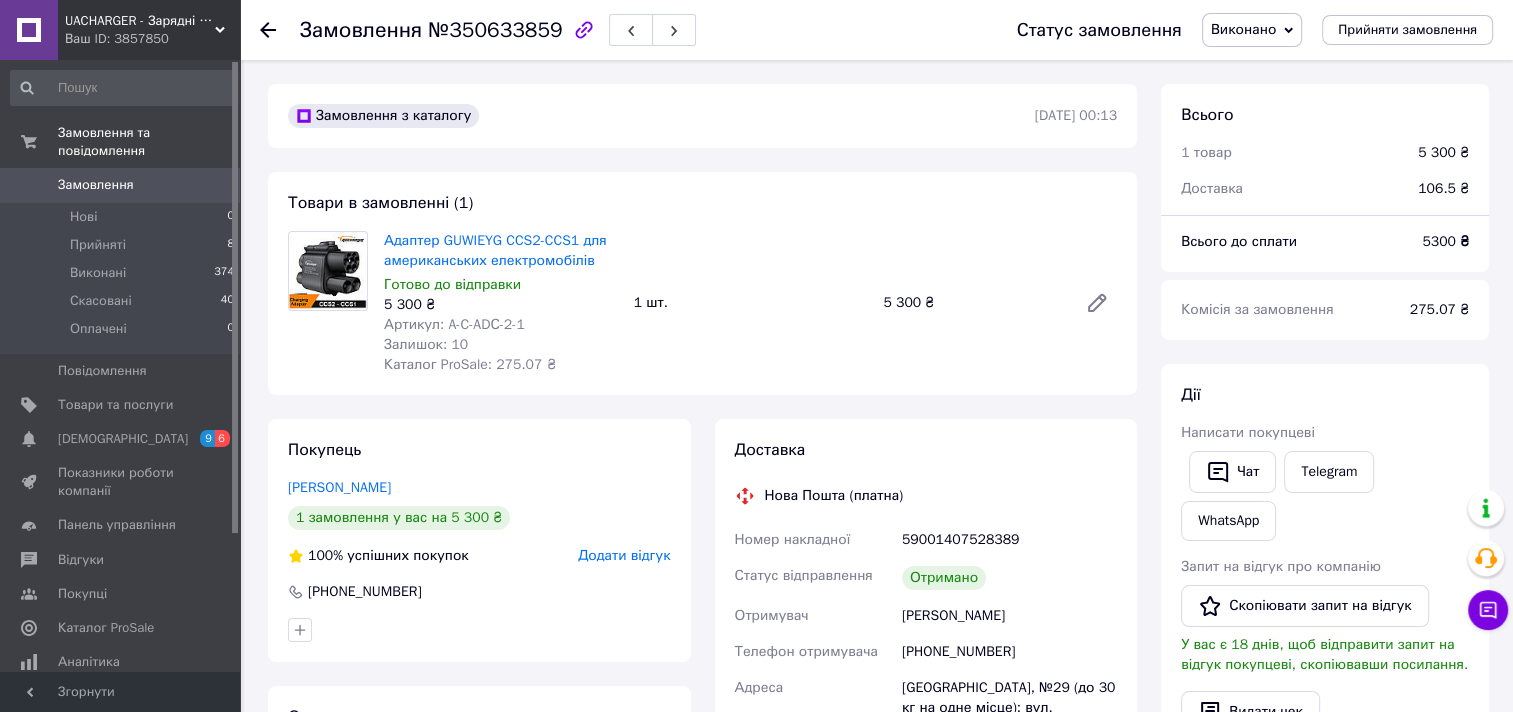 click on "№350633859" at bounding box center [495, 30] 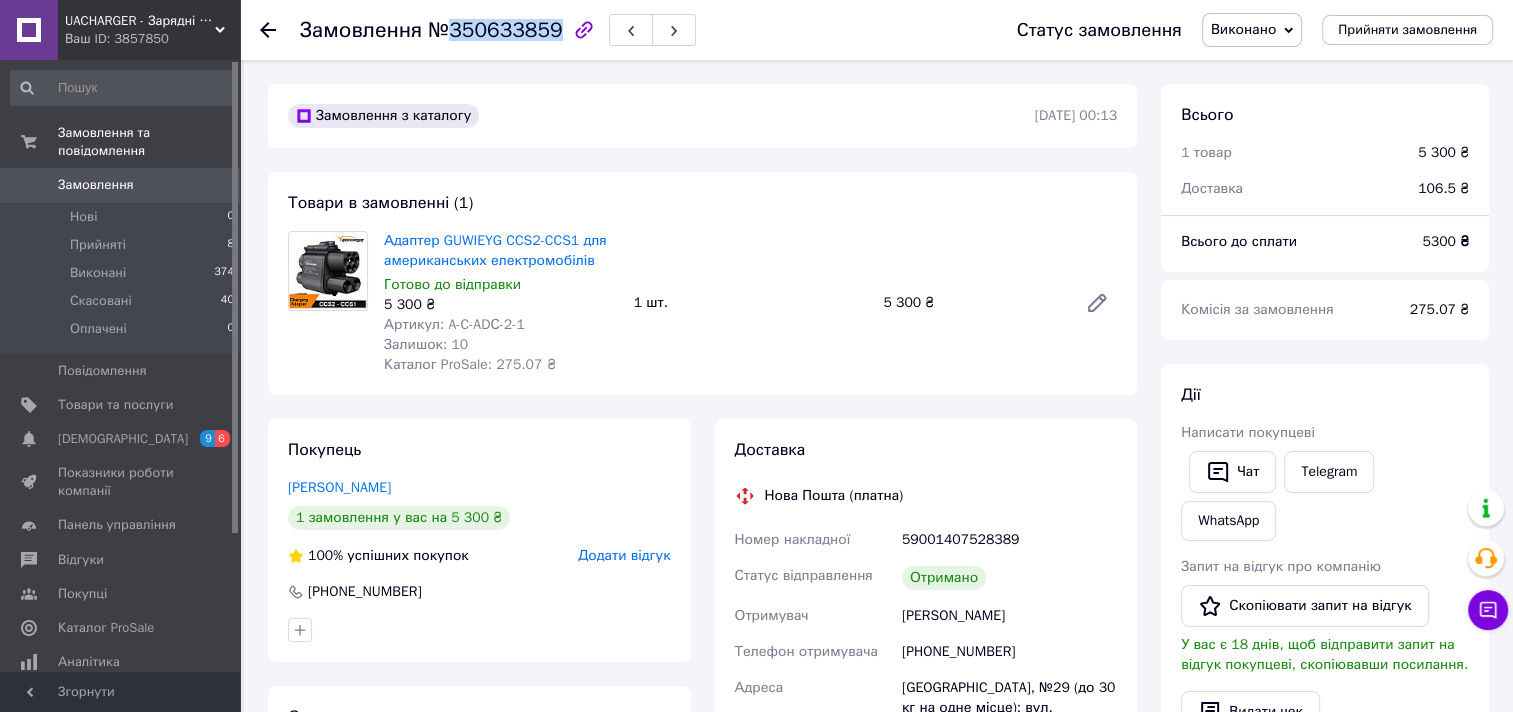 drag, startPoint x: 448, startPoint y: 28, endPoint x: 546, endPoint y: 37, distance: 98.4124 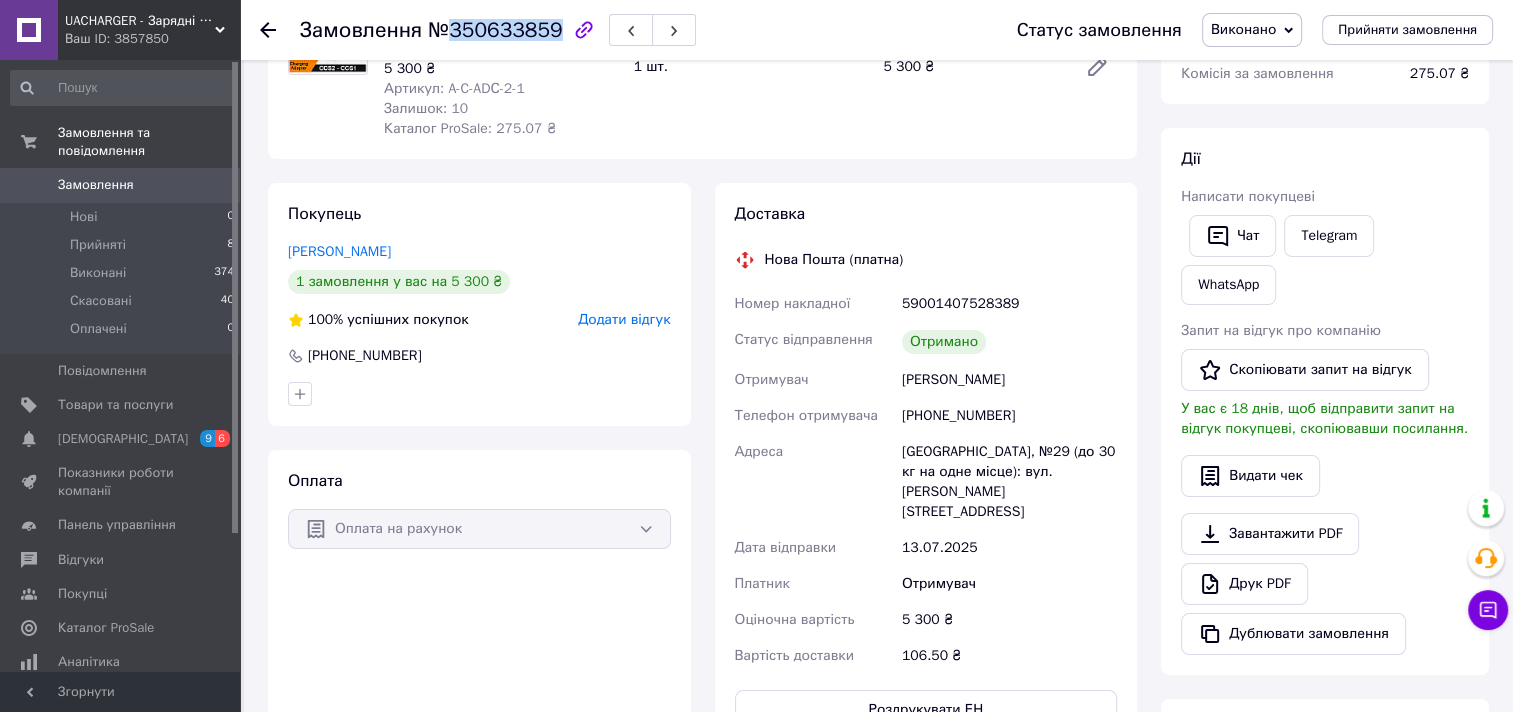 scroll, scrollTop: 400, scrollLeft: 0, axis: vertical 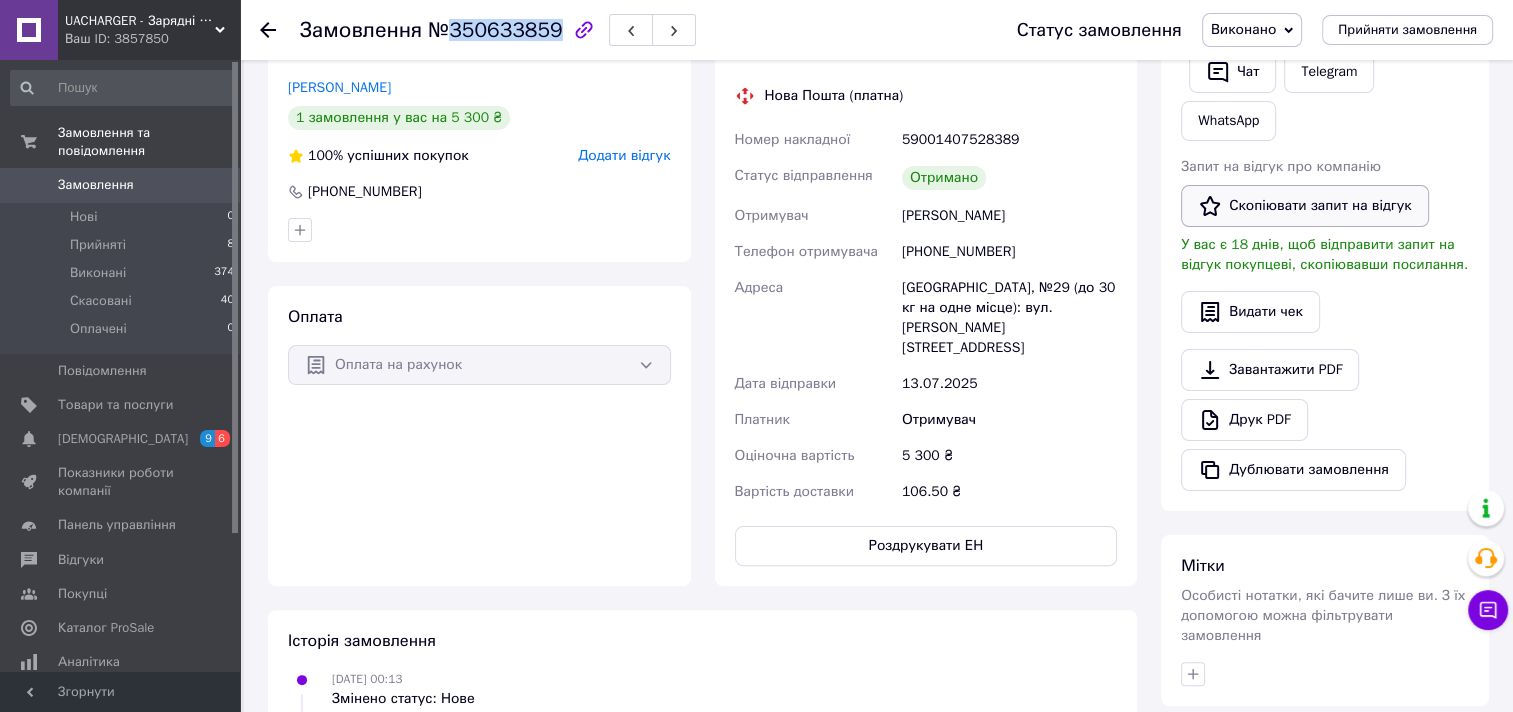click on "Скопіювати запит на відгук" at bounding box center [1305, 206] 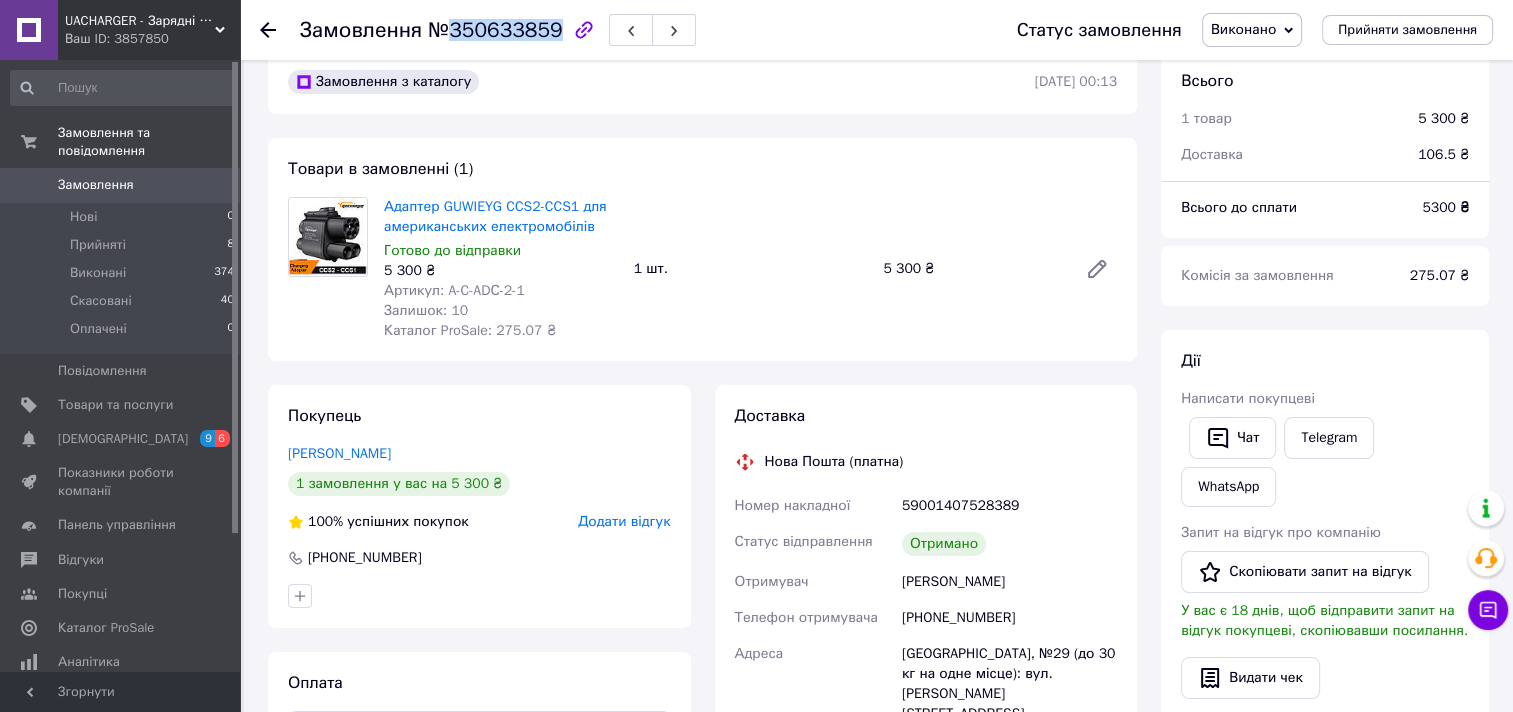 scroll, scrollTop: 0, scrollLeft: 0, axis: both 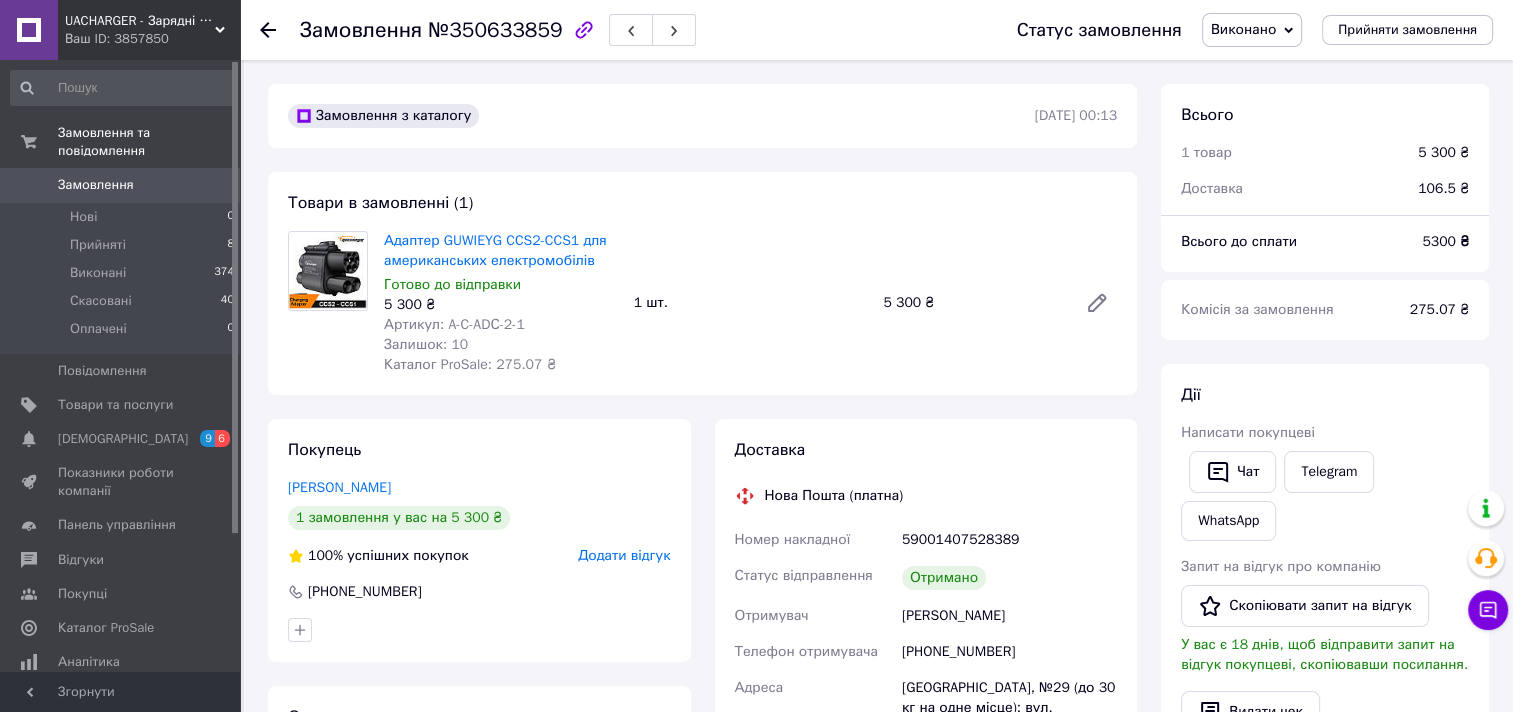 click 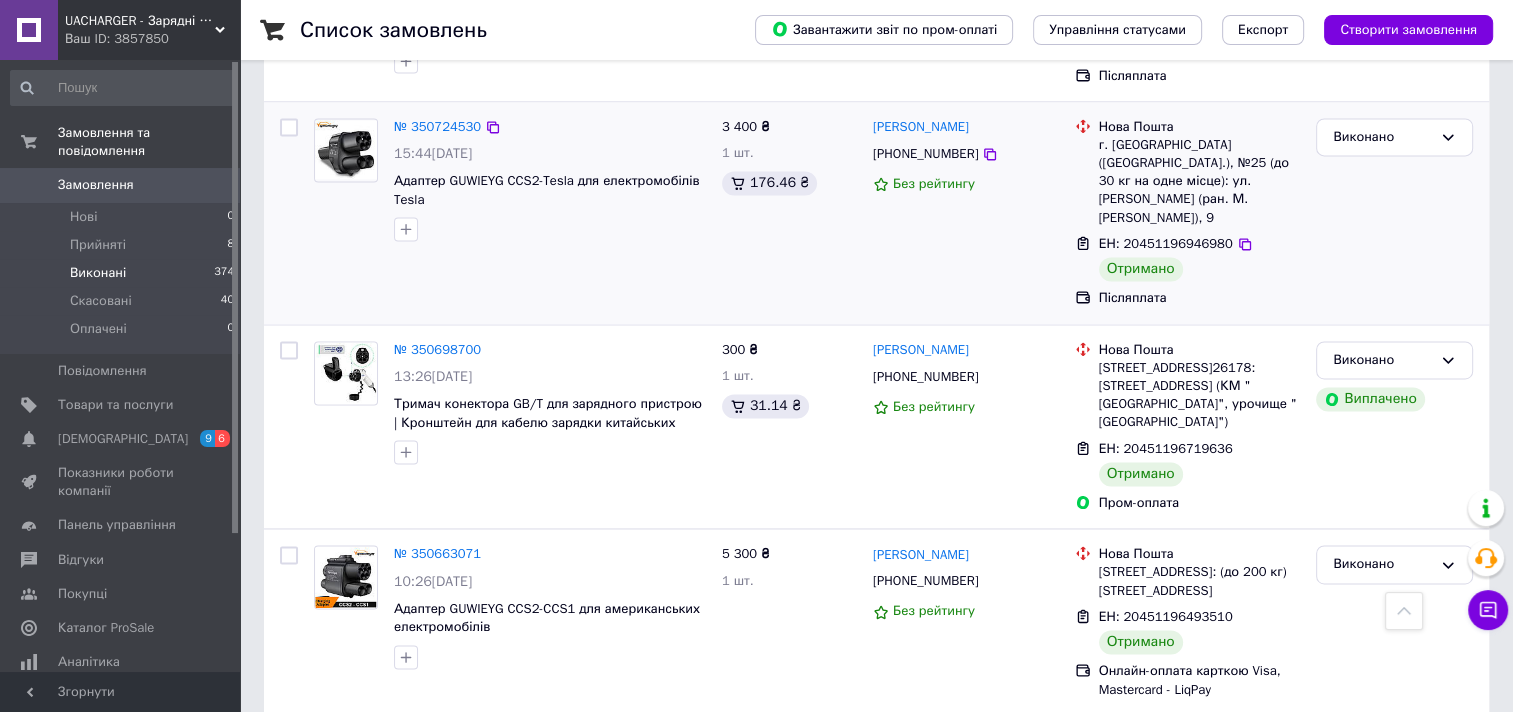 scroll, scrollTop: 3020, scrollLeft: 0, axis: vertical 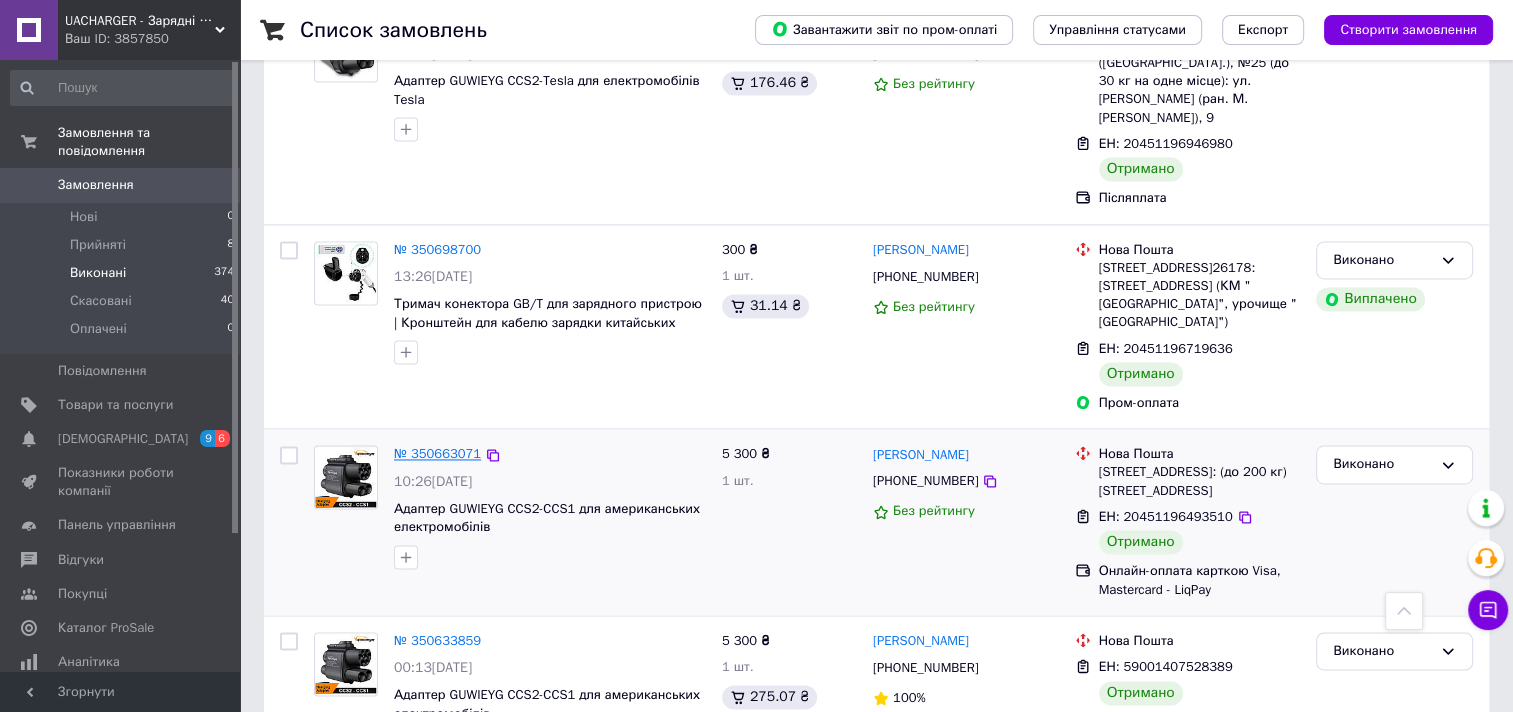 click on "№ 350663071" at bounding box center (437, 453) 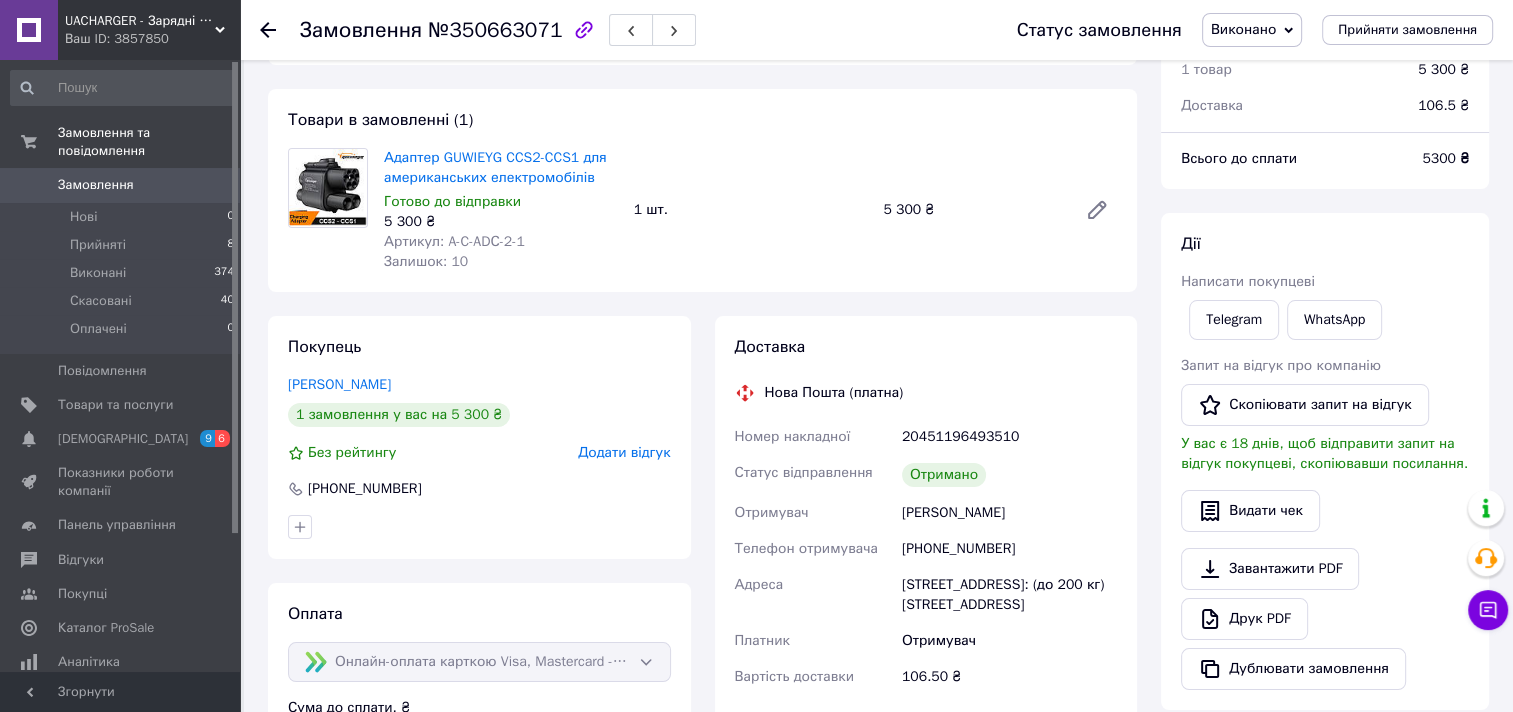 scroll, scrollTop: 0, scrollLeft: 0, axis: both 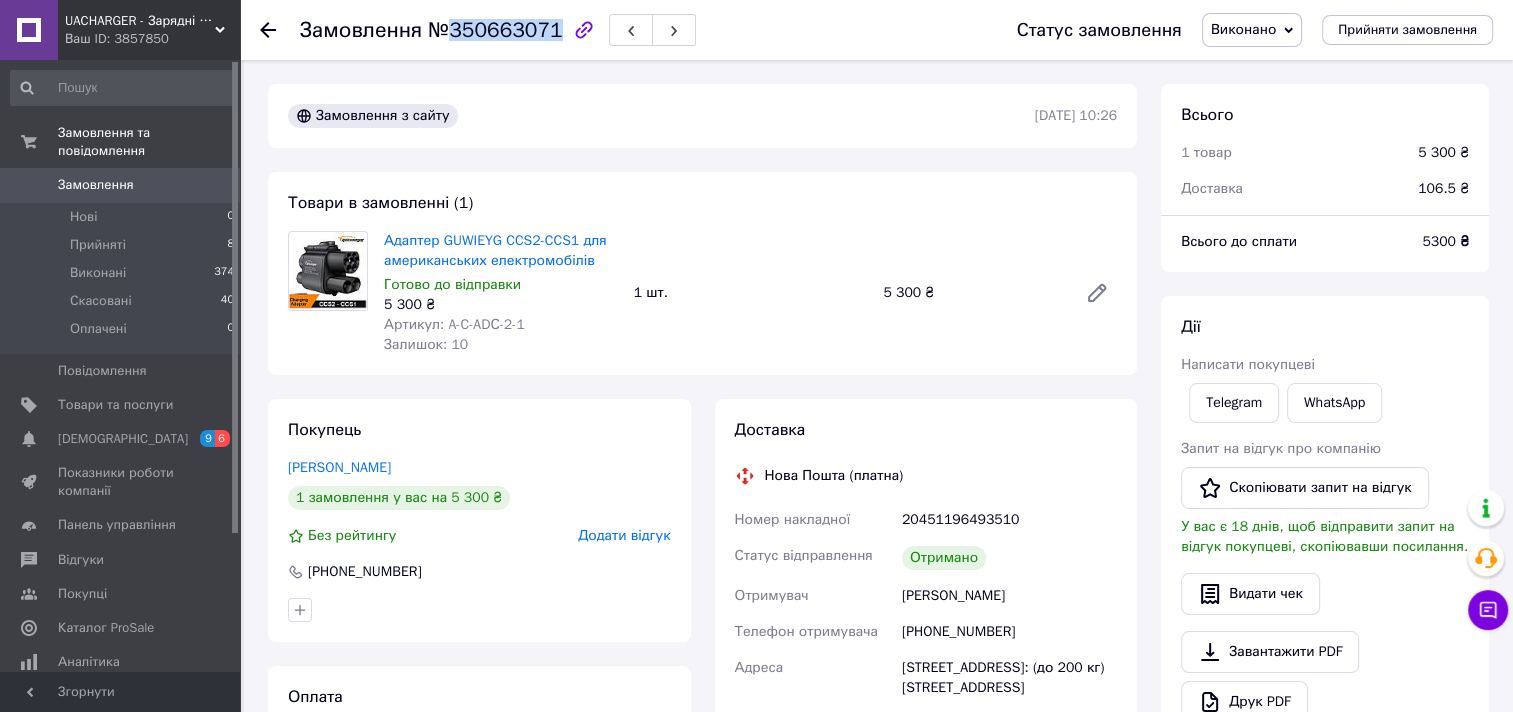 drag, startPoint x: 446, startPoint y: 21, endPoint x: 548, endPoint y: 20, distance: 102.0049 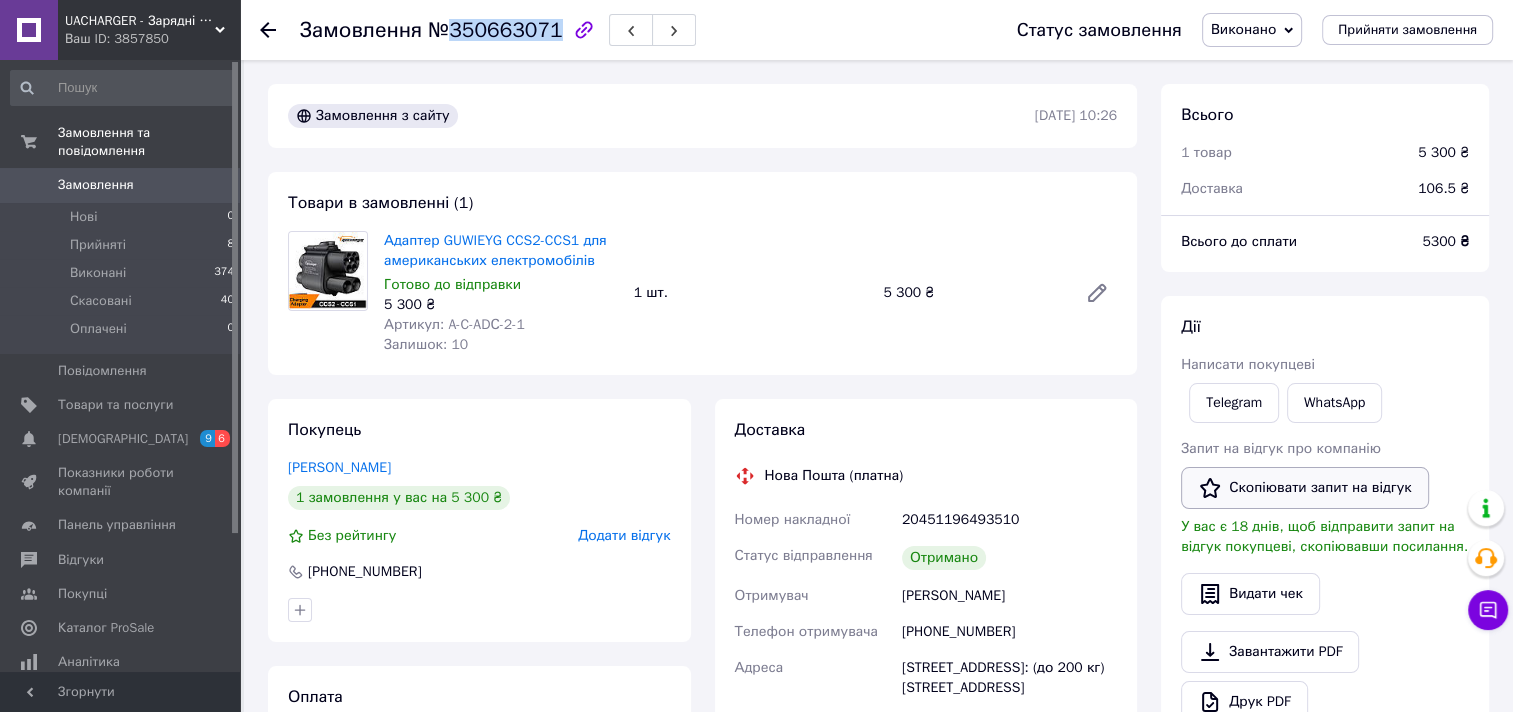 click on "Скопіювати запит на відгук" at bounding box center (1305, 488) 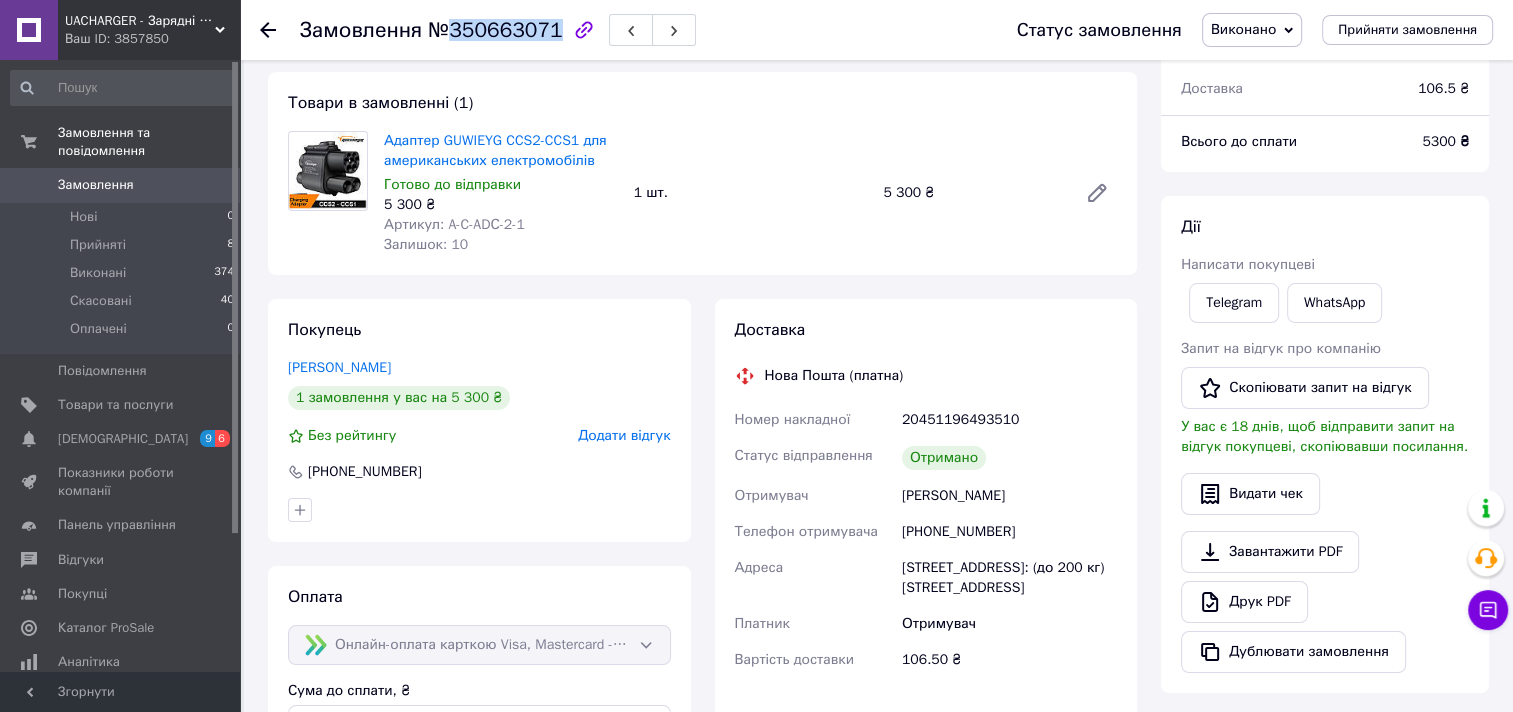scroll, scrollTop: 0, scrollLeft: 0, axis: both 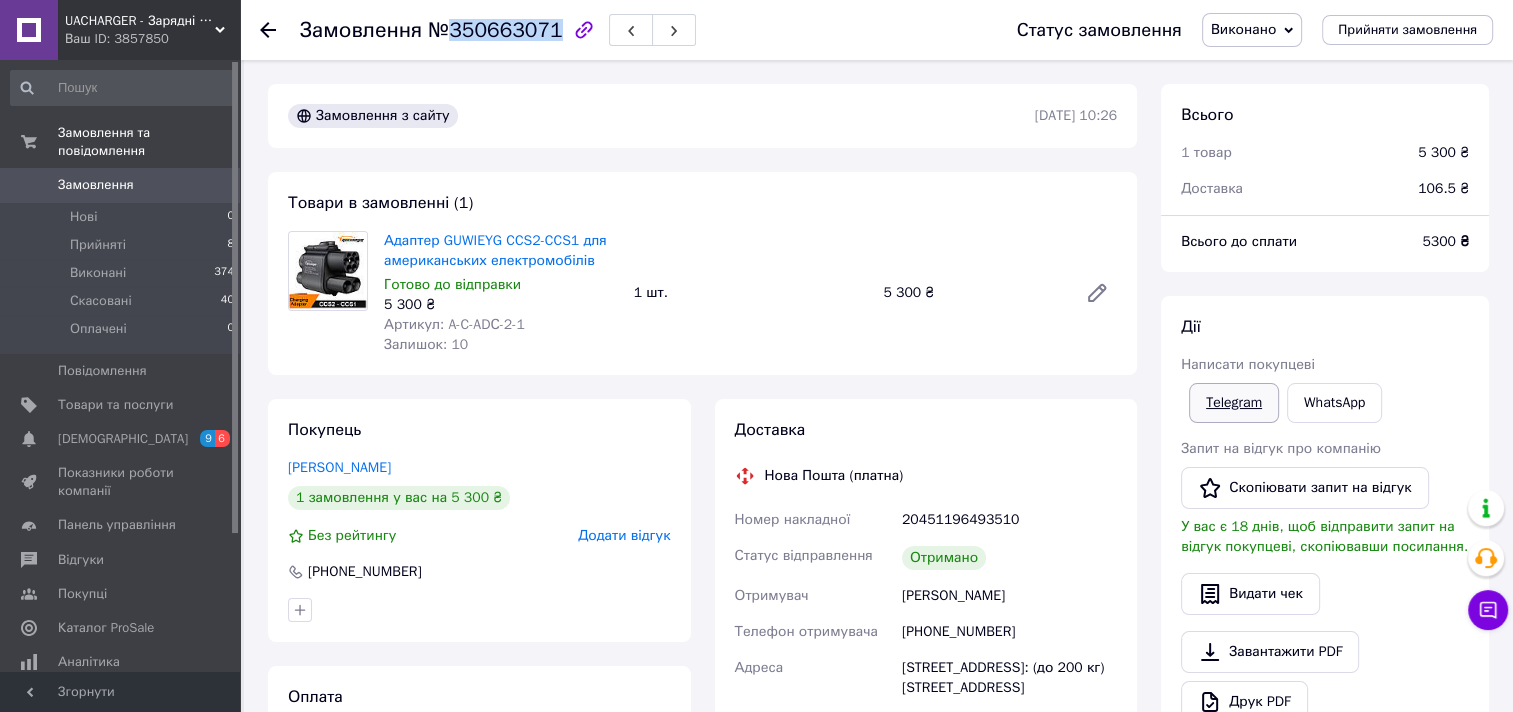 click on "Telegram" at bounding box center [1234, 403] 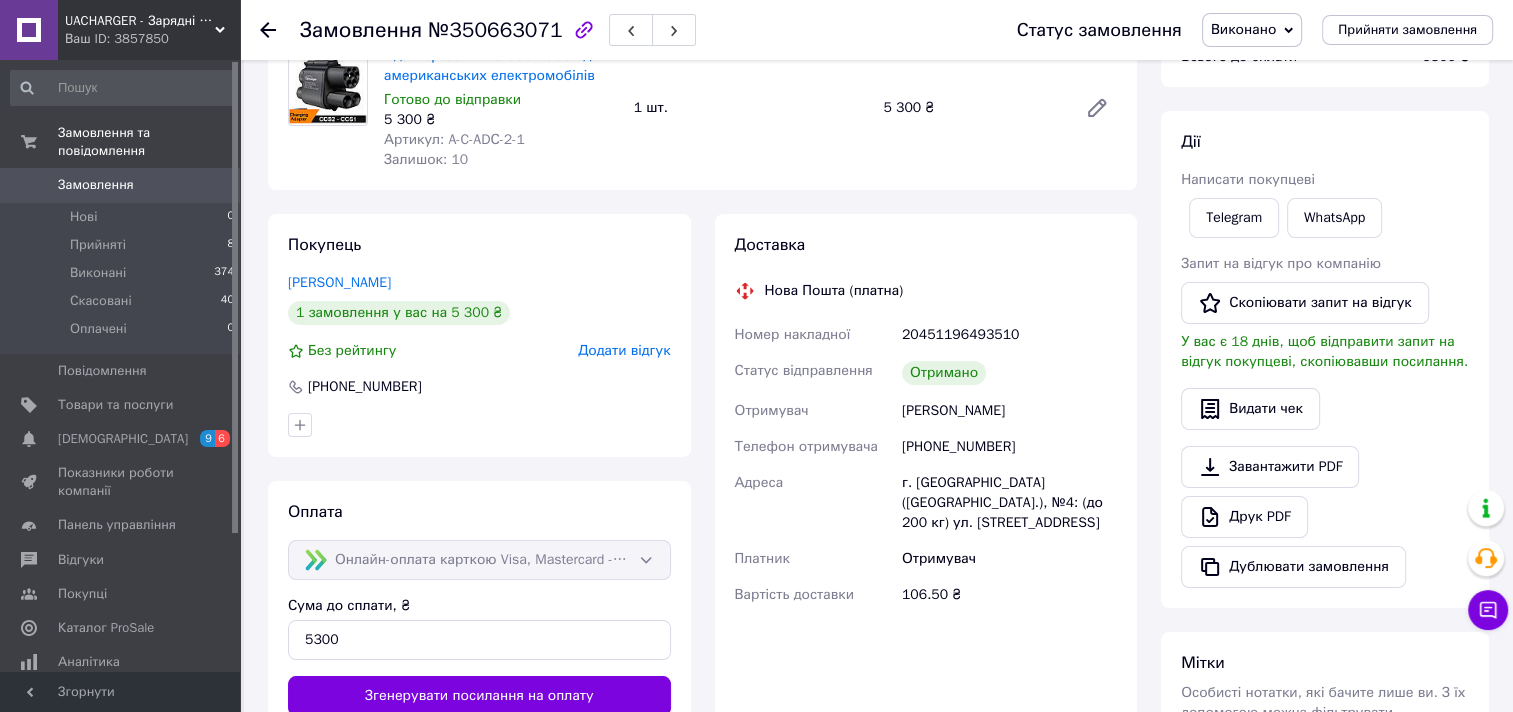 scroll, scrollTop: 65, scrollLeft: 0, axis: vertical 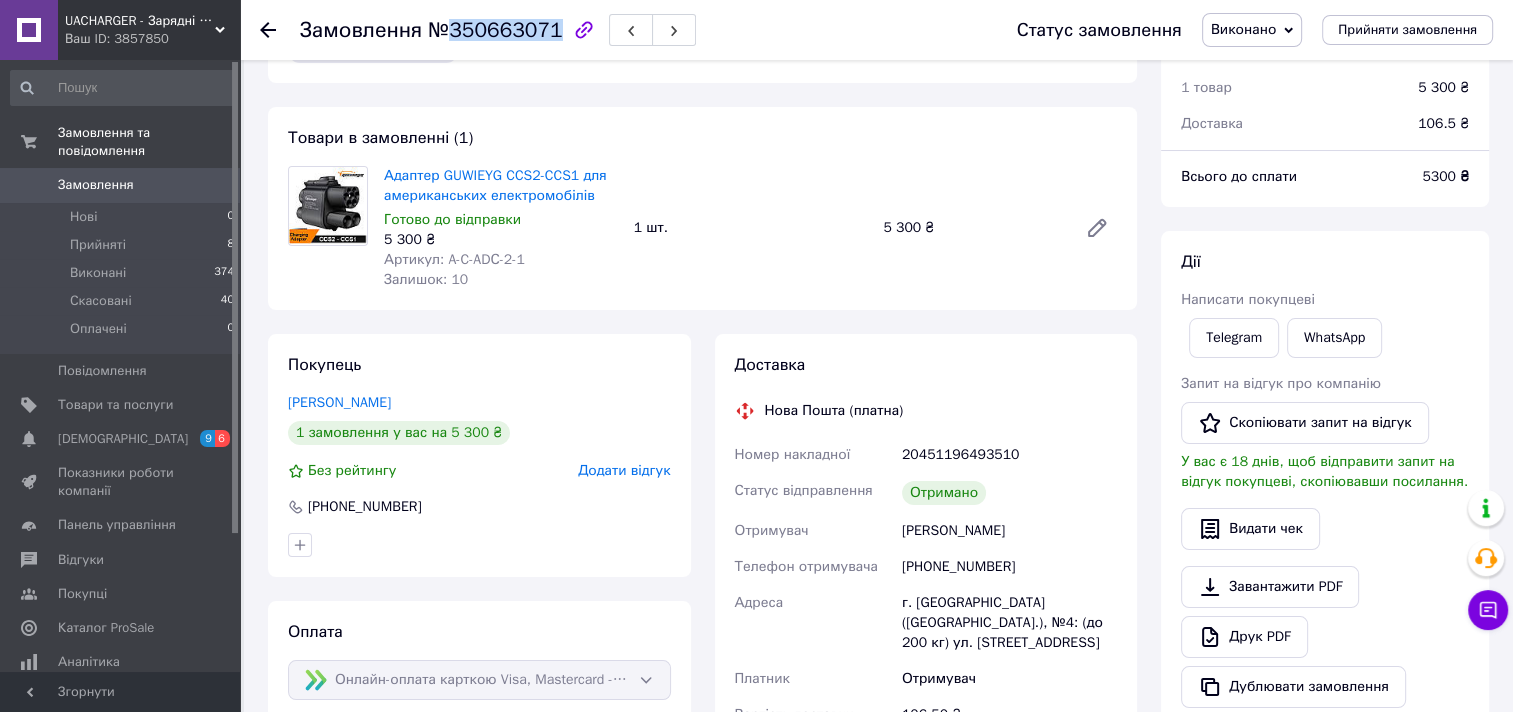 drag, startPoint x: 449, startPoint y: 28, endPoint x: 544, endPoint y: 34, distance: 95.189285 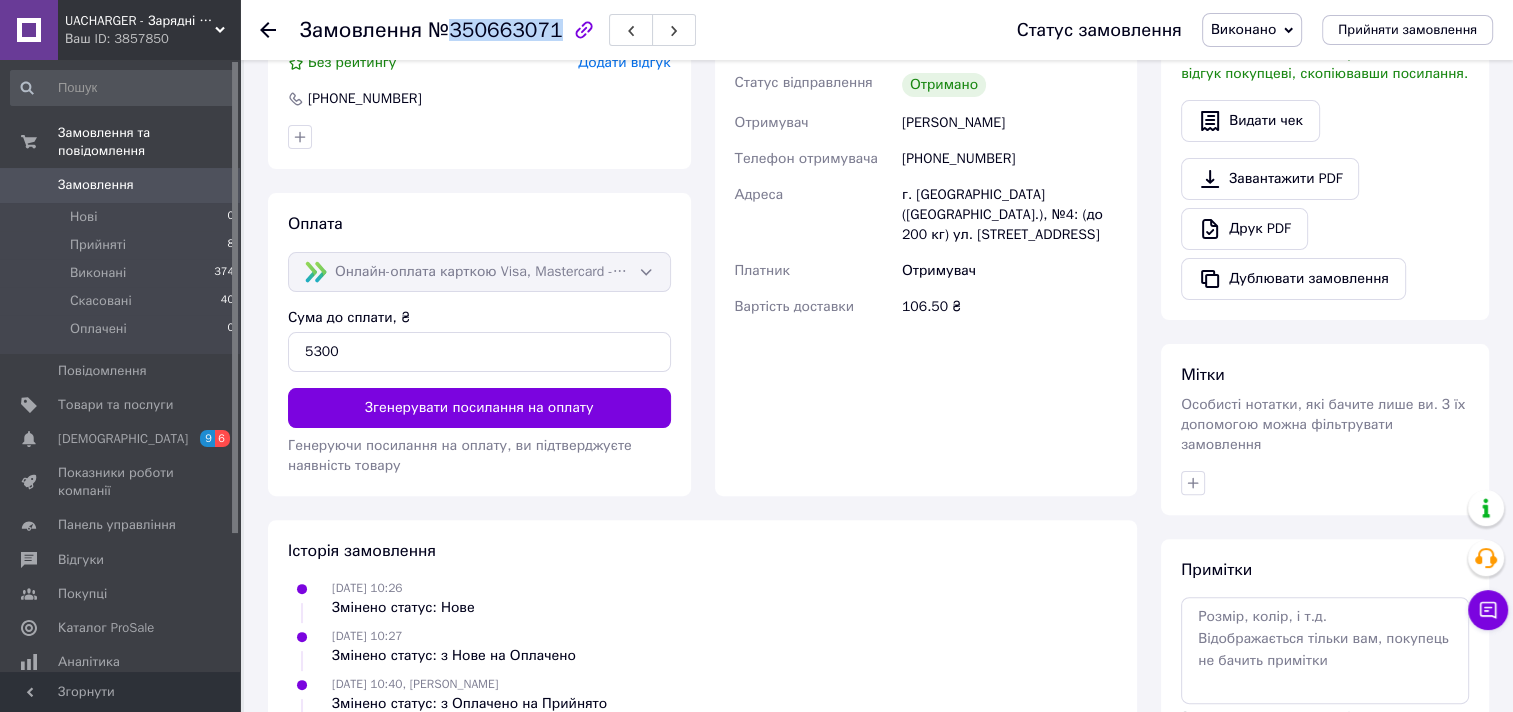 scroll, scrollTop: 465, scrollLeft: 0, axis: vertical 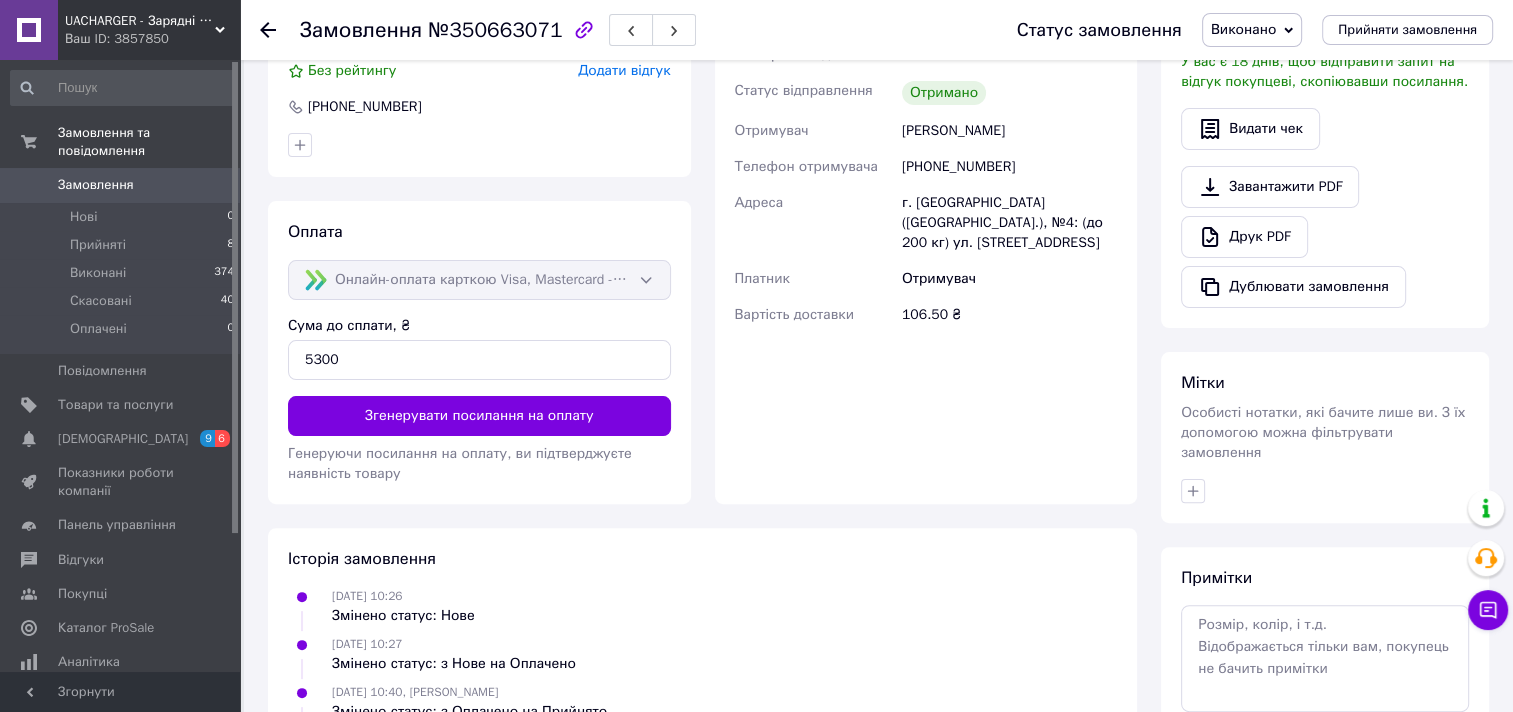 click 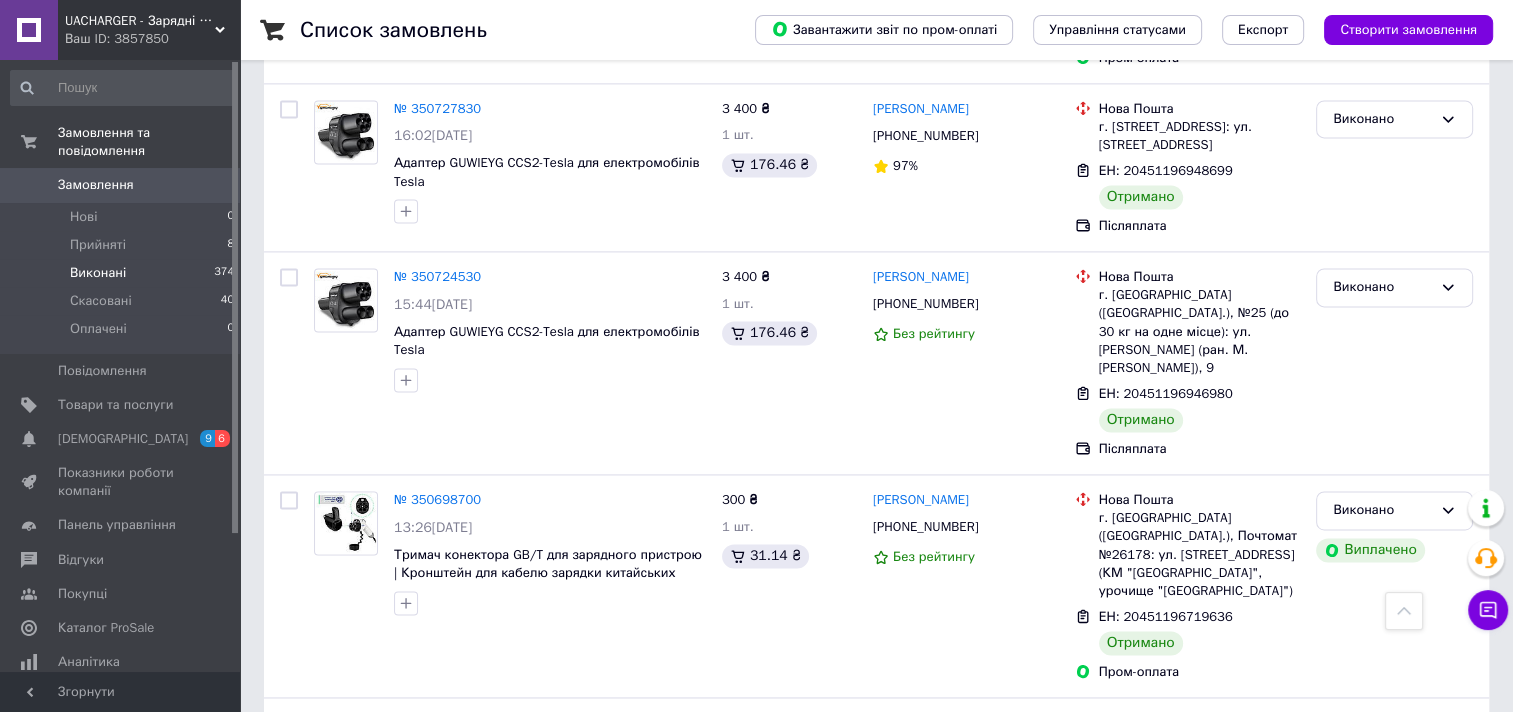 scroll, scrollTop: 2820, scrollLeft: 0, axis: vertical 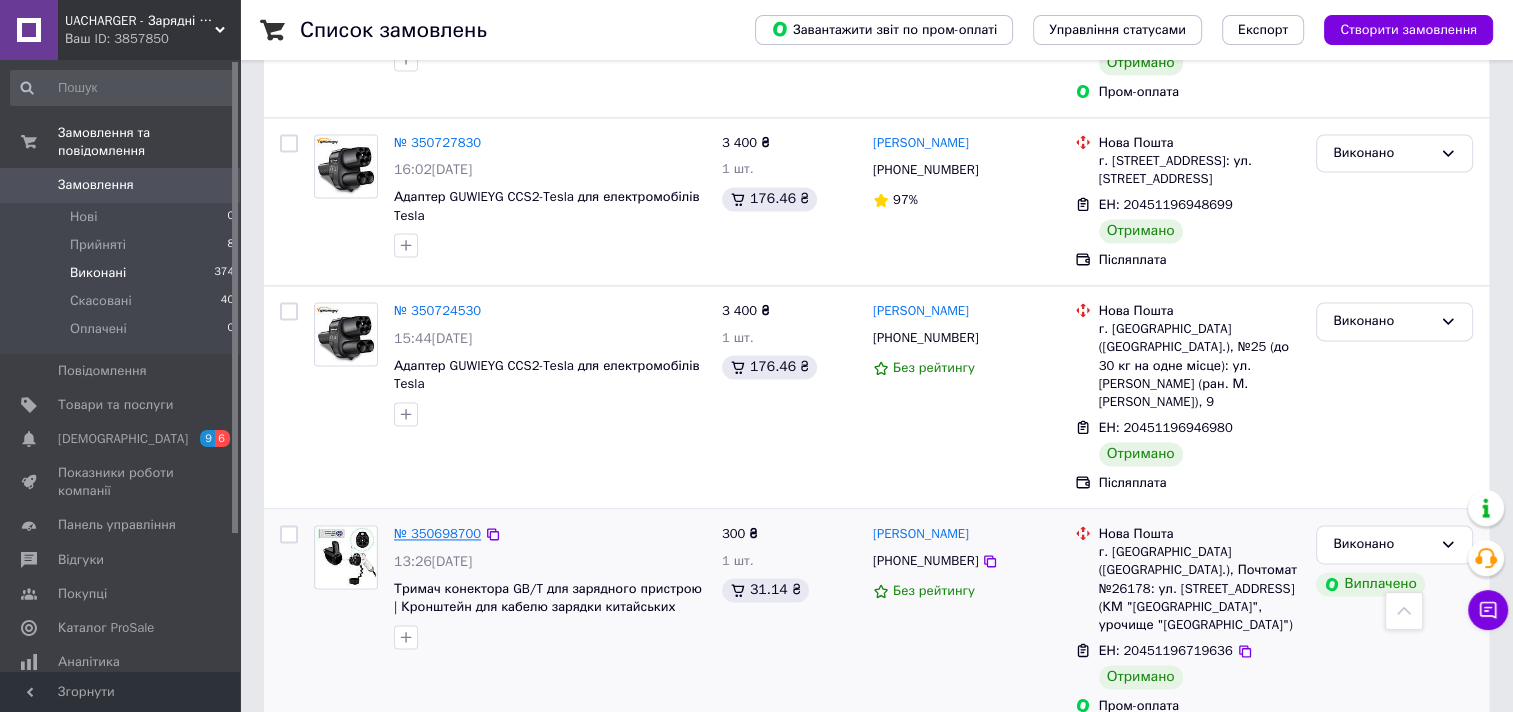 click on "№ 350698700" at bounding box center (437, 533) 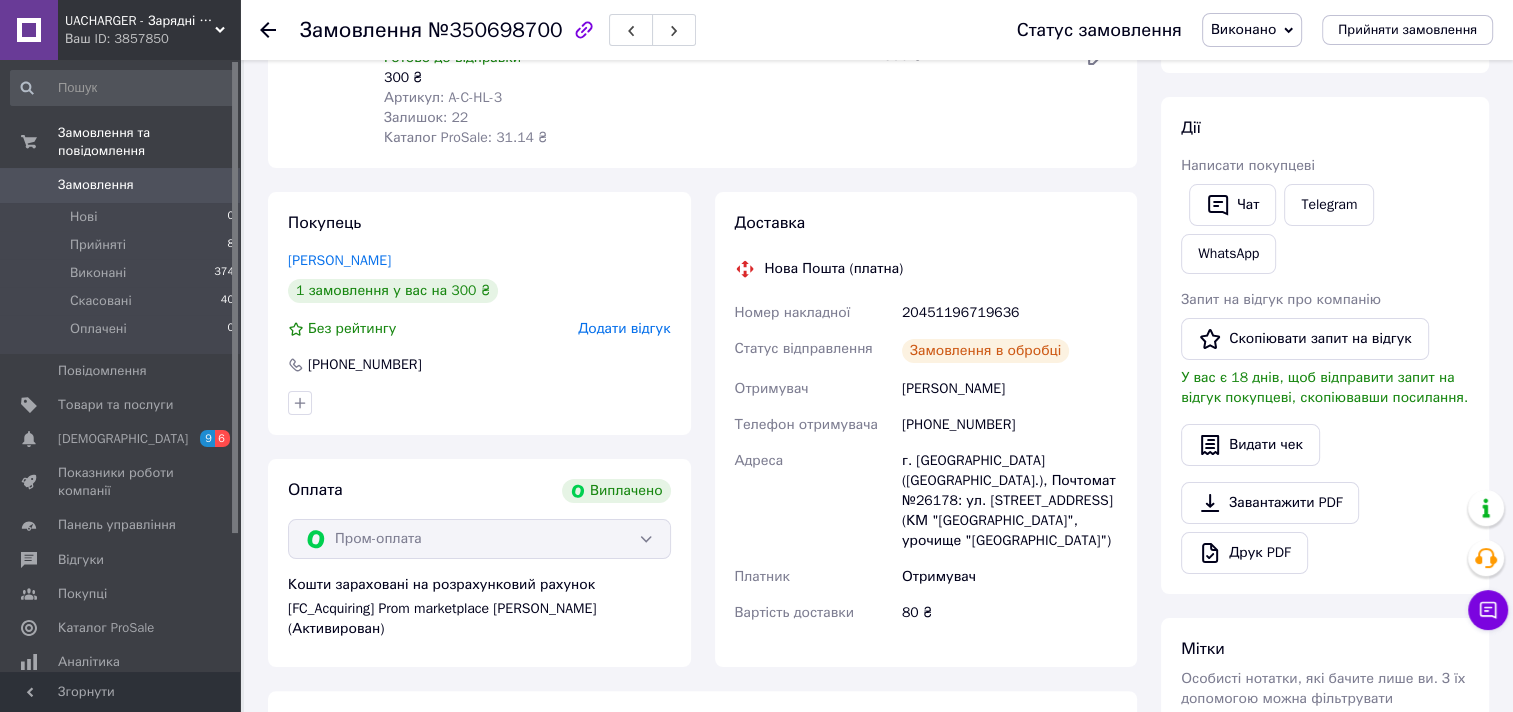 scroll, scrollTop: 817, scrollLeft: 0, axis: vertical 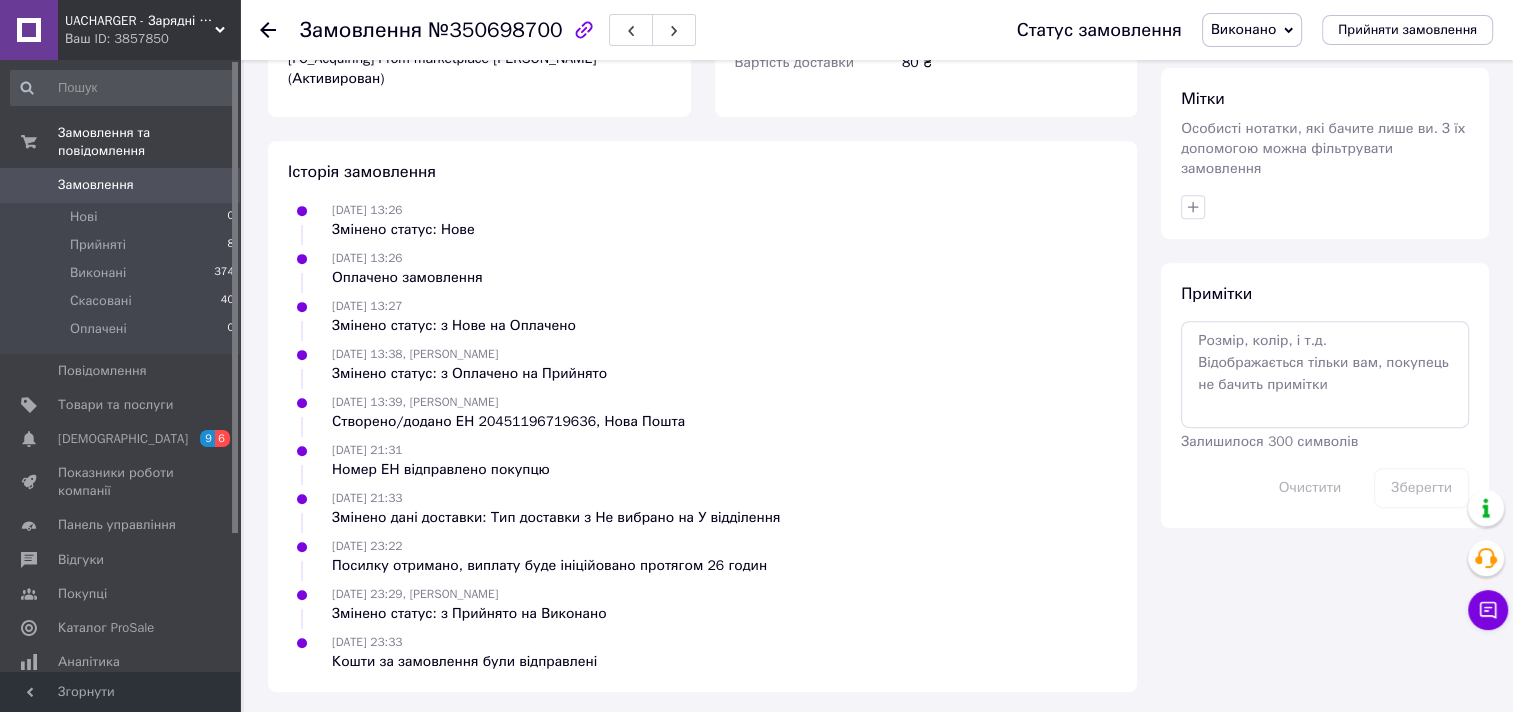 click on "№350698700" at bounding box center [495, 30] 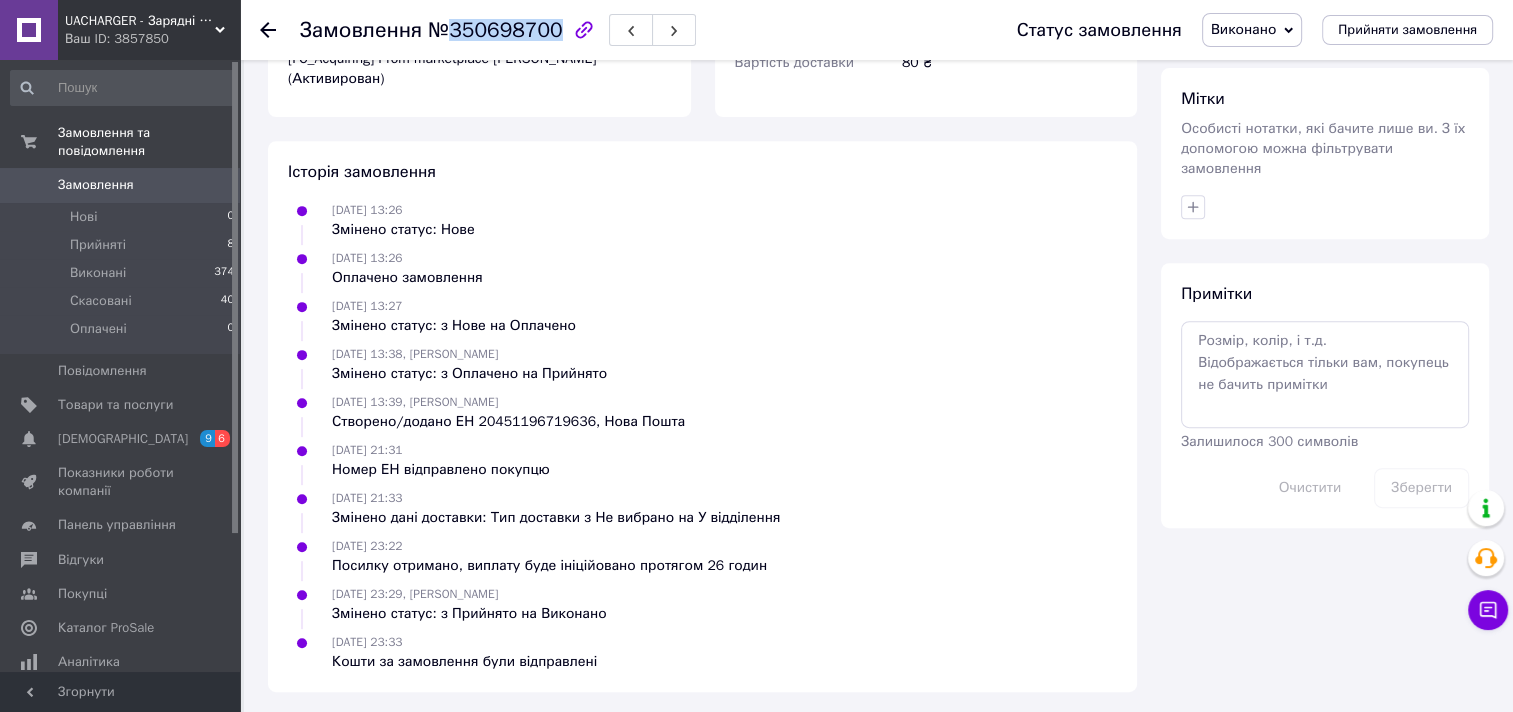 drag, startPoint x: 450, startPoint y: 30, endPoint x: 544, endPoint y: 34, distance: 94.08507 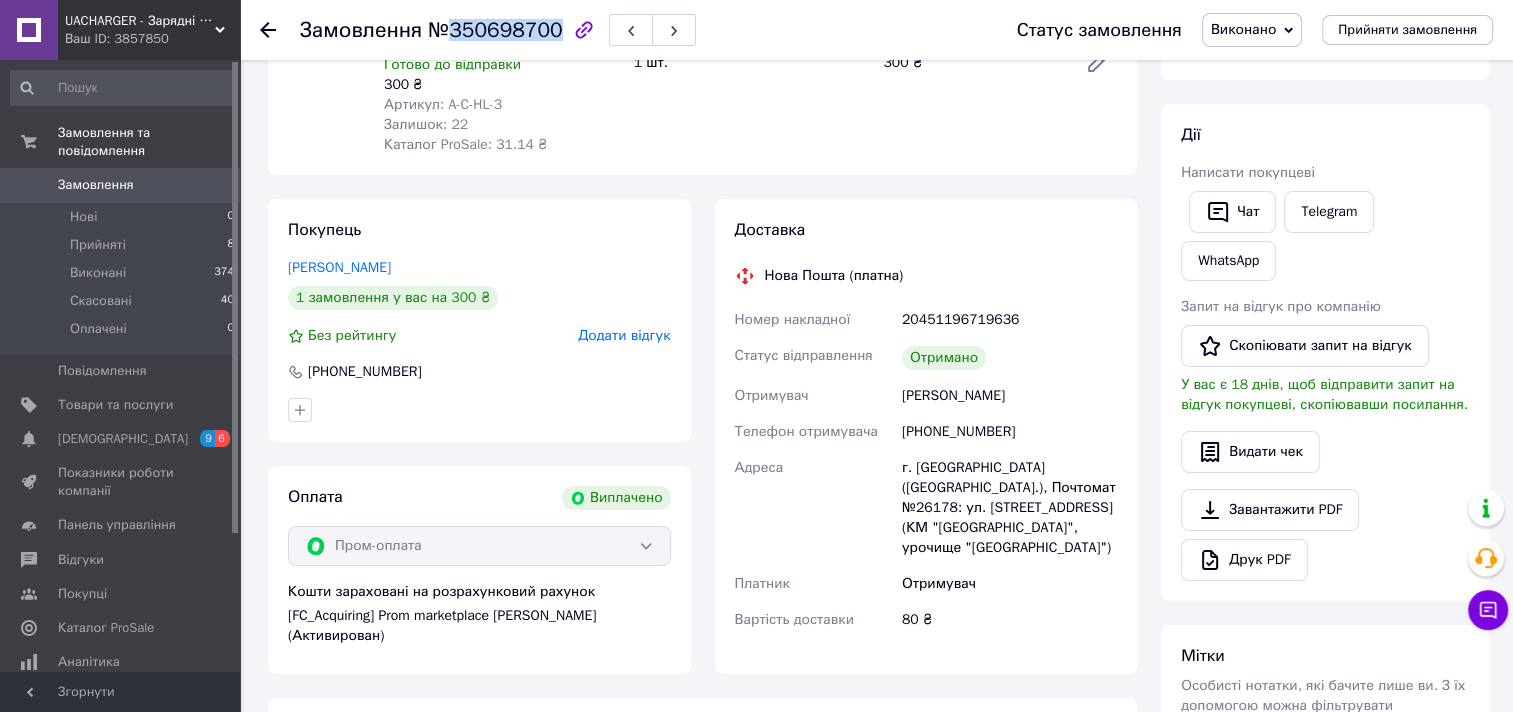 scroll, scrollTop: 217, scrollLeft: 0, axis: vertical 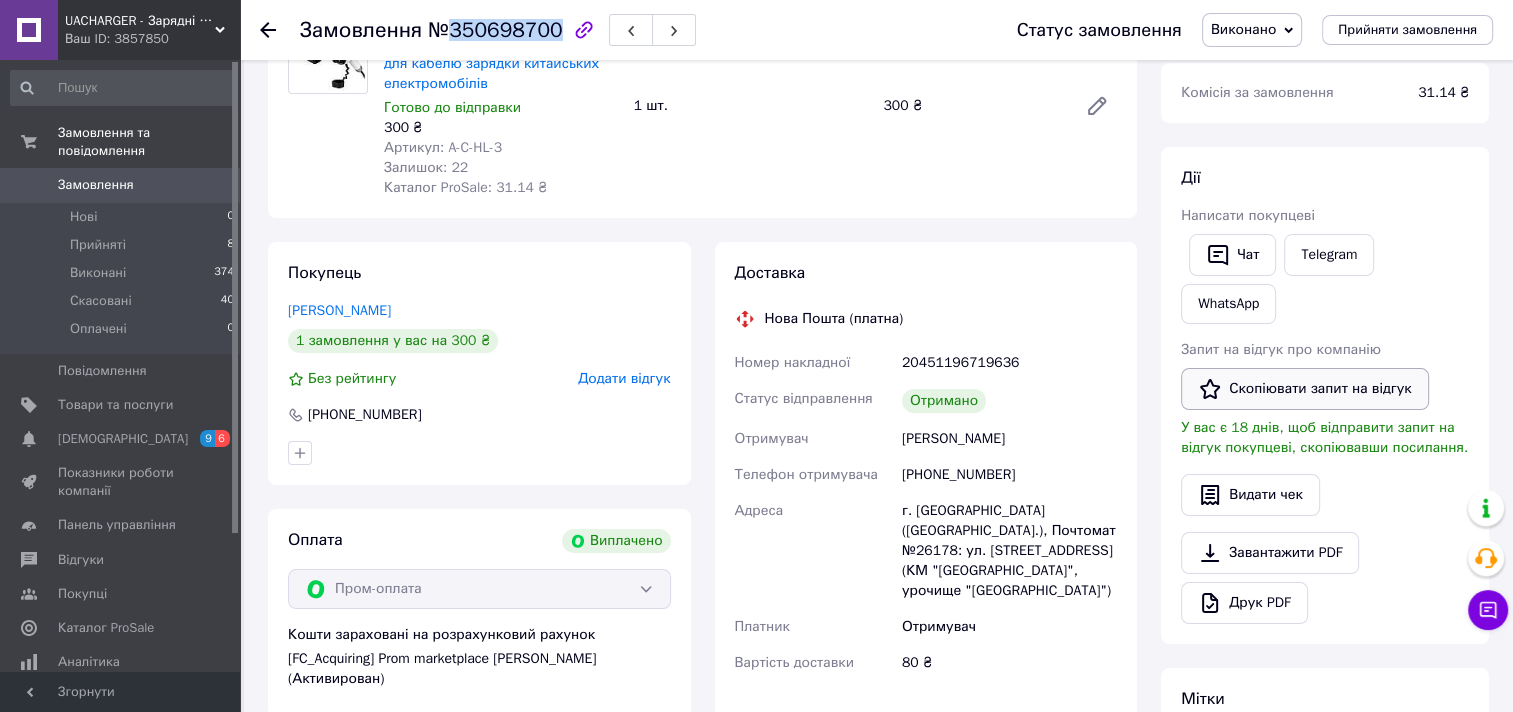 click on "Скопіювати запит на відгук" at bounding box center (1305, 389) 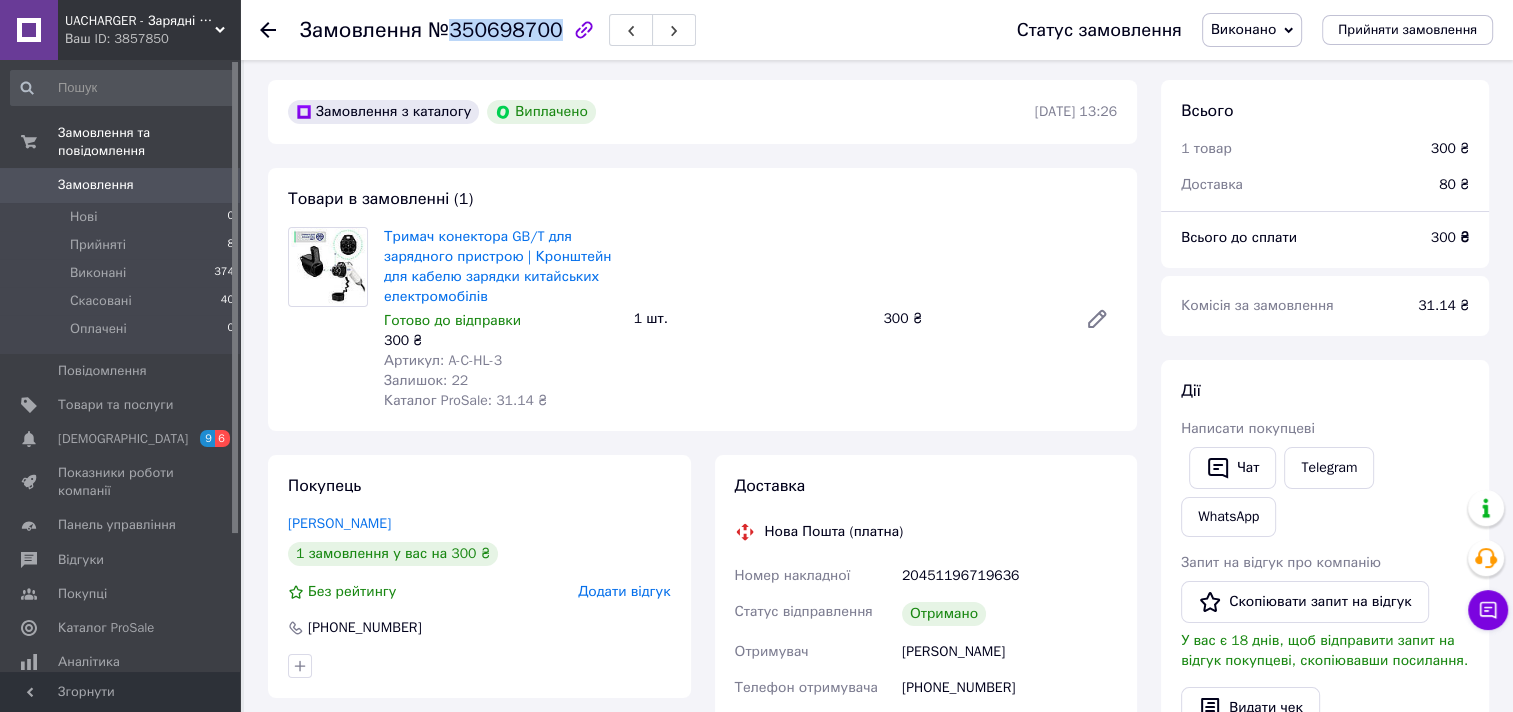 scroll, scrollTop: 0, scrollLeft: 0, axis: both 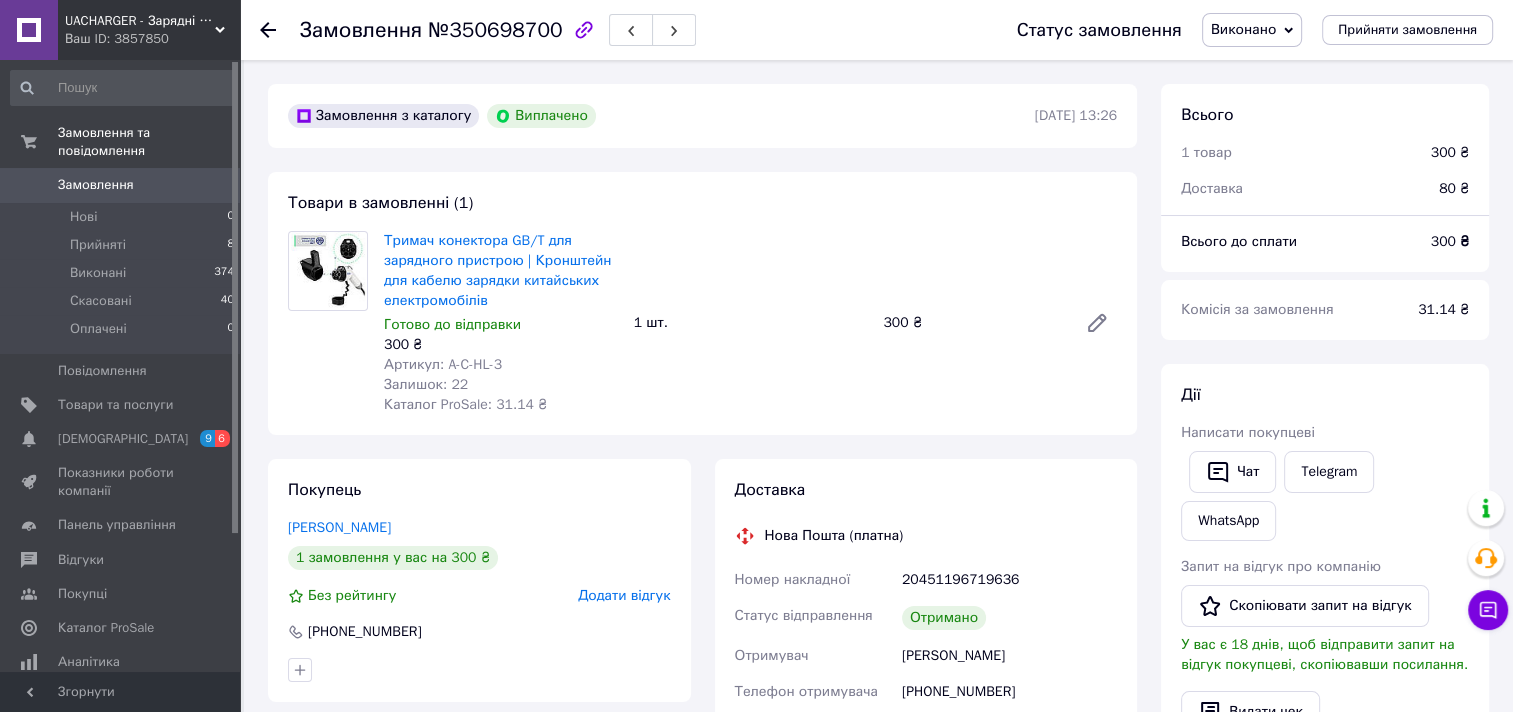 click 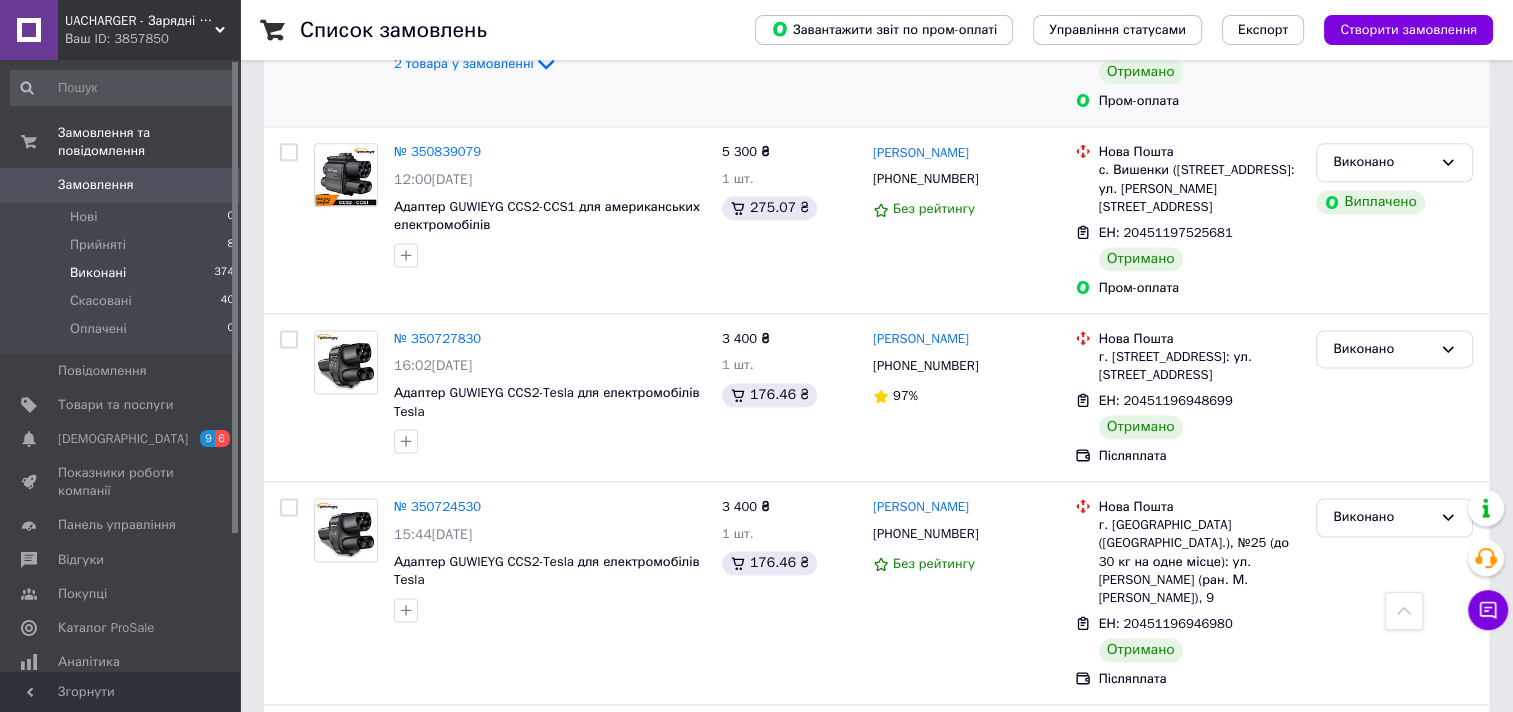 scroll, scrollTop: 2520, scrollLeft: 0, axis: vertical 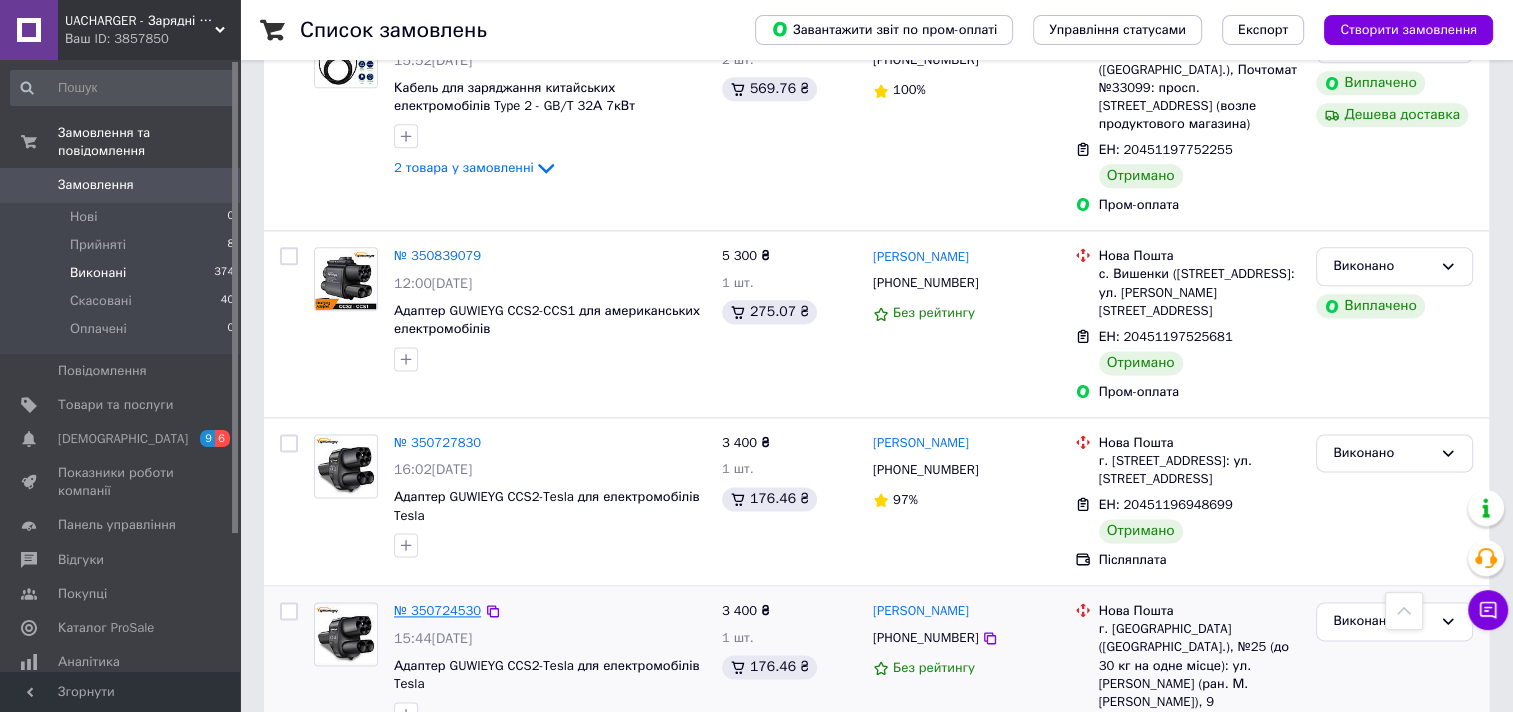 click on "№ 350724530" at bounding box center [437, 610] 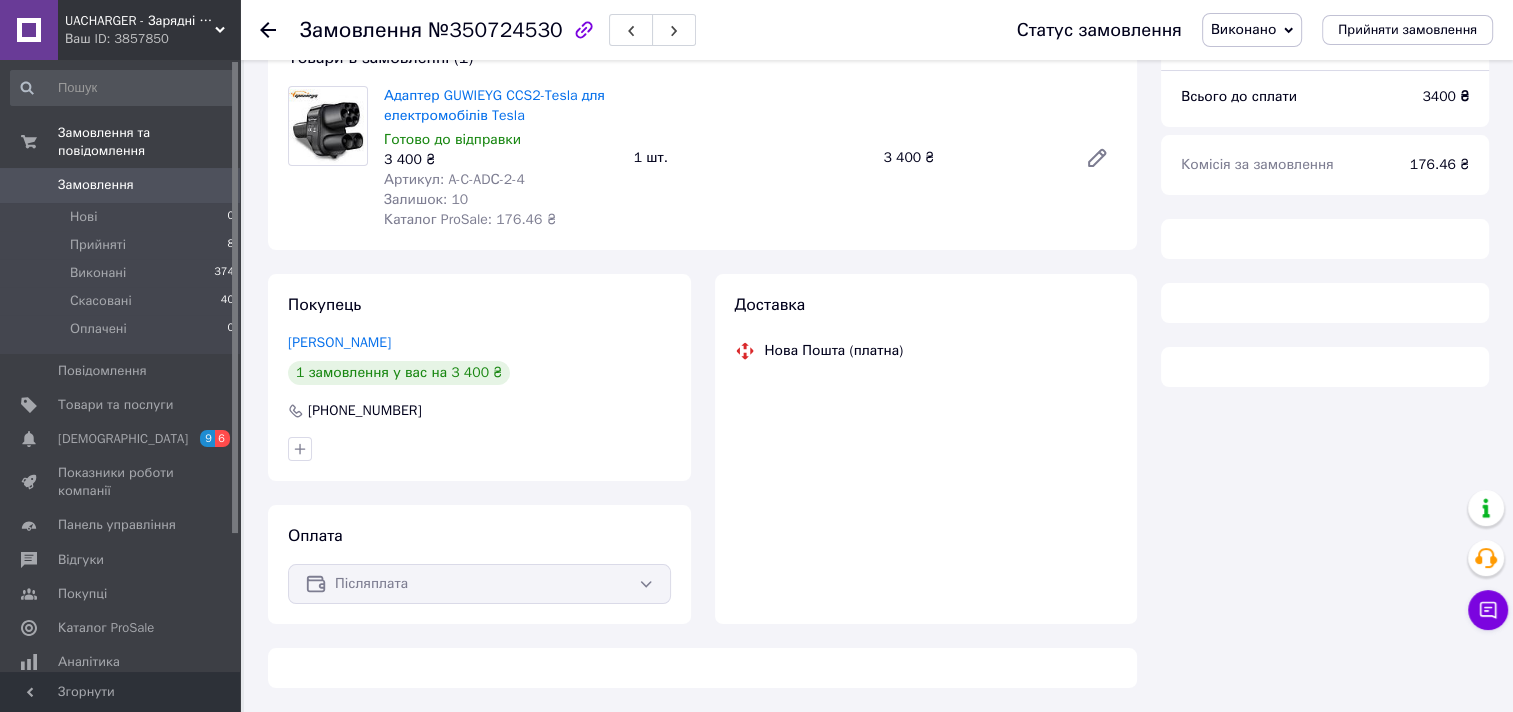 scroll, scrollTop: 684, scrollLeft: 0, axis: vertical 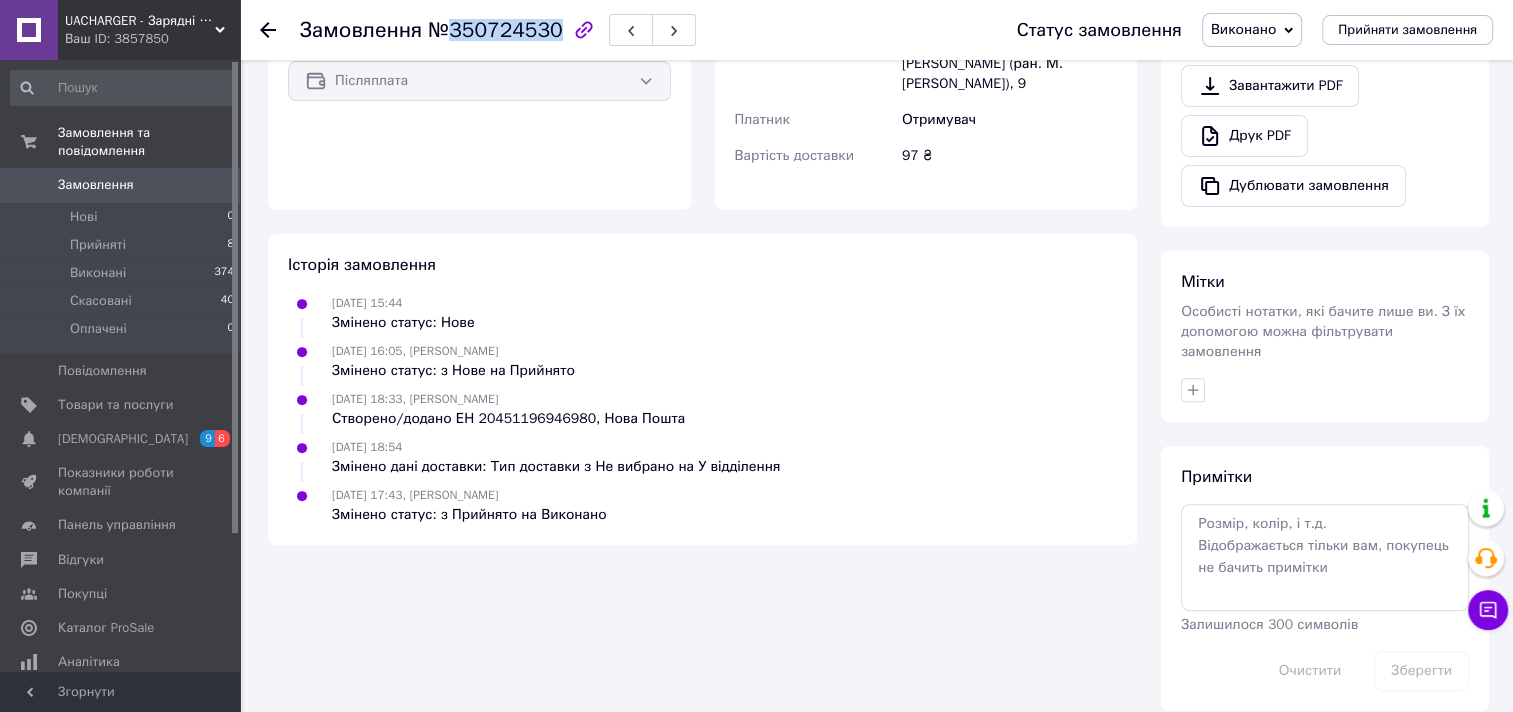 drag, startPoint x: 451, startPoint y: 26, endPoint x: 543, endPoint y: 34, distance: 92.34717 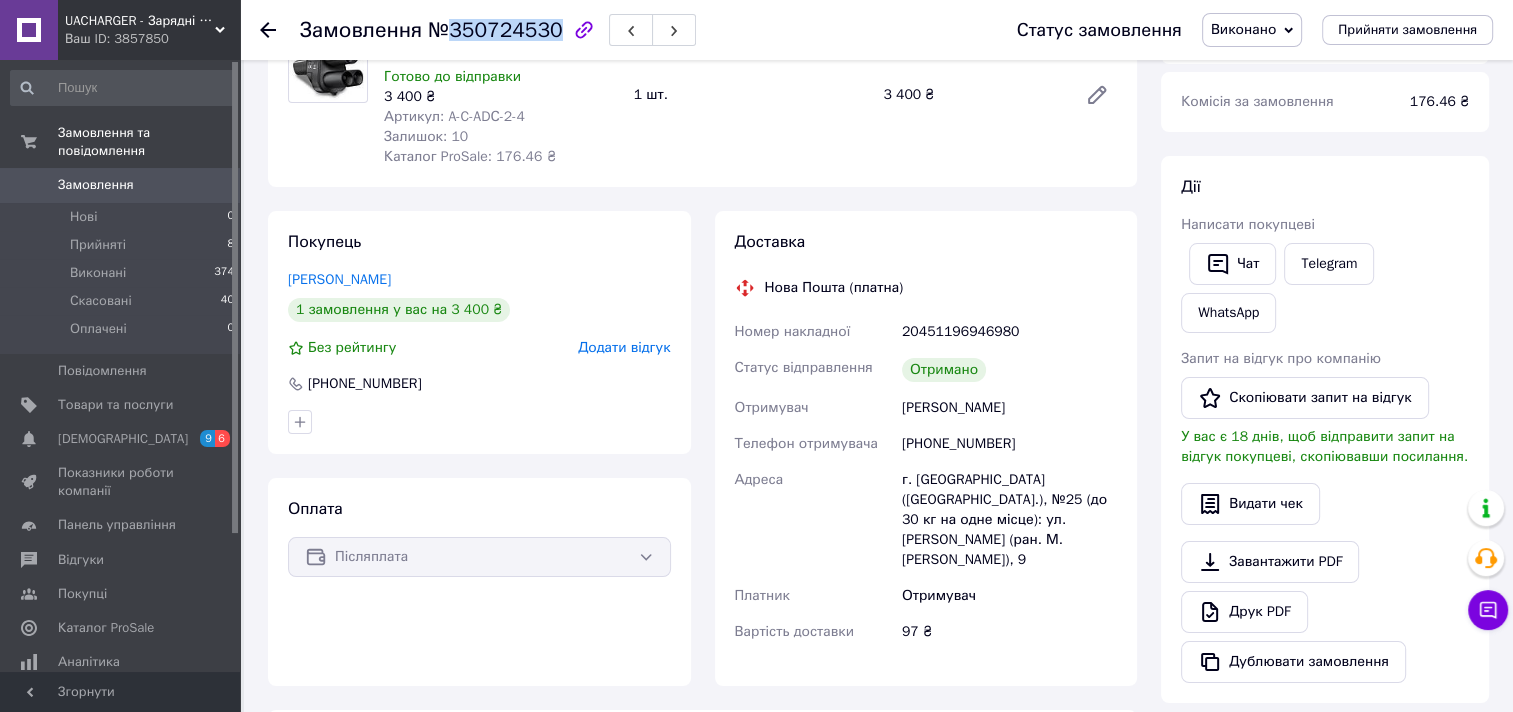 scroll, scrollTop: 100, scrollLeft: 0, axis: vertical 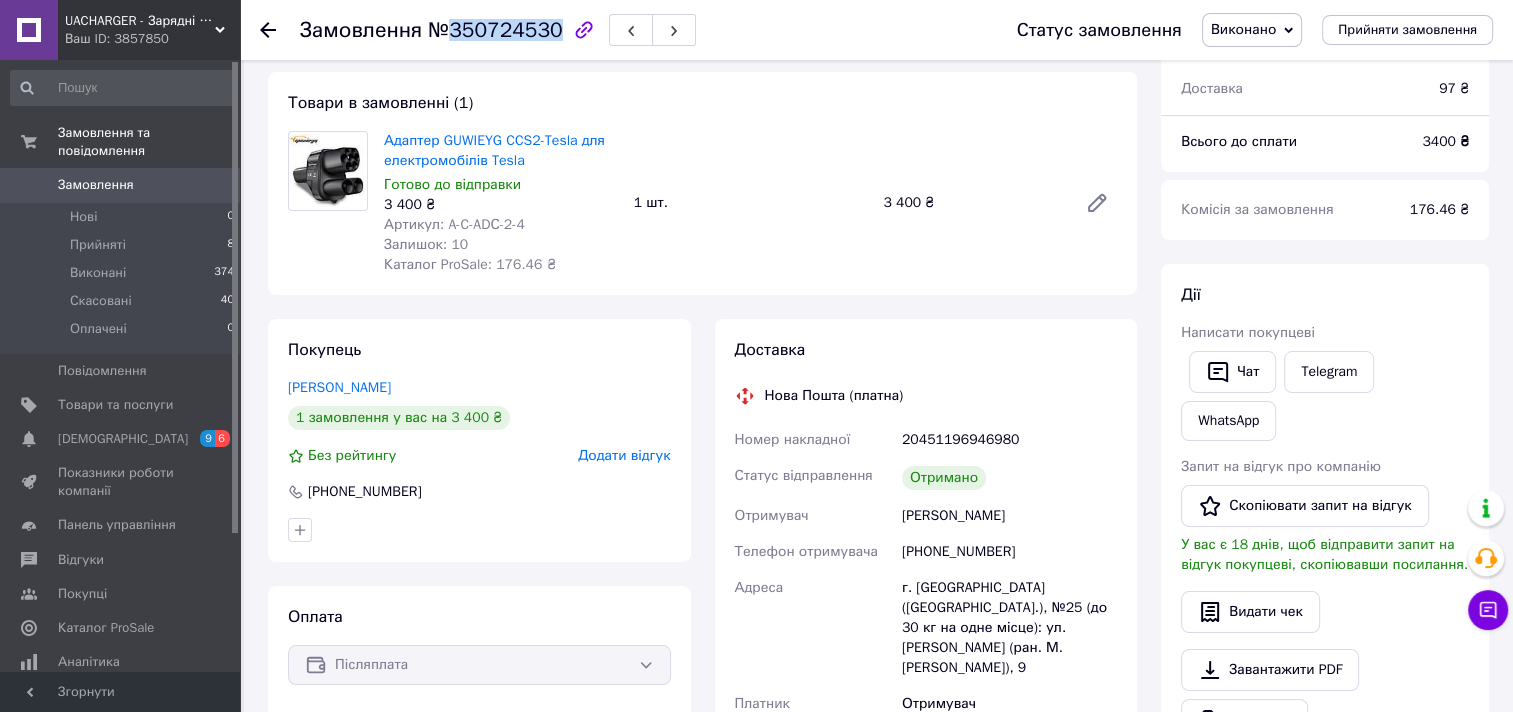 copy on "350724530" 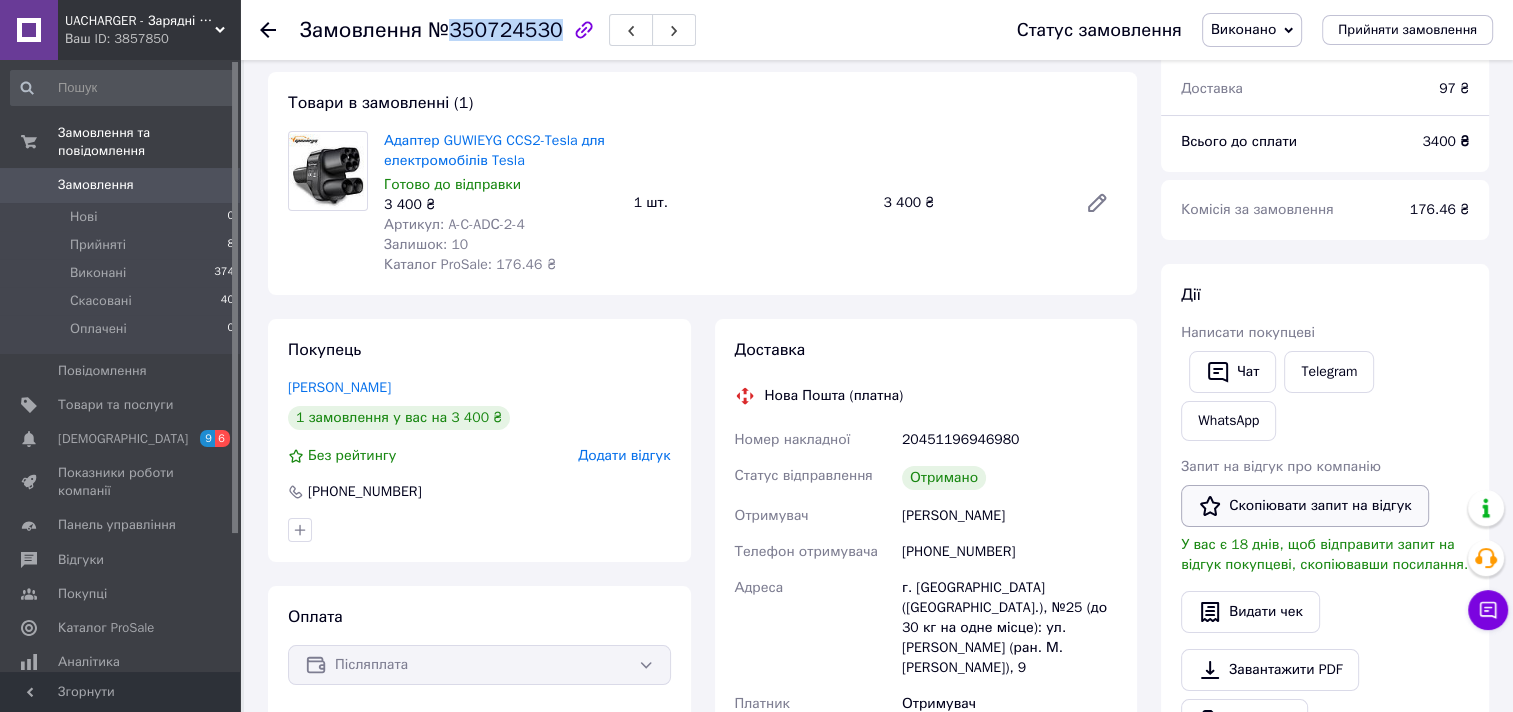 click on "Скопіювати запит на відгук" at bounding box center [1305, 506] 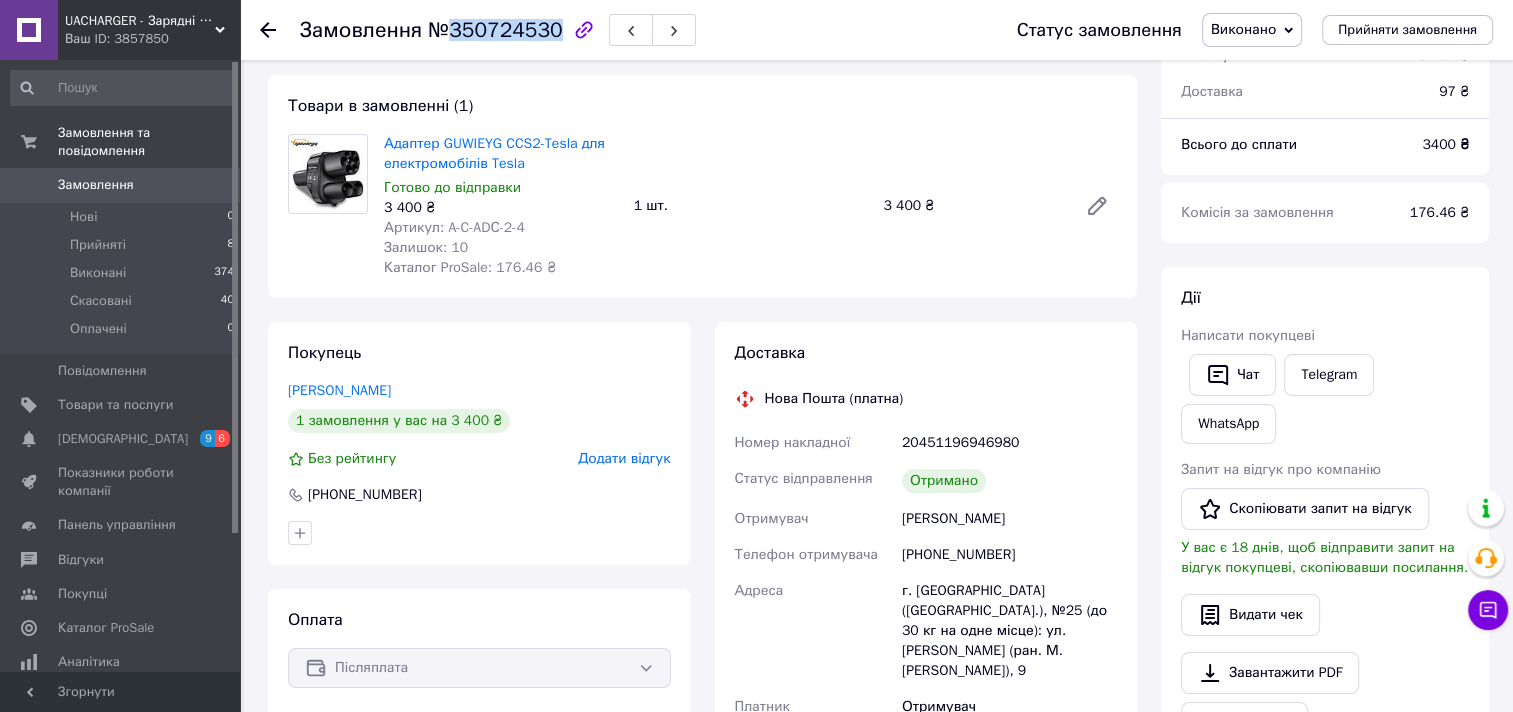 scroll, scrollTop: 0, scrollLeft: 0, axis: both 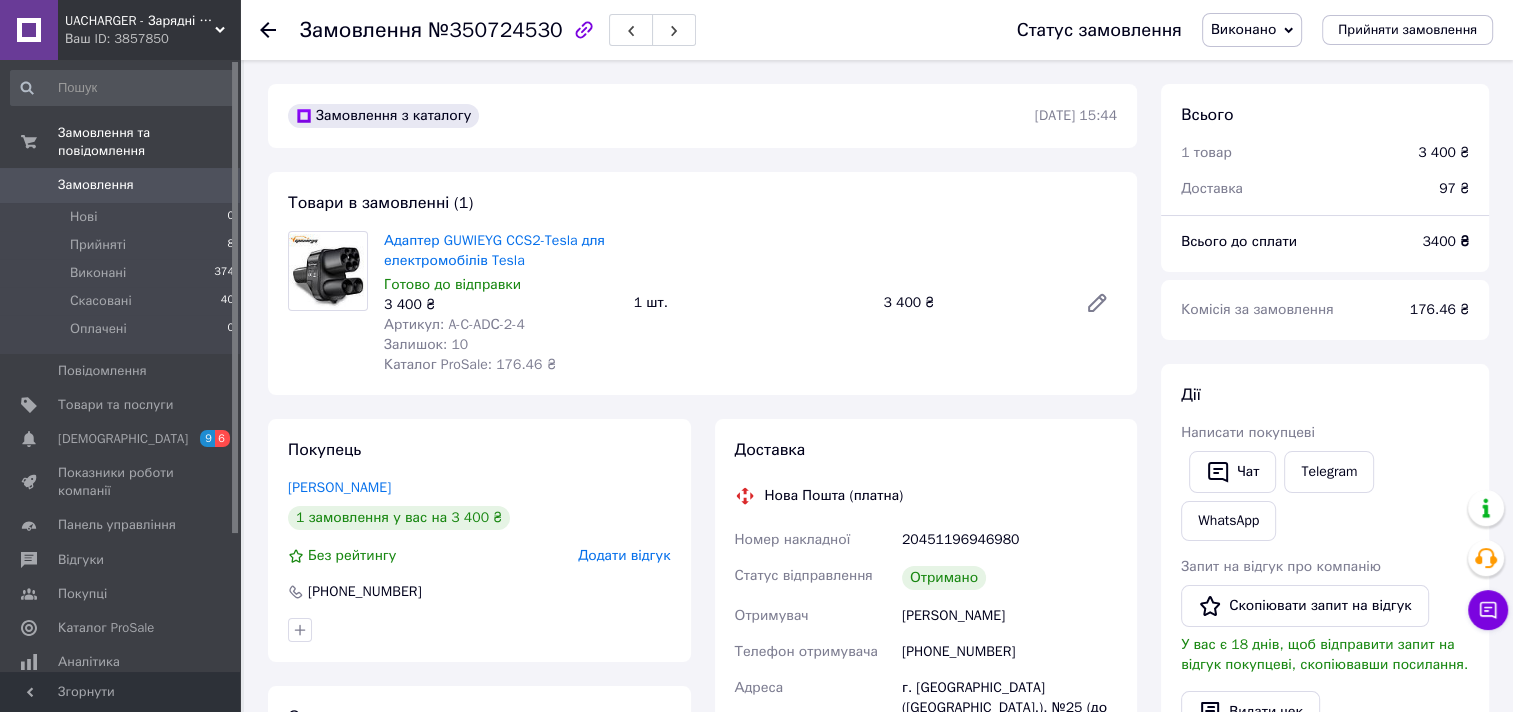 click 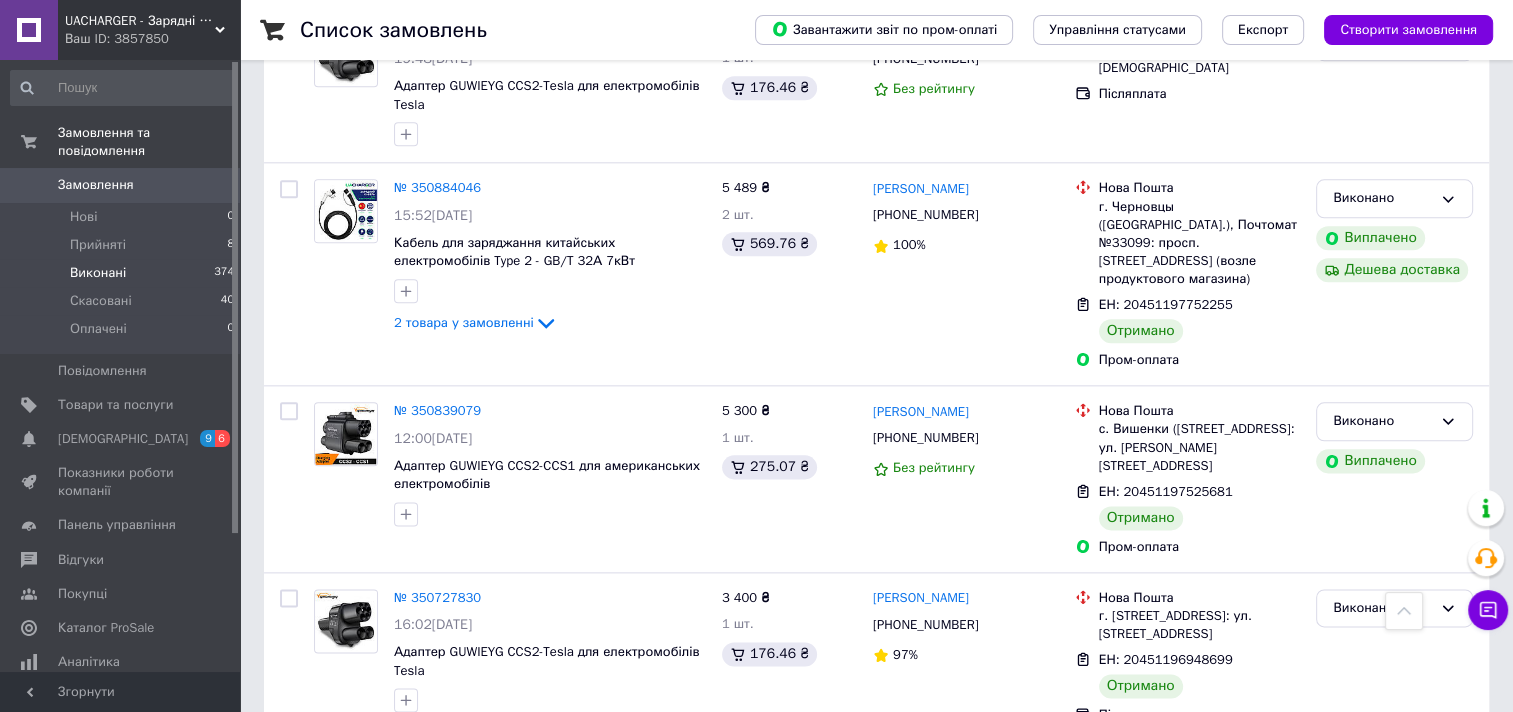 scroll, scrollTop: 2400, scrollLeft: 0, axis: vertical 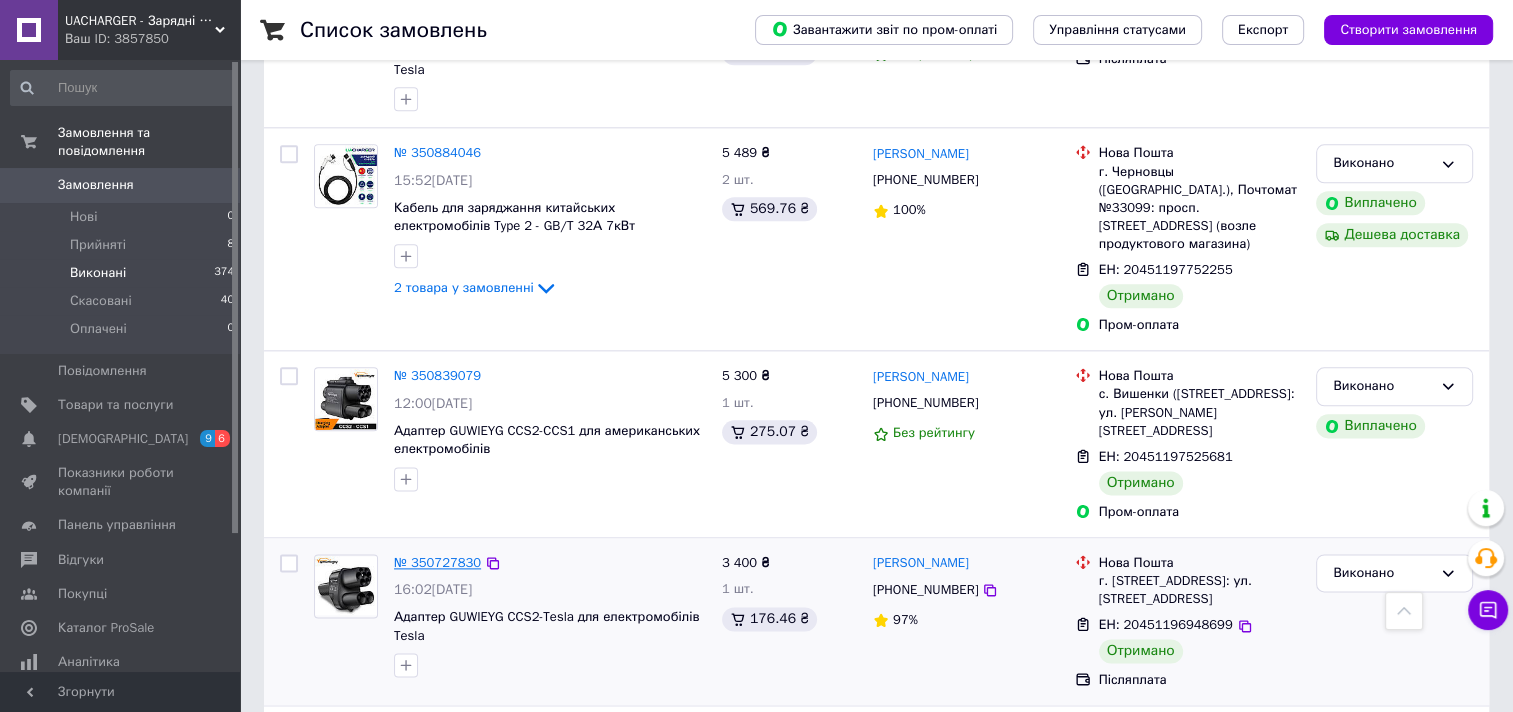 click on "№ 350727830" at bounding box center (437, 562) 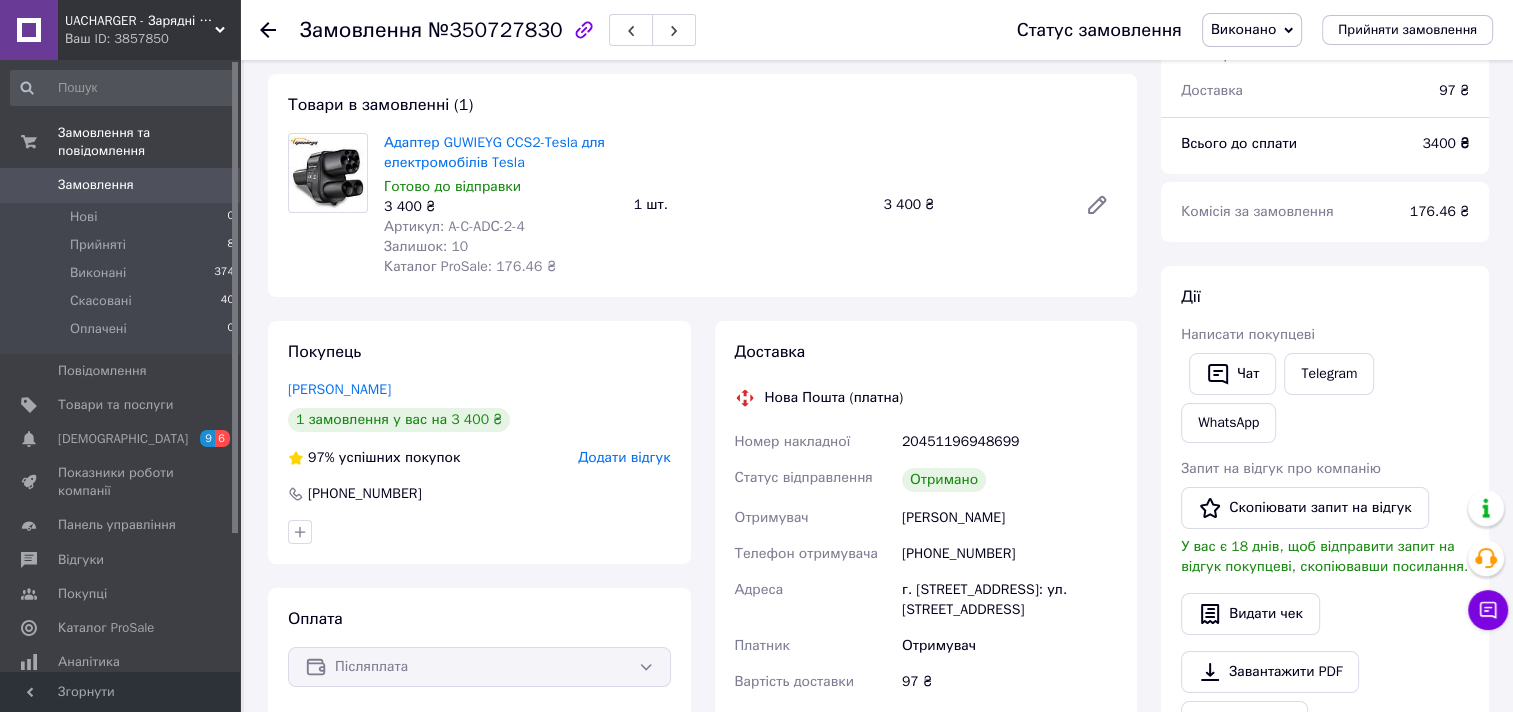 scroll, scrollTop: 0, scrollLeft: 0, axis: both 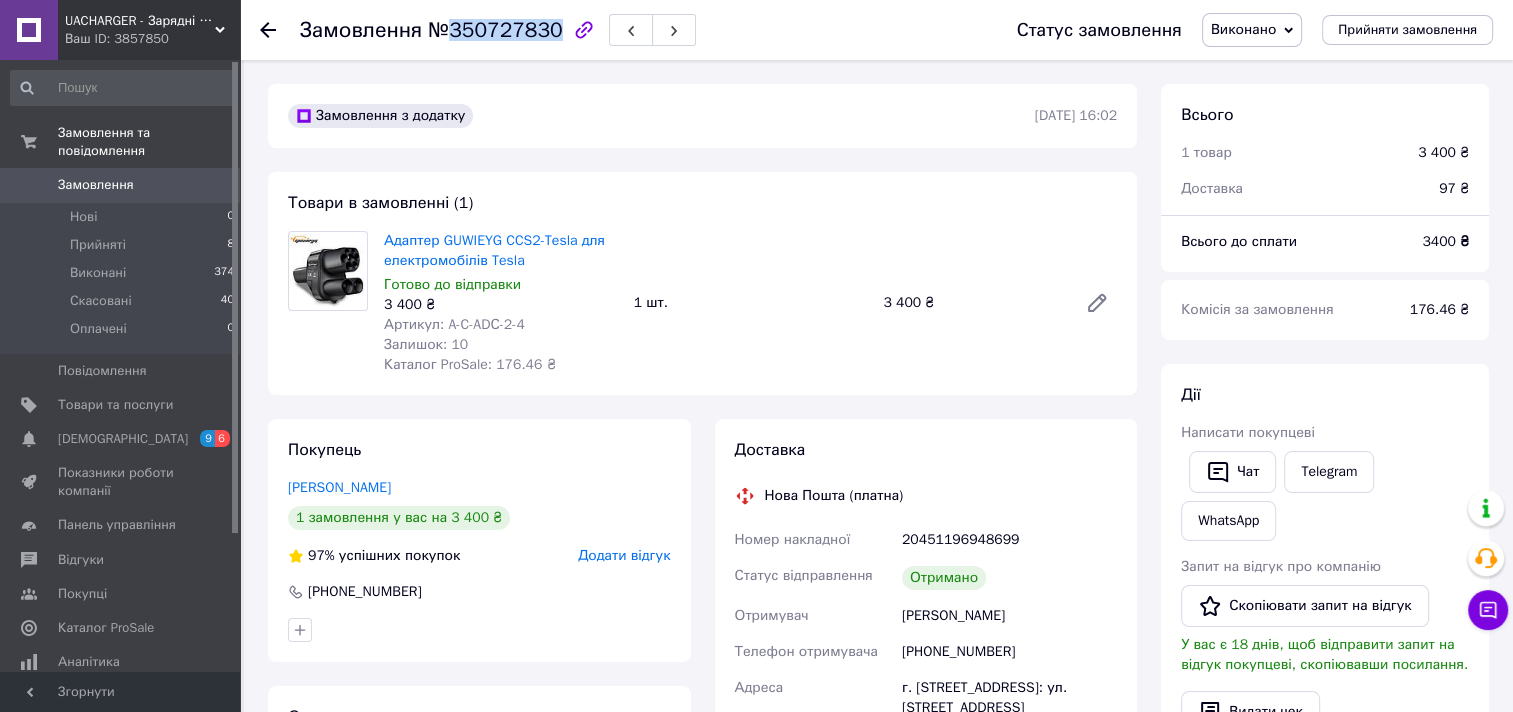 drag, startPoint x: 448, startPoint y: 31, endPoint x: 545, endPoint y: 32, distance: 97.00516 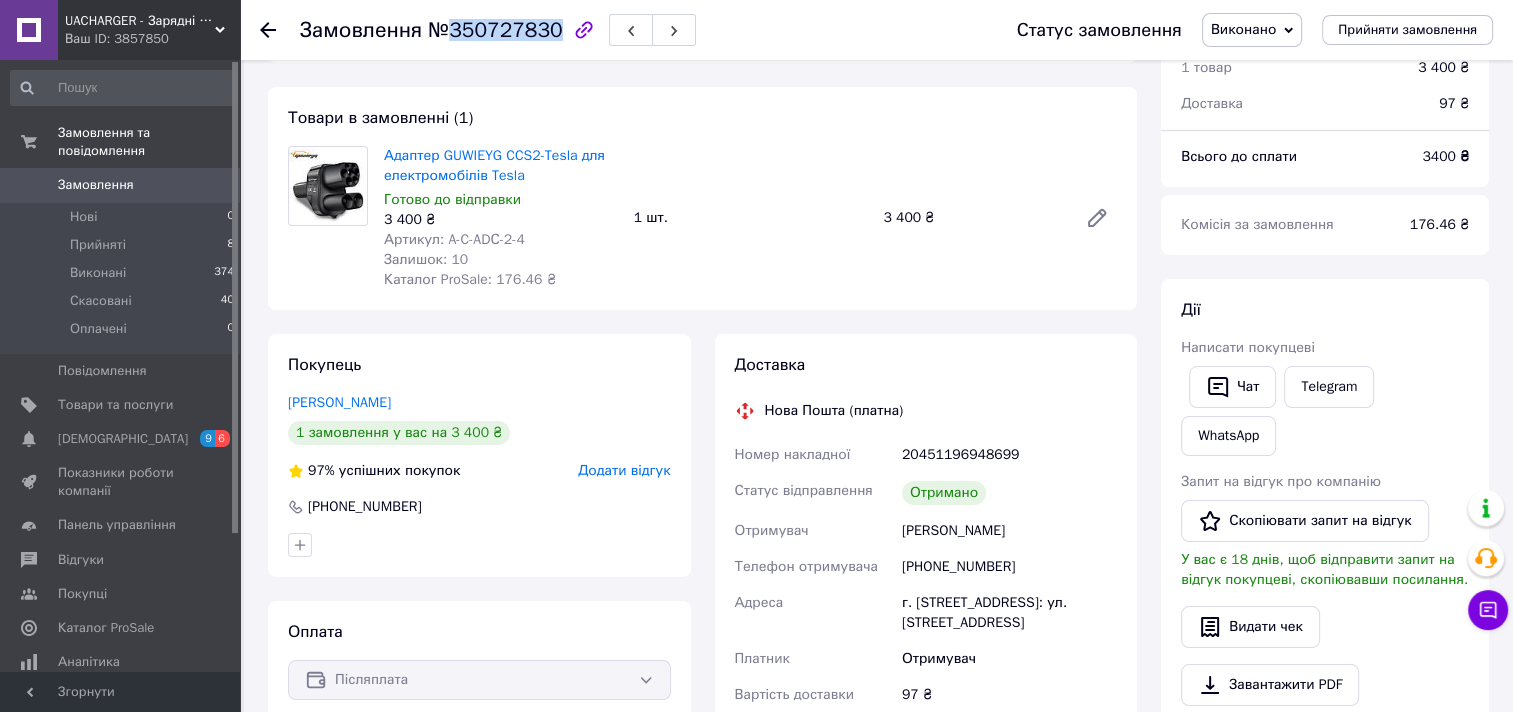 scroll, scrollTop: 200, scrollLeft: 0, axis: vertical 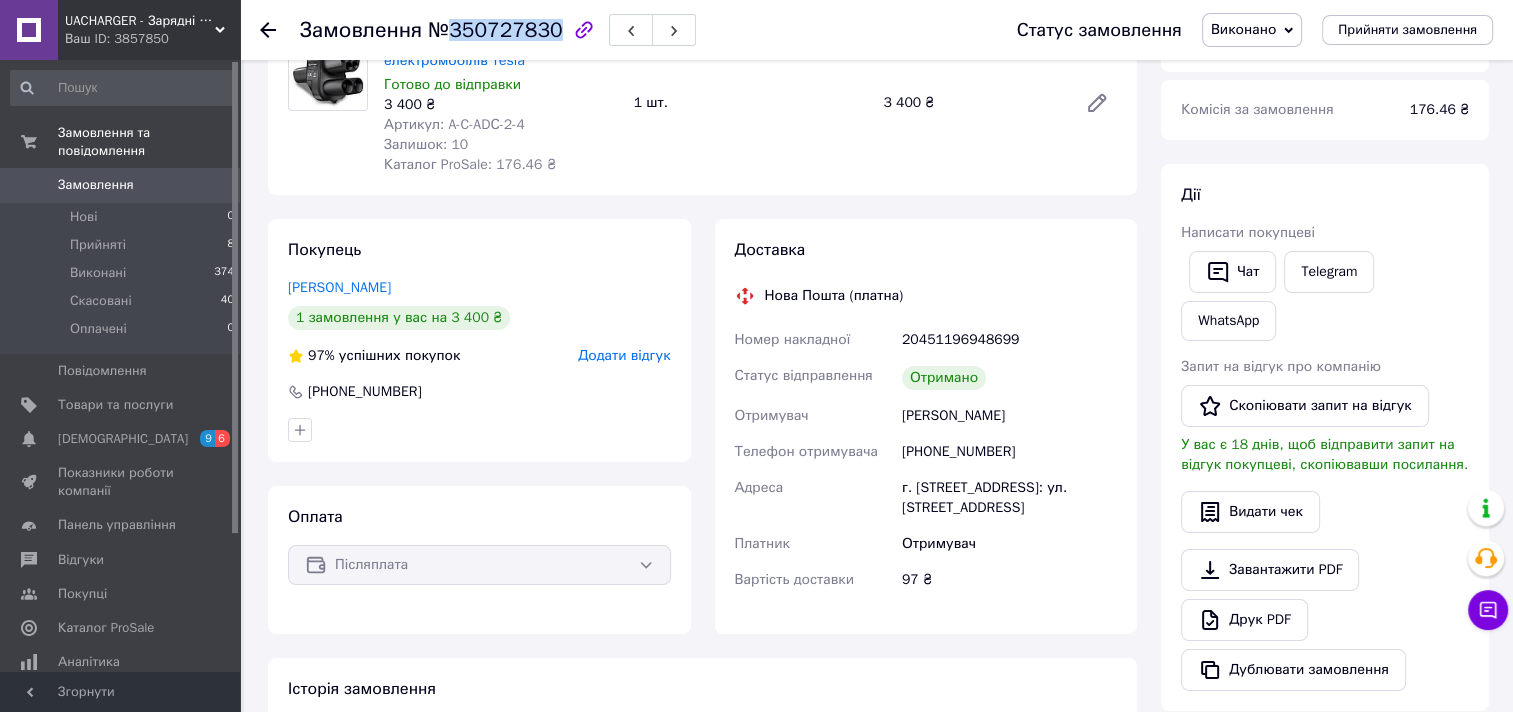 click on "Скопіювати запит на відгук" at bounding box center [1305, 406] 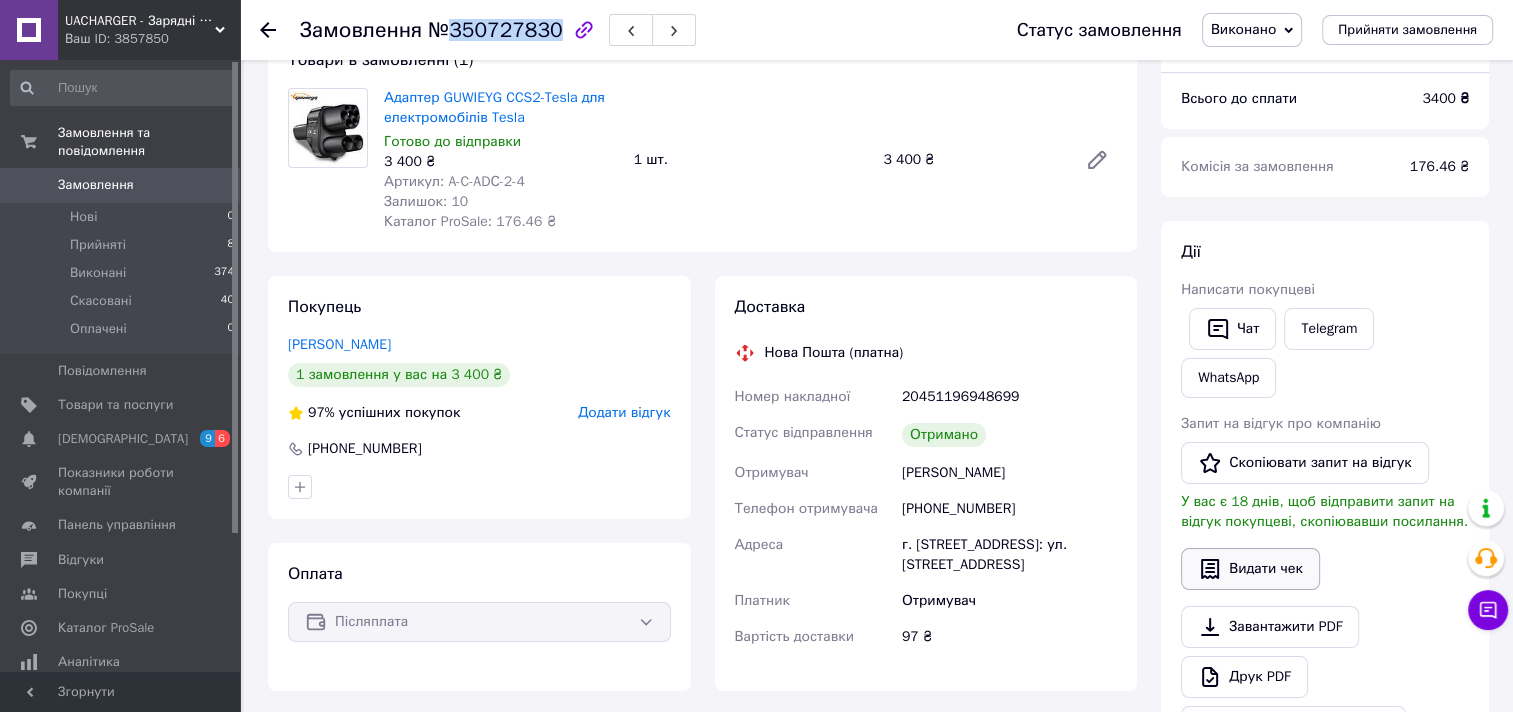scroll, scrollTop: 0, scrollLeft: 0, axis: both 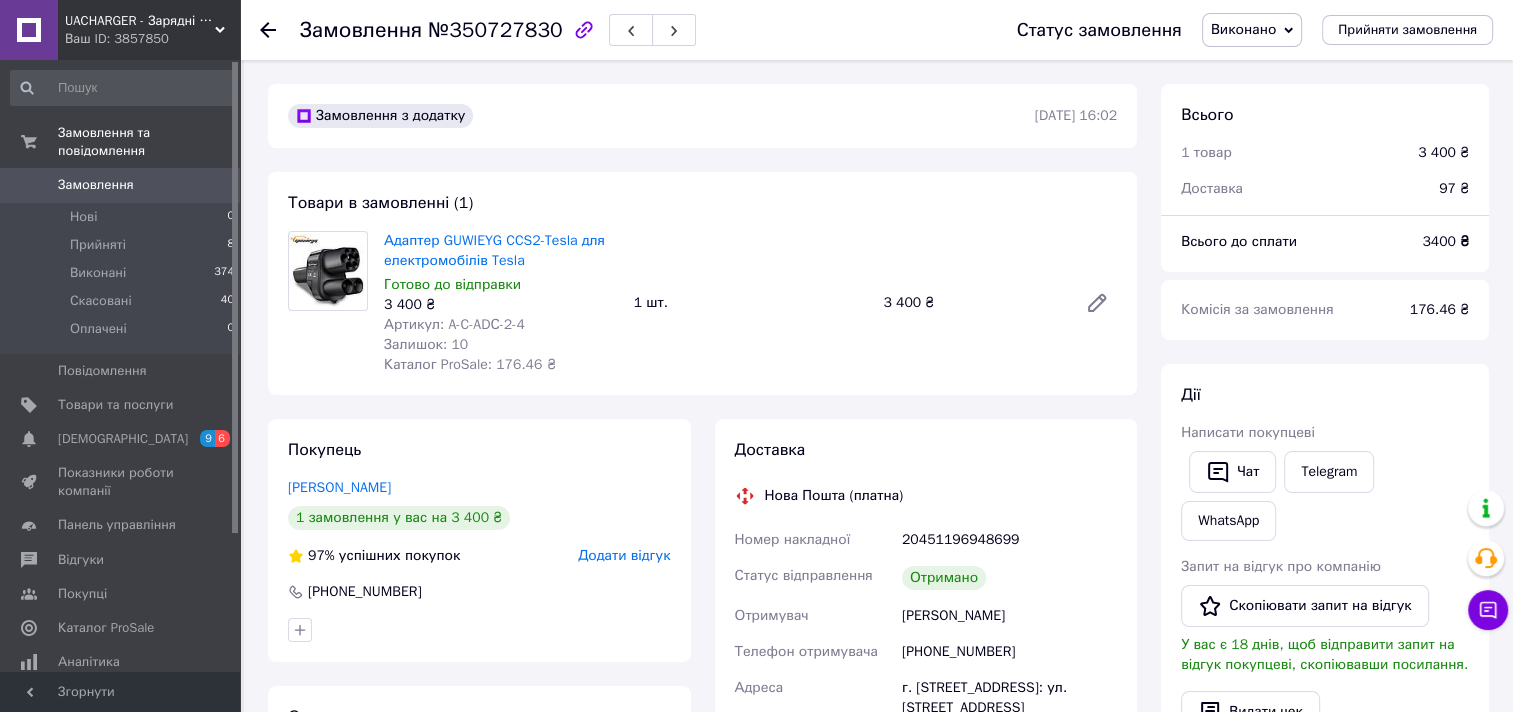 click at bounding box center (268, 30) 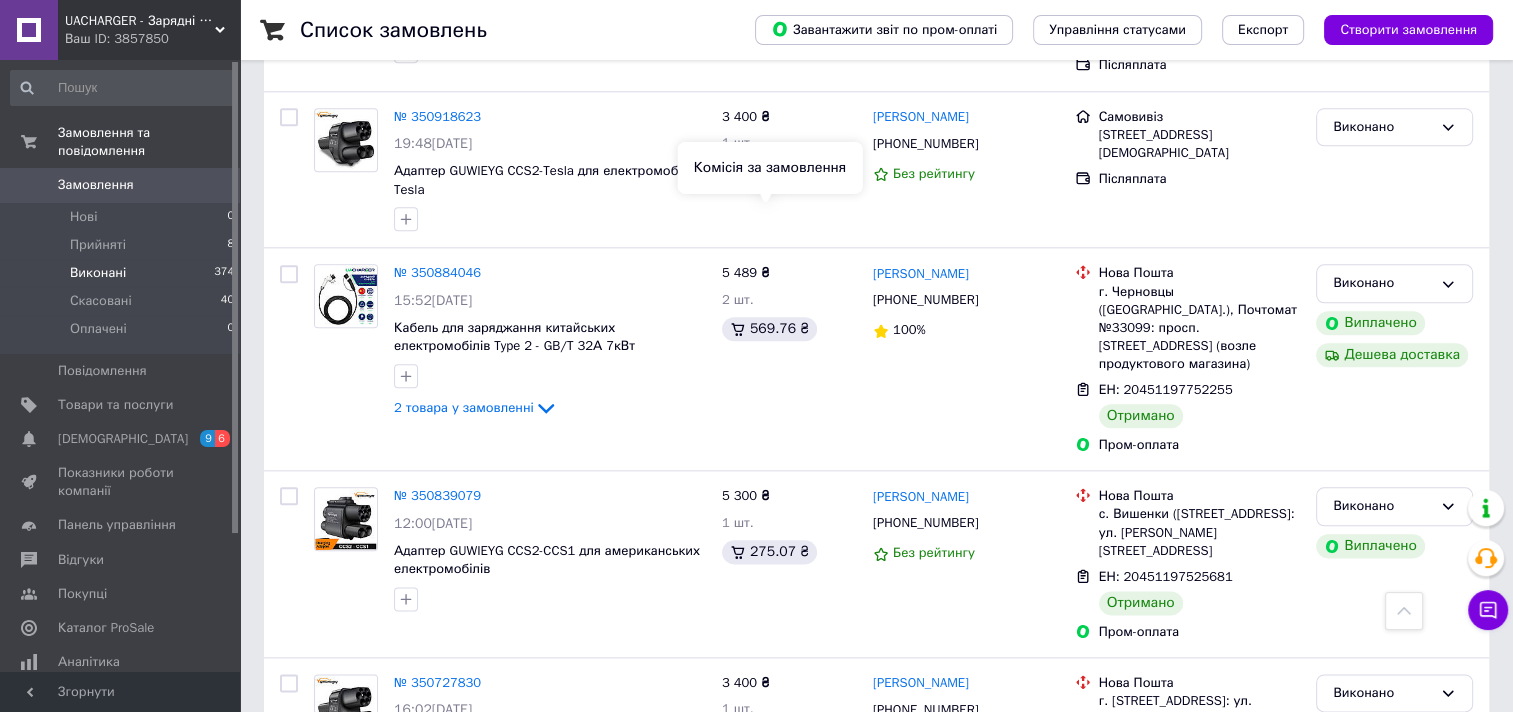 scroll, scrollTop: 2400, scrollLeft: 0, axis: vertical 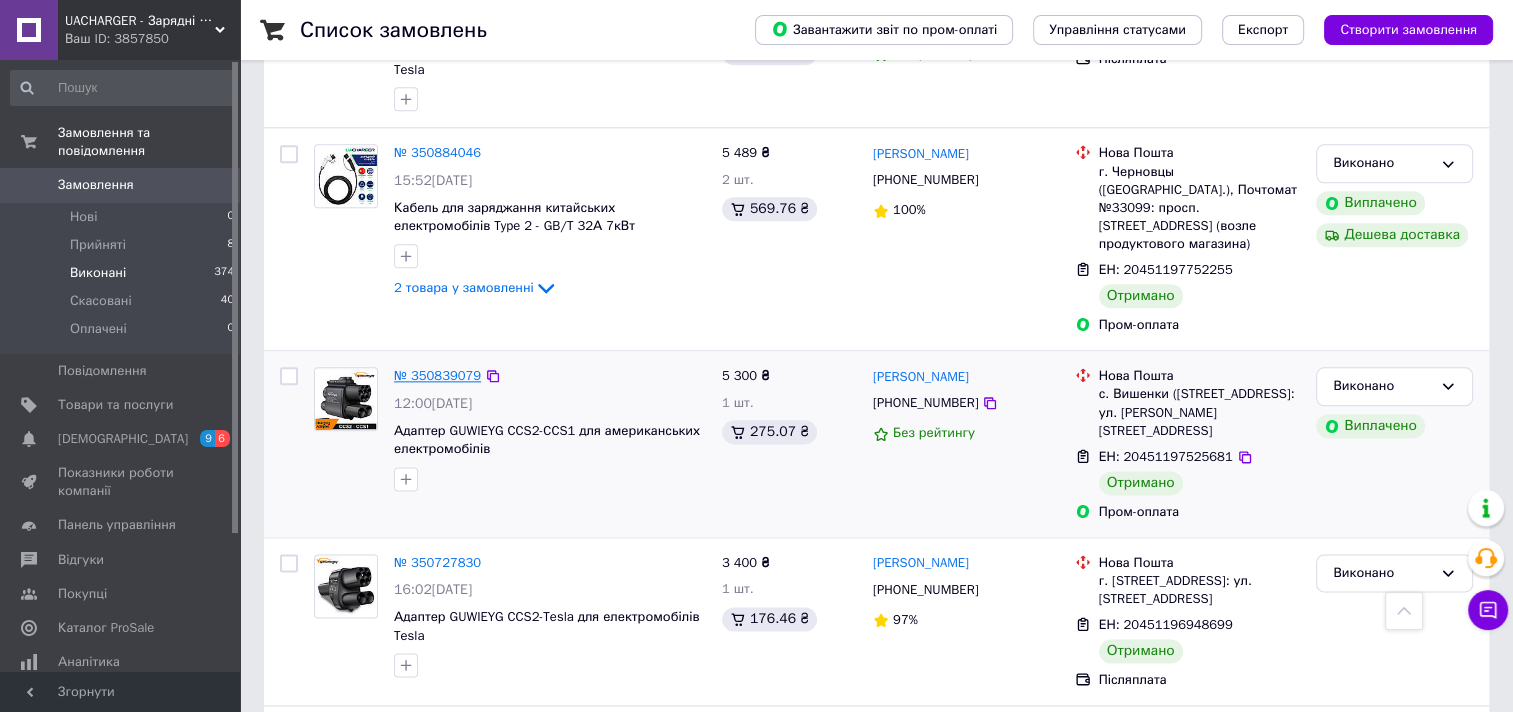 click on "№ 350839079" at bounding box center [437, 375] 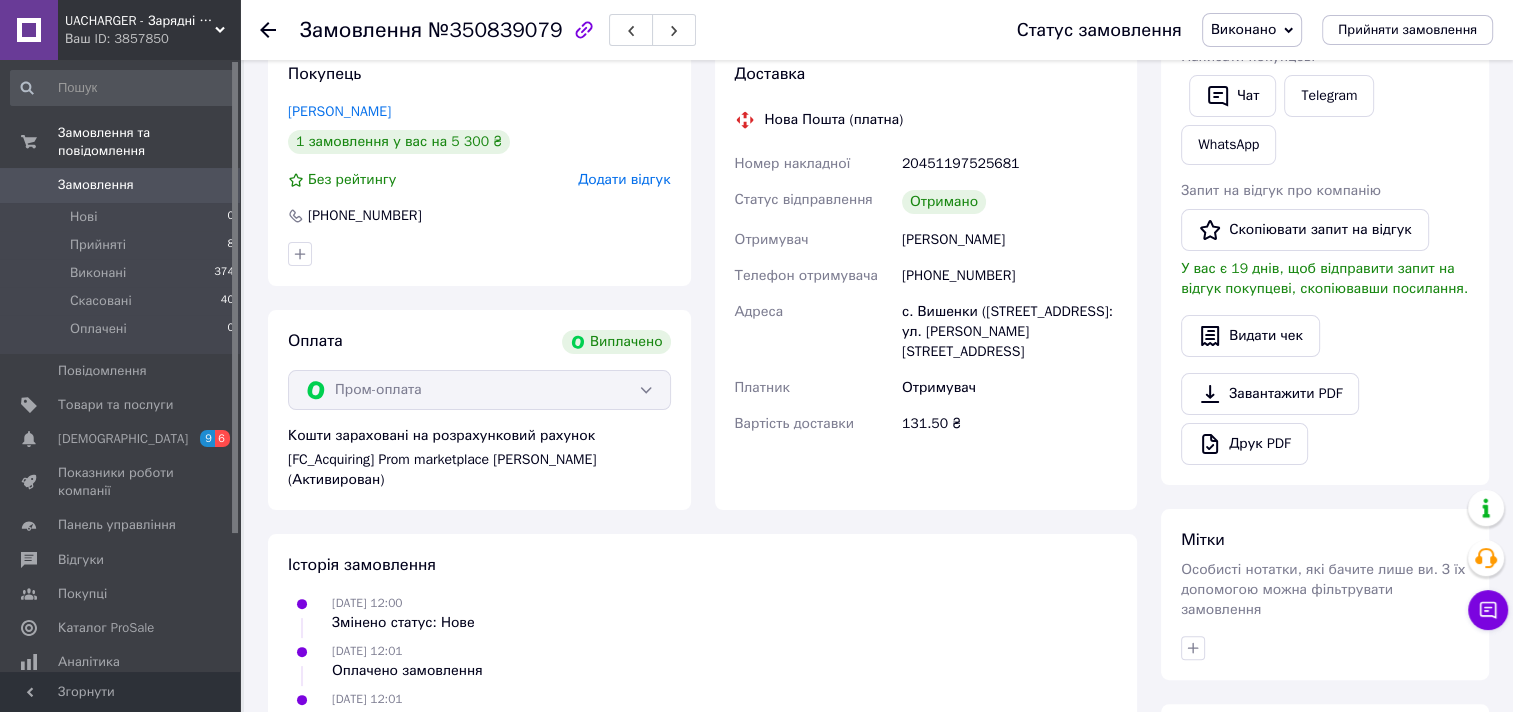 scroll, scrollTop: 0, scrollLeft: 0, axis: both 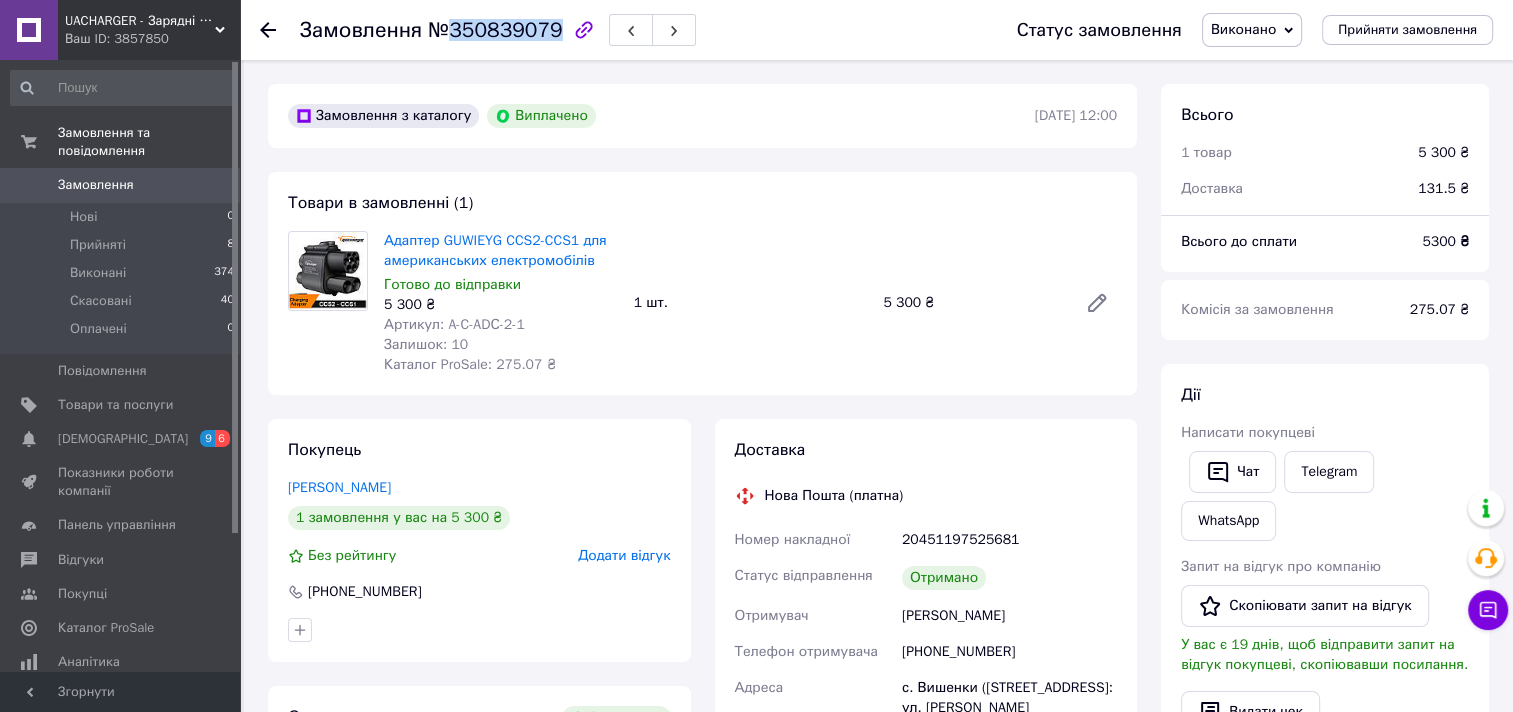 drag, startPoint x: 445, startPoint y: 31, endPoint x: 544, endPoint y: 26, distance: 99.12618 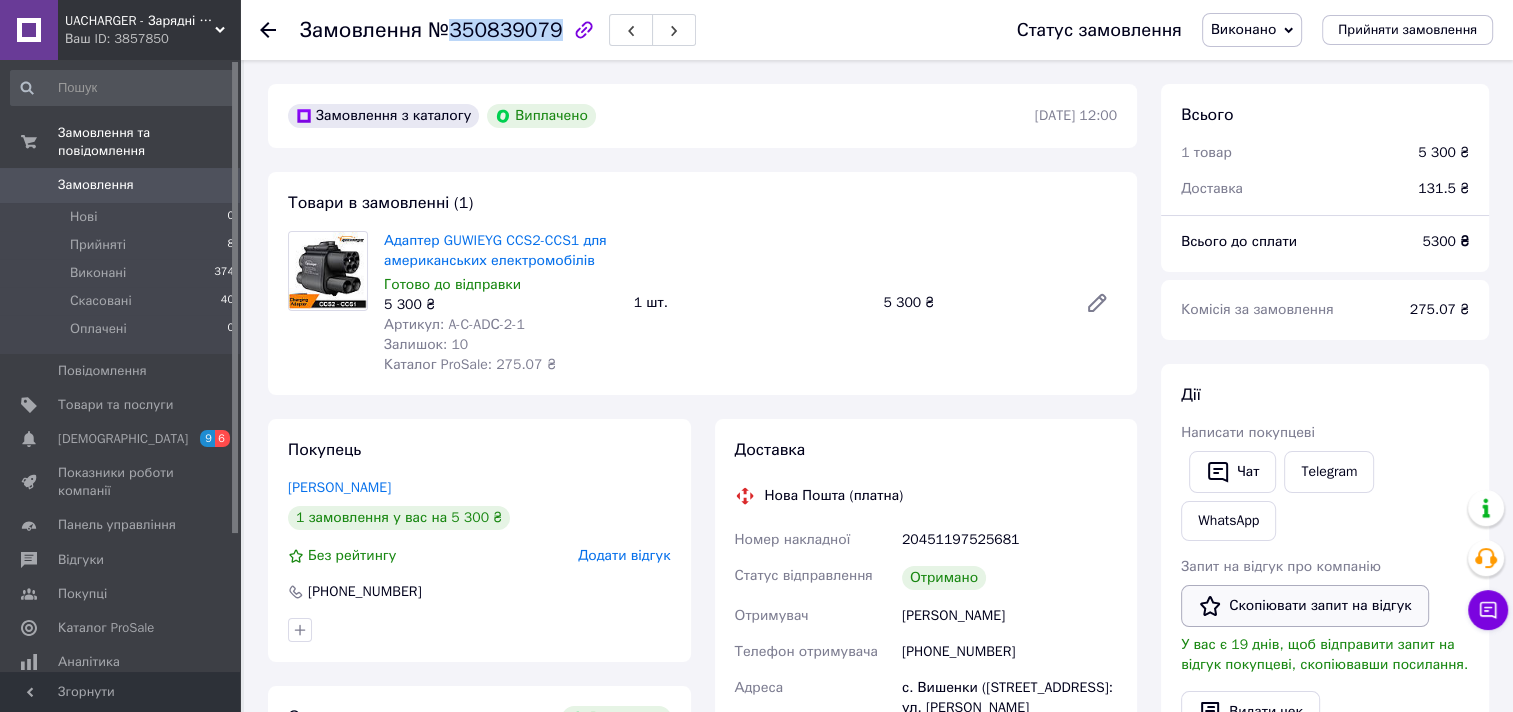 click on "Скопіювати запит на відгук" at bounding box center (1305, 606) 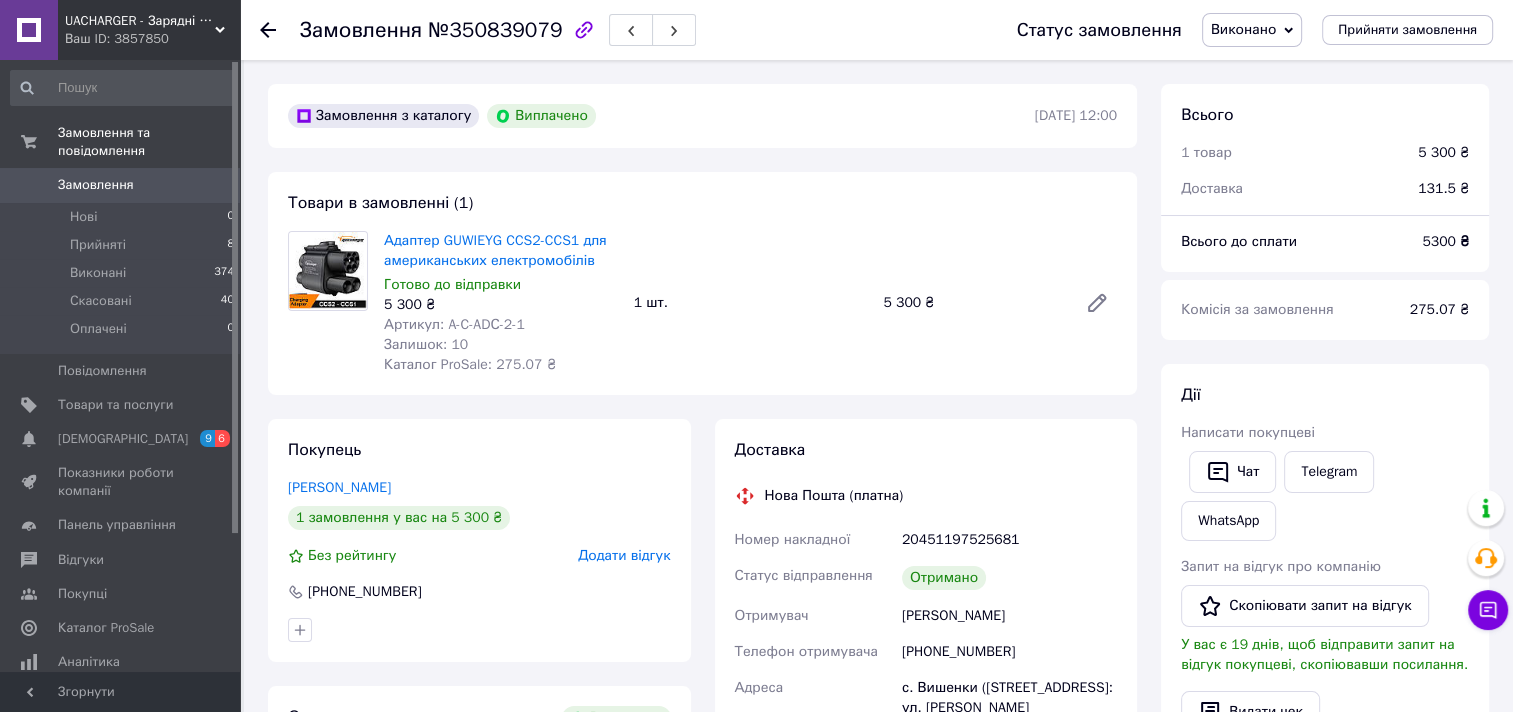 click 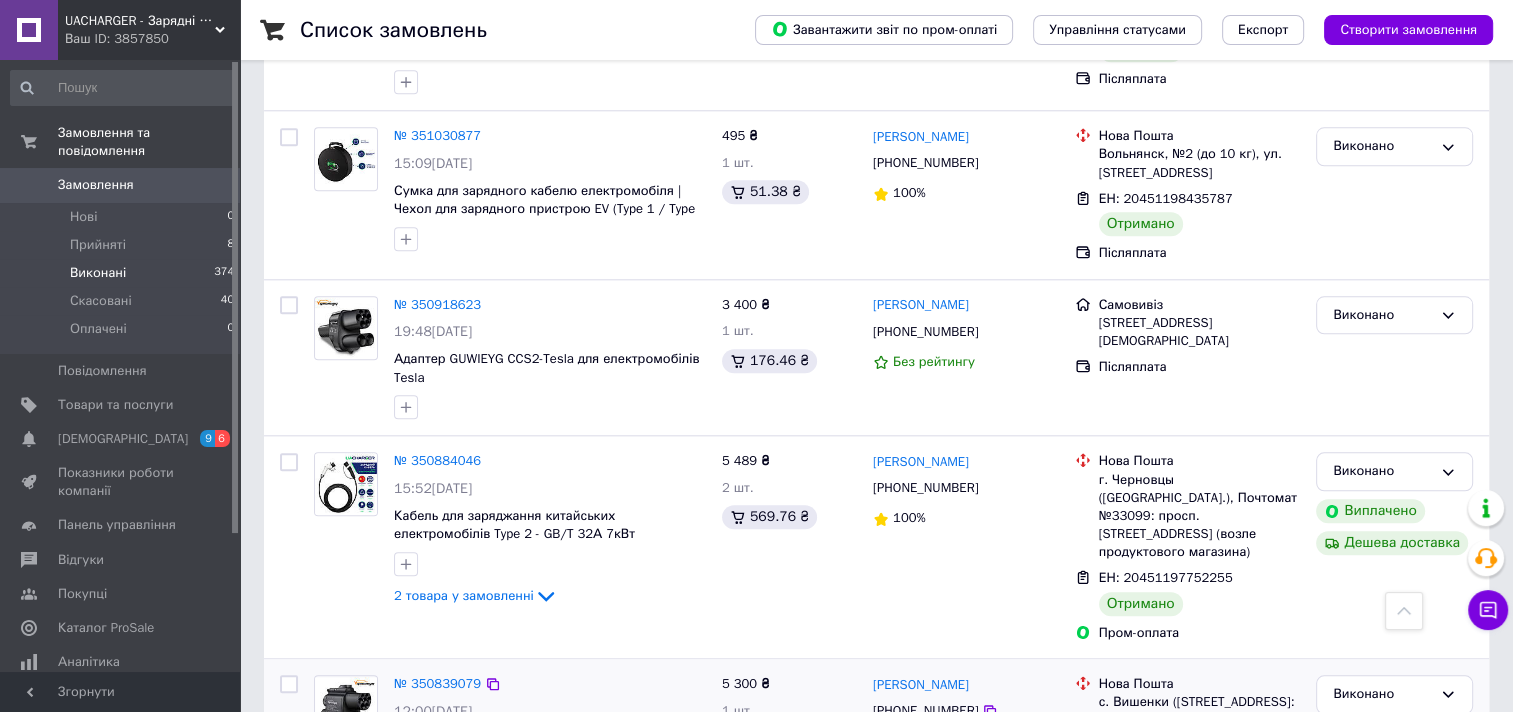 scroll, scrollTop: 2100, scrollLeft: 0, axis: vertical 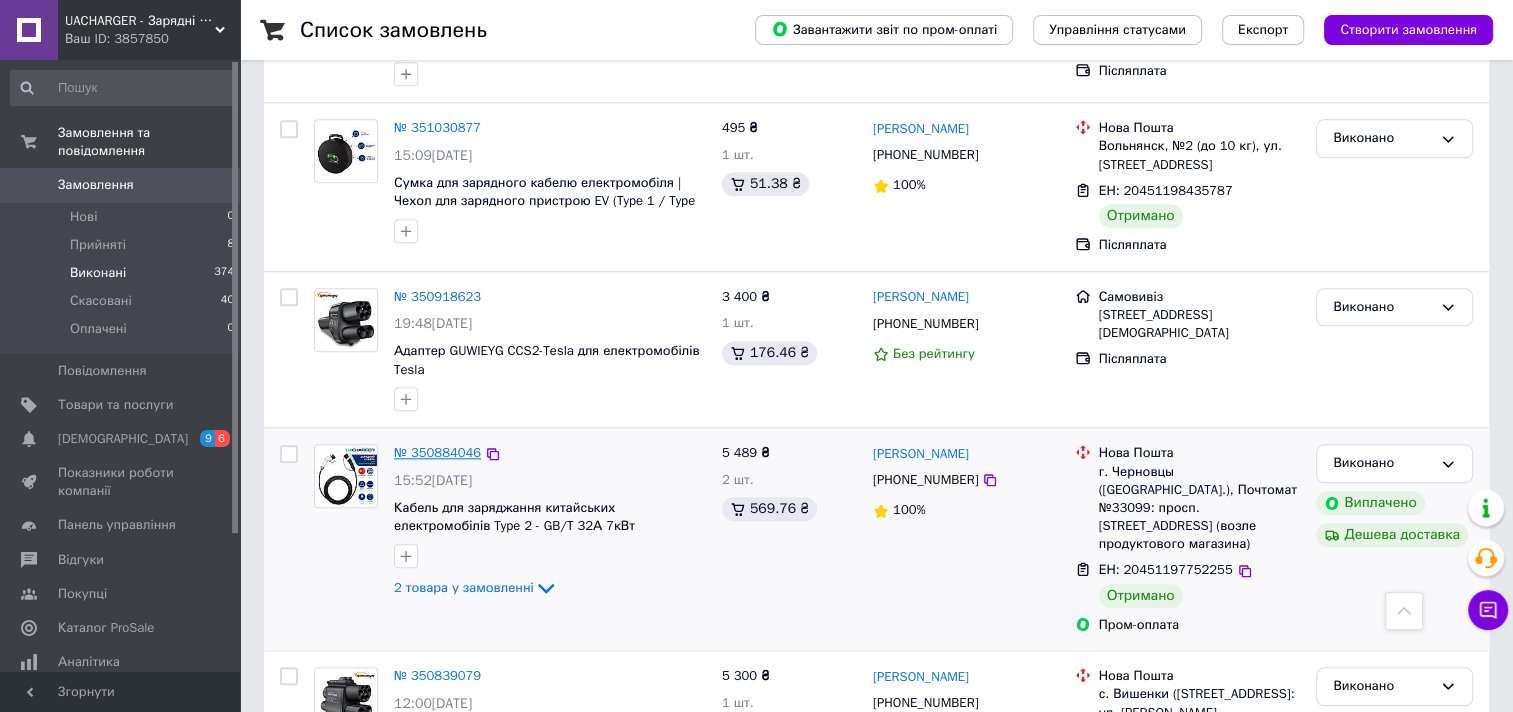 click on "№ 350884046" at bounding box center (437, 452) 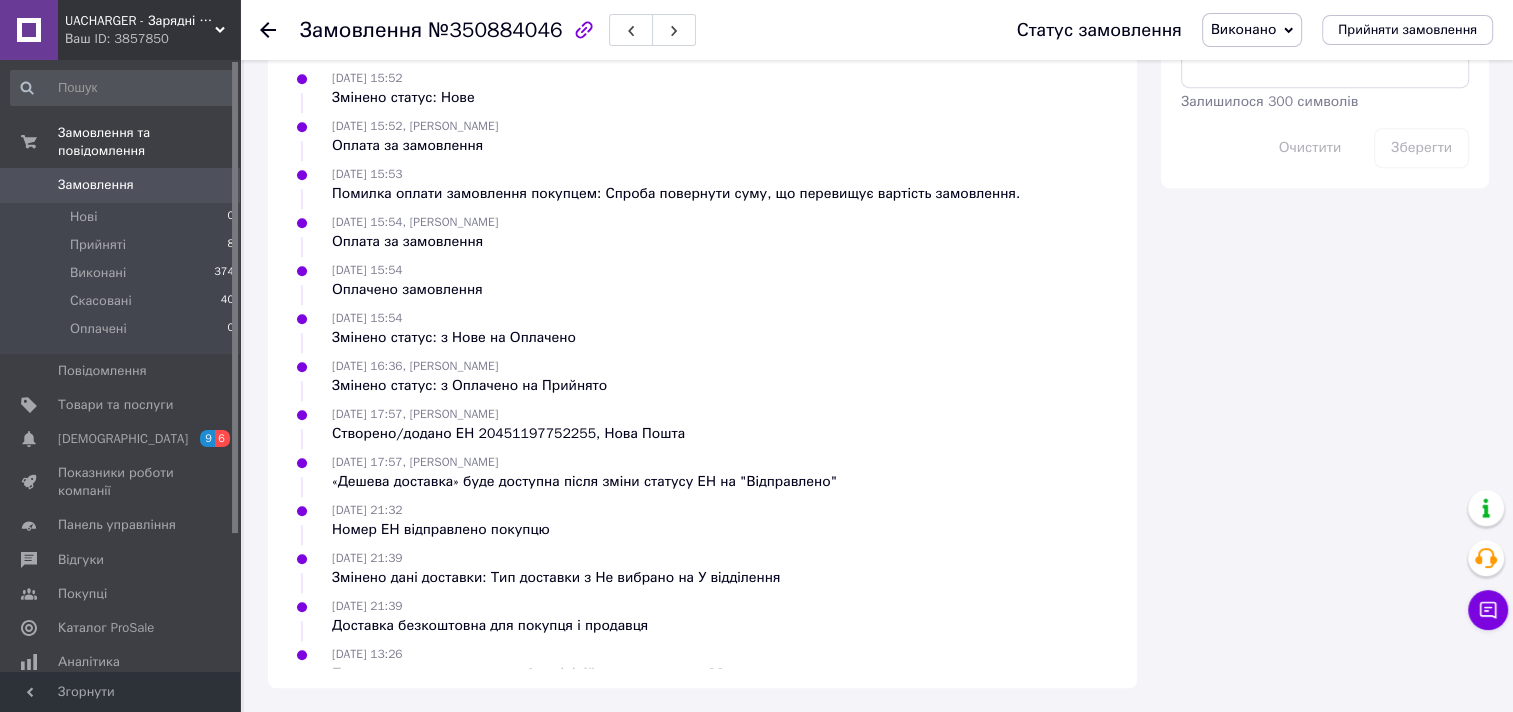 scroll, scrollTop: 1503, scrollLeft: 0, axis: vertical 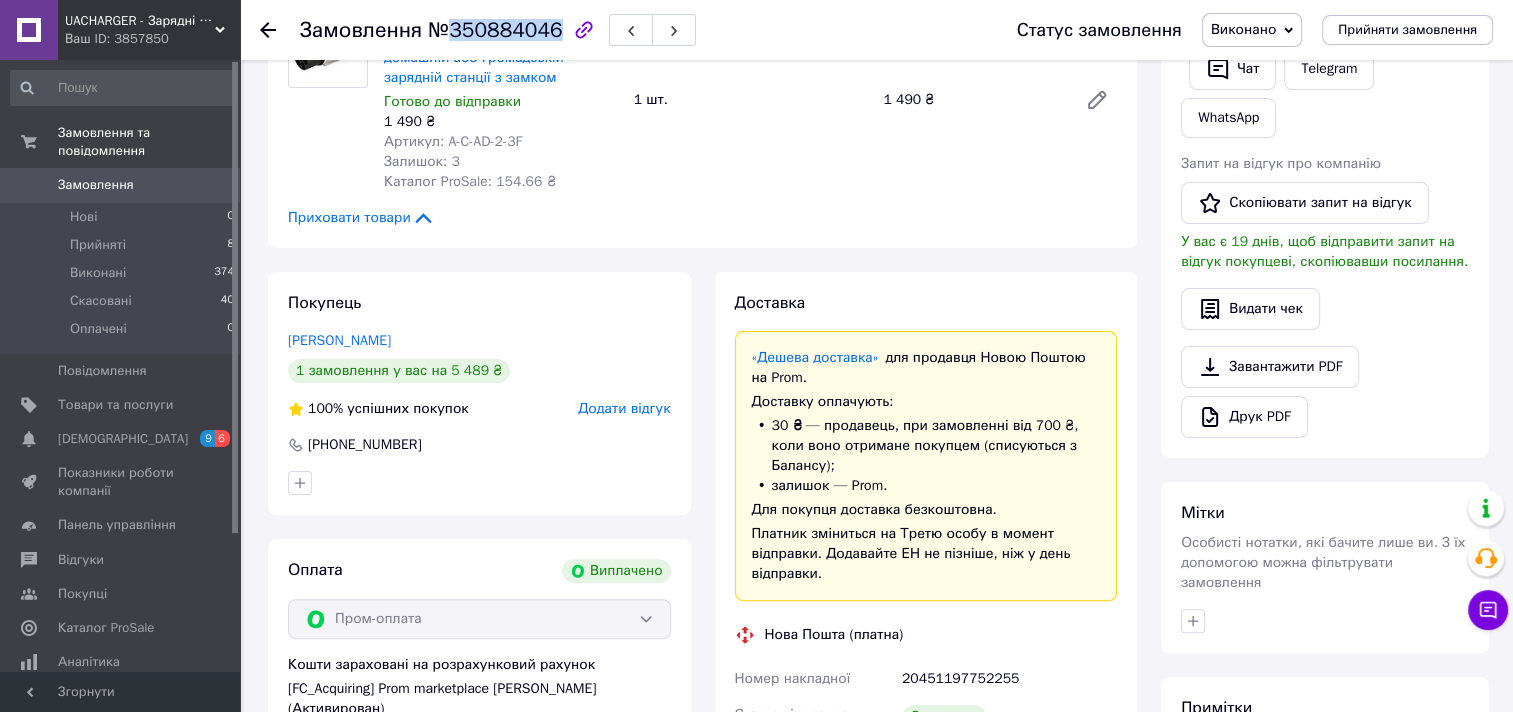 drag, startPoint x: 450, startPoint y: 32, endPoint x: 546, endPoint y: 40, distance: 96.332756 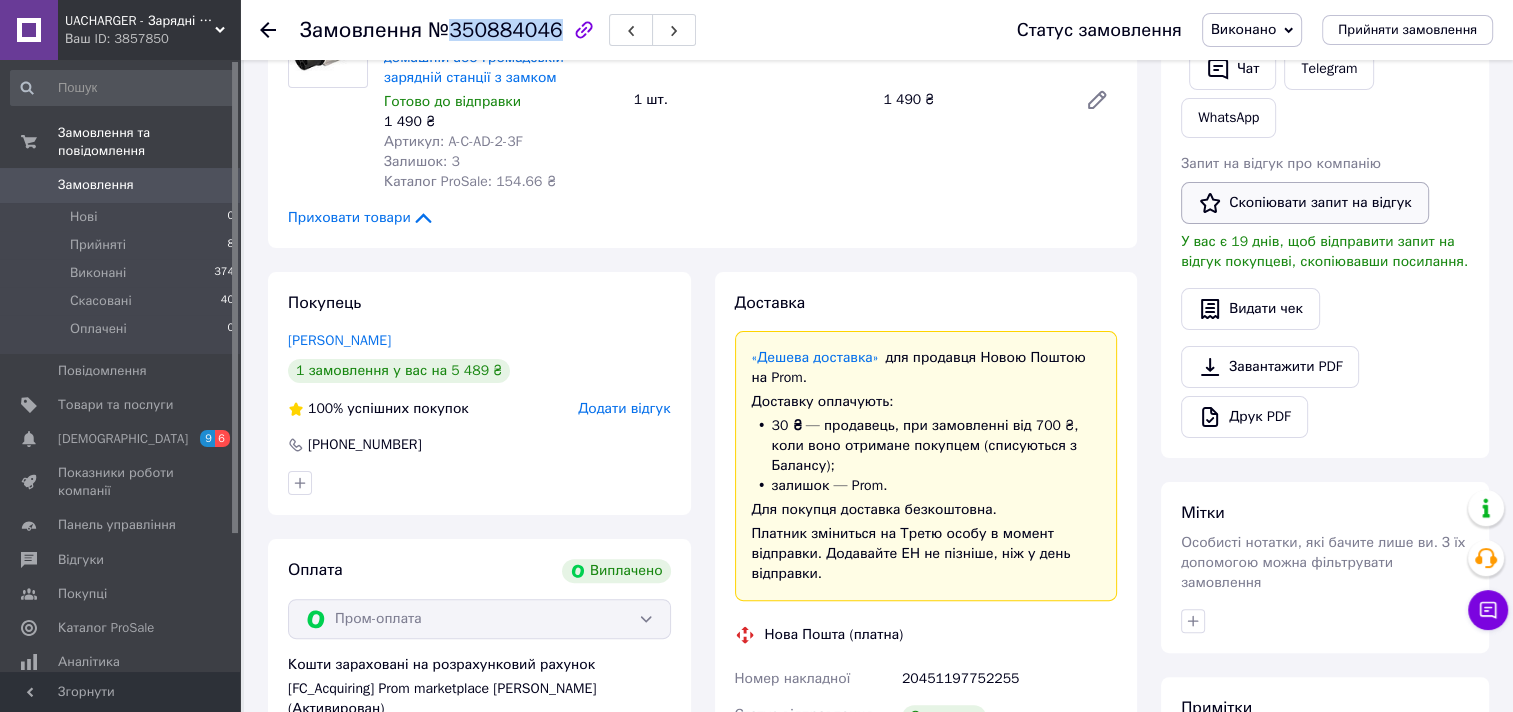 click on "Скопіювати запит на відгук" at bounding box center (1305, 203) 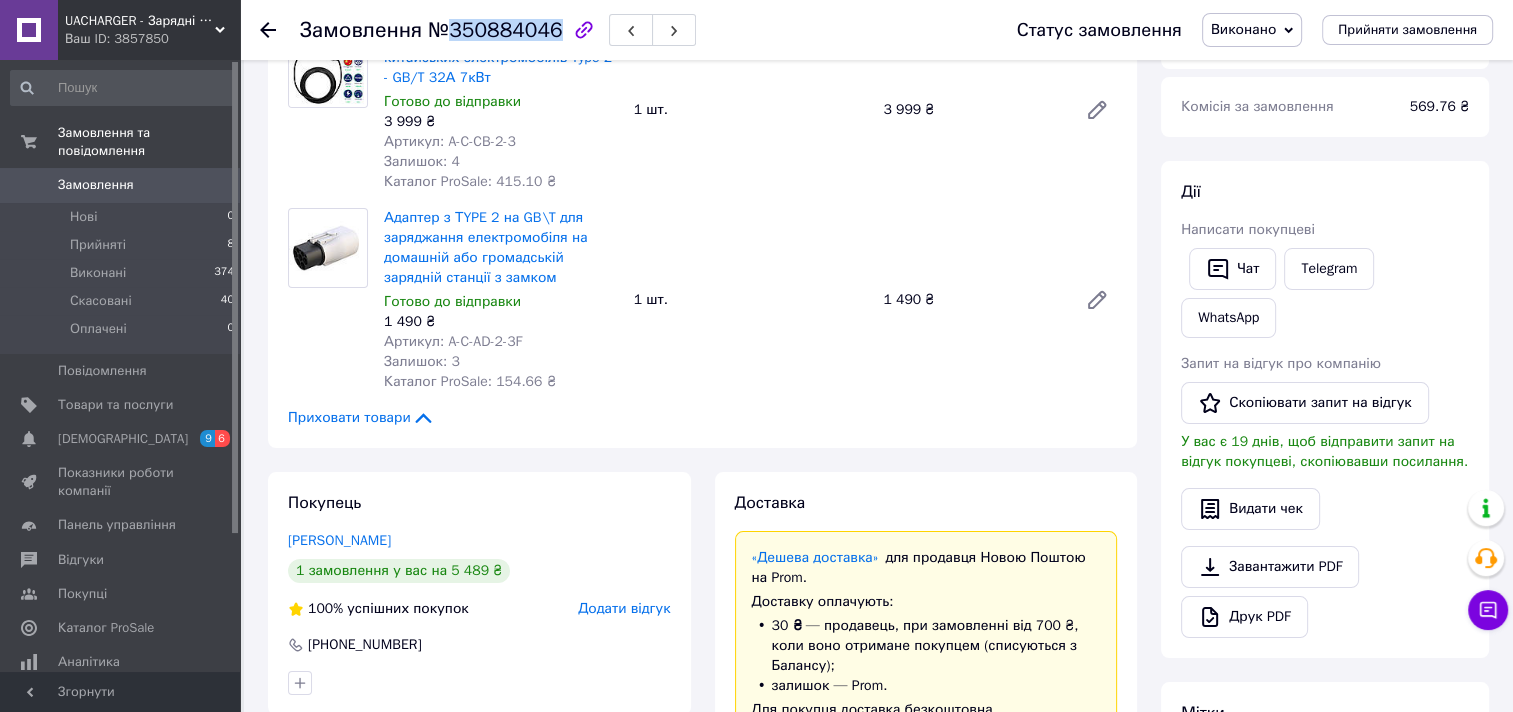 scroll, scrollTop: 103, scrollLeft: 0, axis: vertical 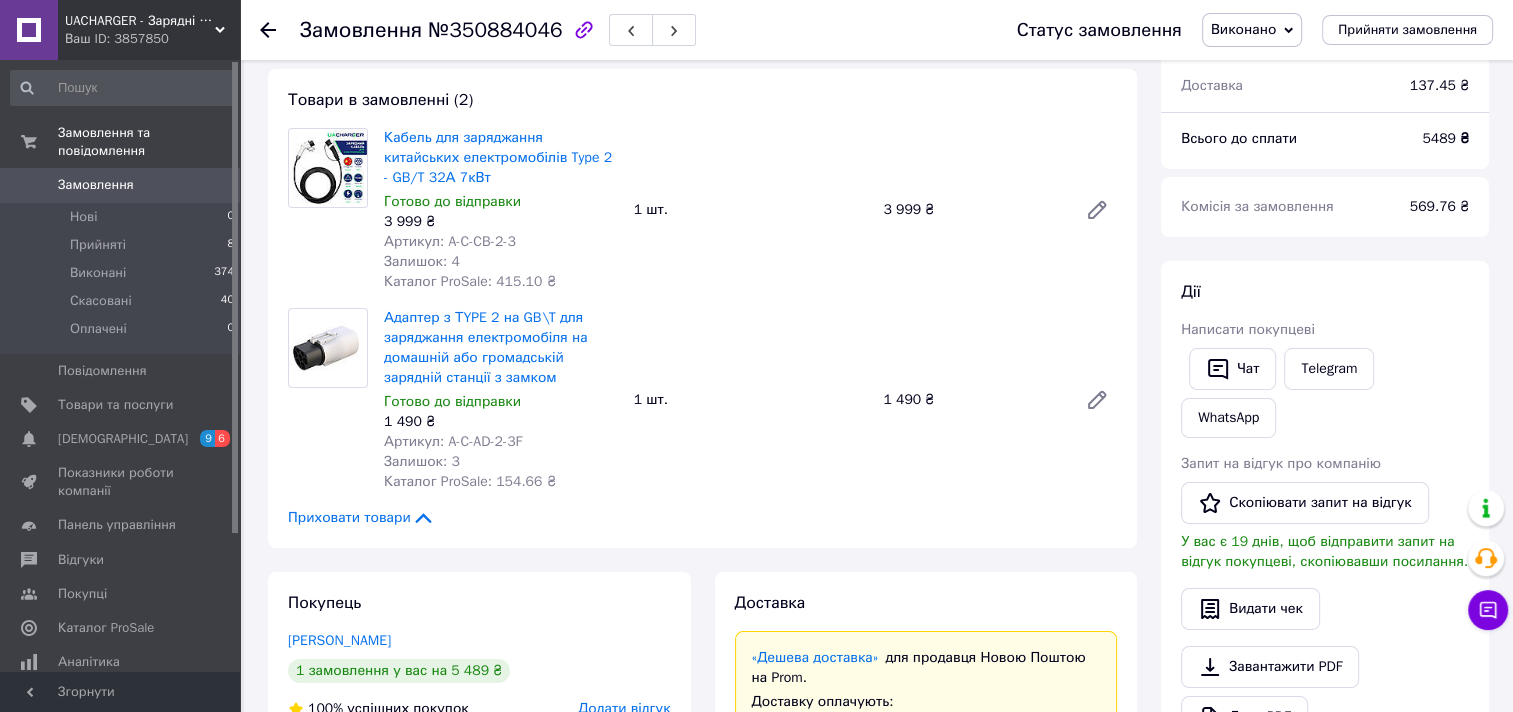 click at bounding box center [280, 30] 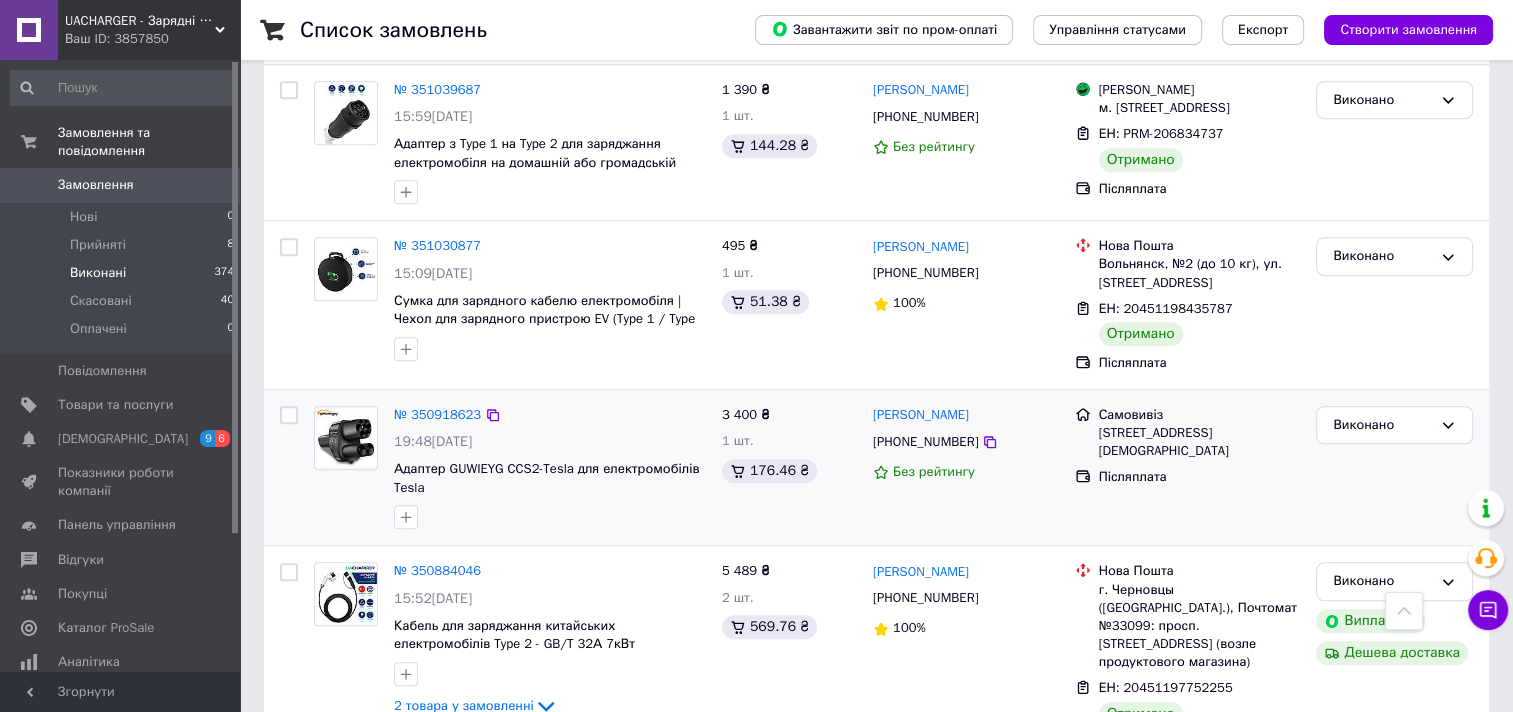 scroll, scrollTop: 2000, scrollLeft: 0, axis: vertical 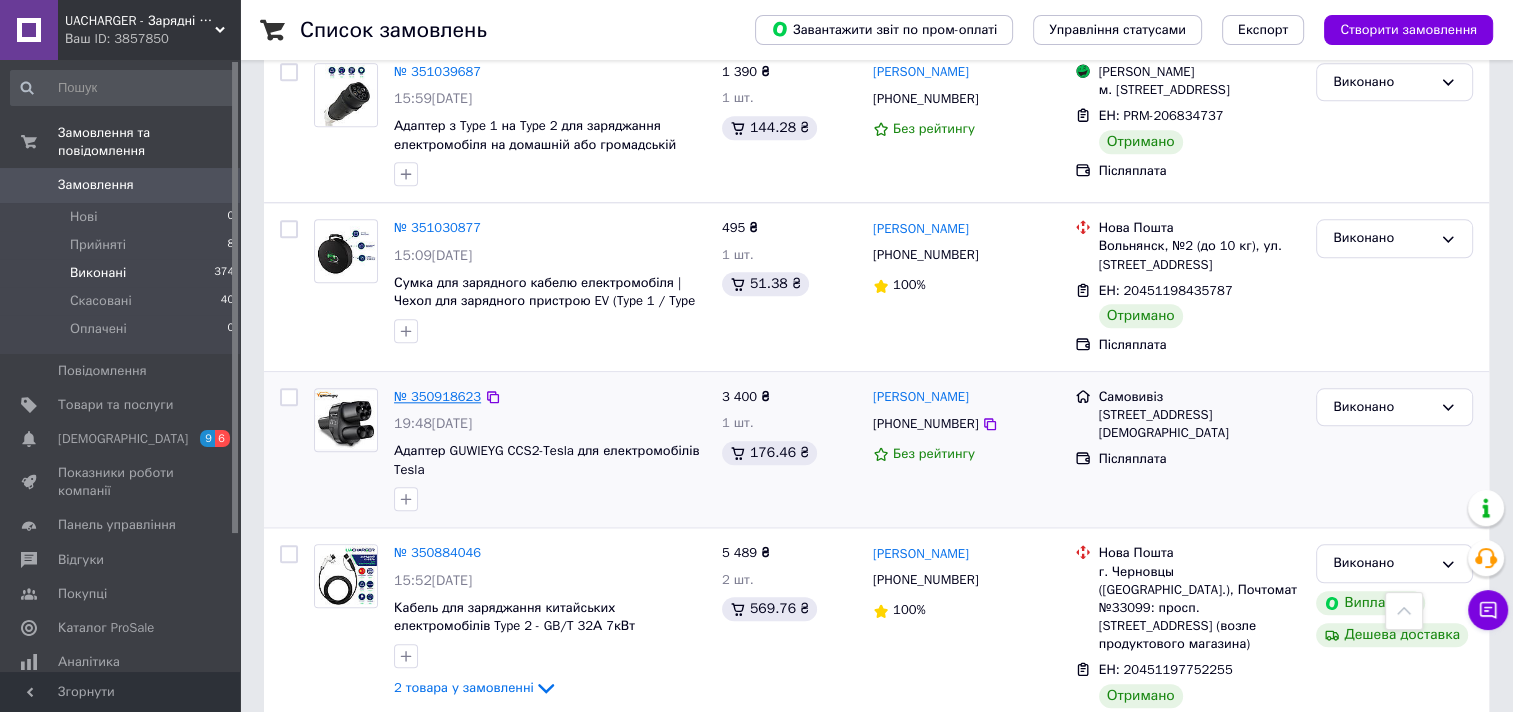 click on "№ 350918623" at bounding box center [437, 396] 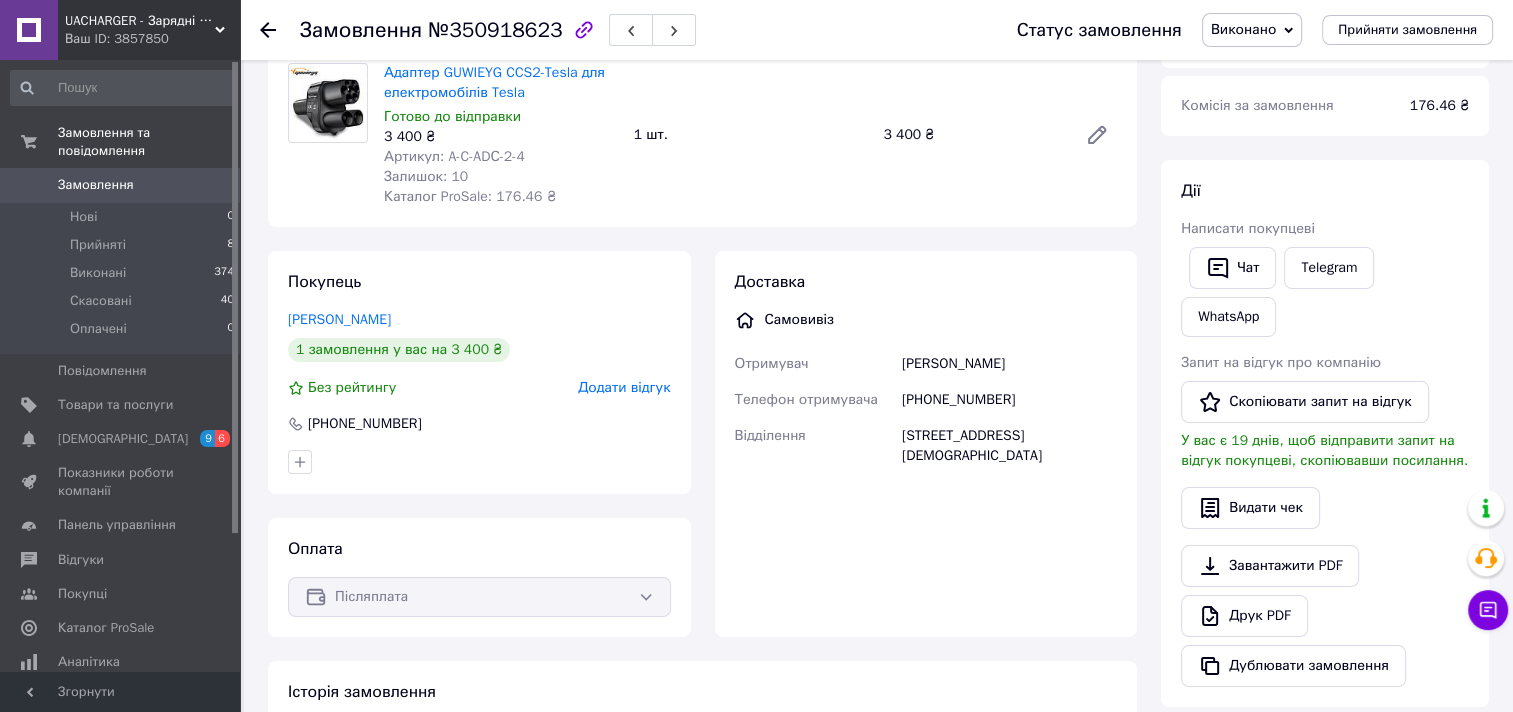 scroll, scrollTop: 148, scrollLeft: 0, axis: vertical 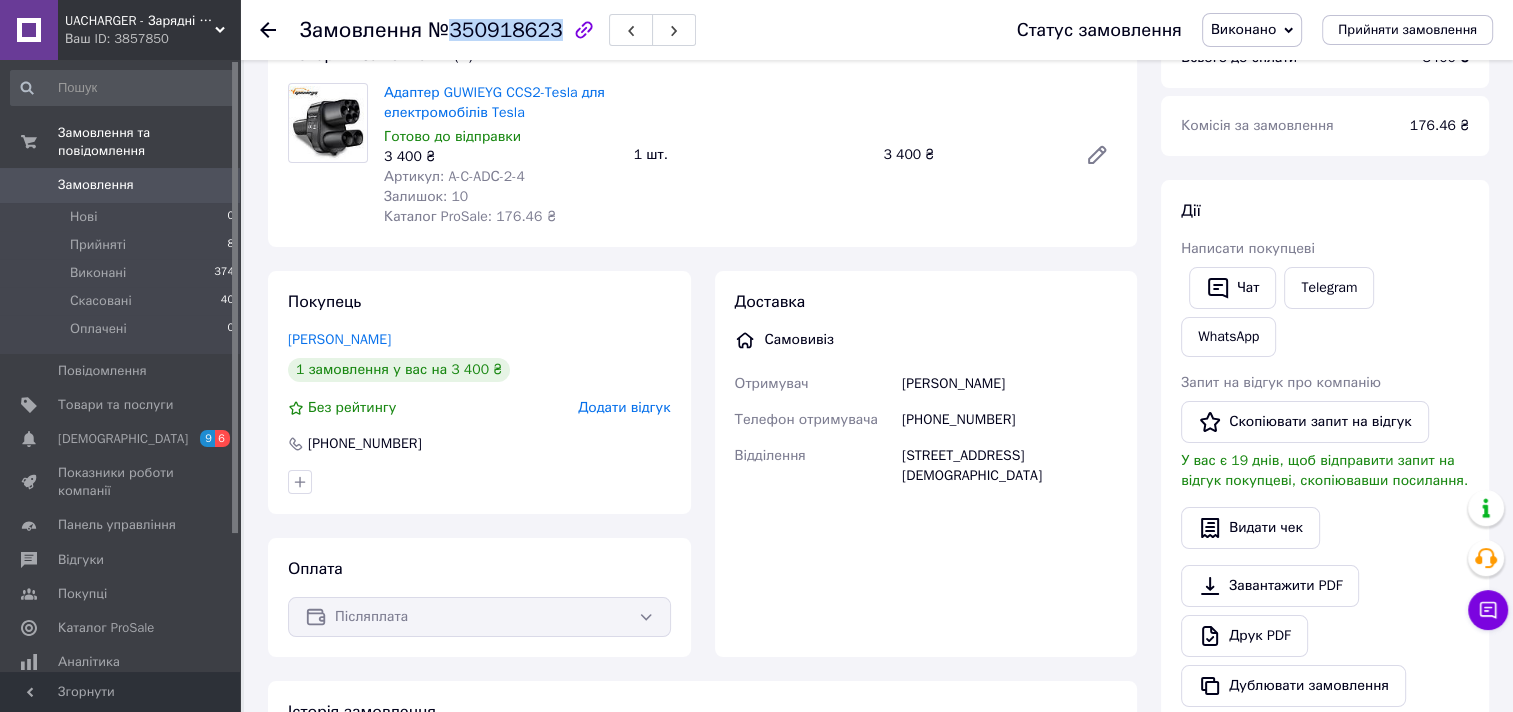 drag, startPoint x: 448, startPoint y: 28, endPoint x: 543, endPoint y: 36, distance: 95.33625 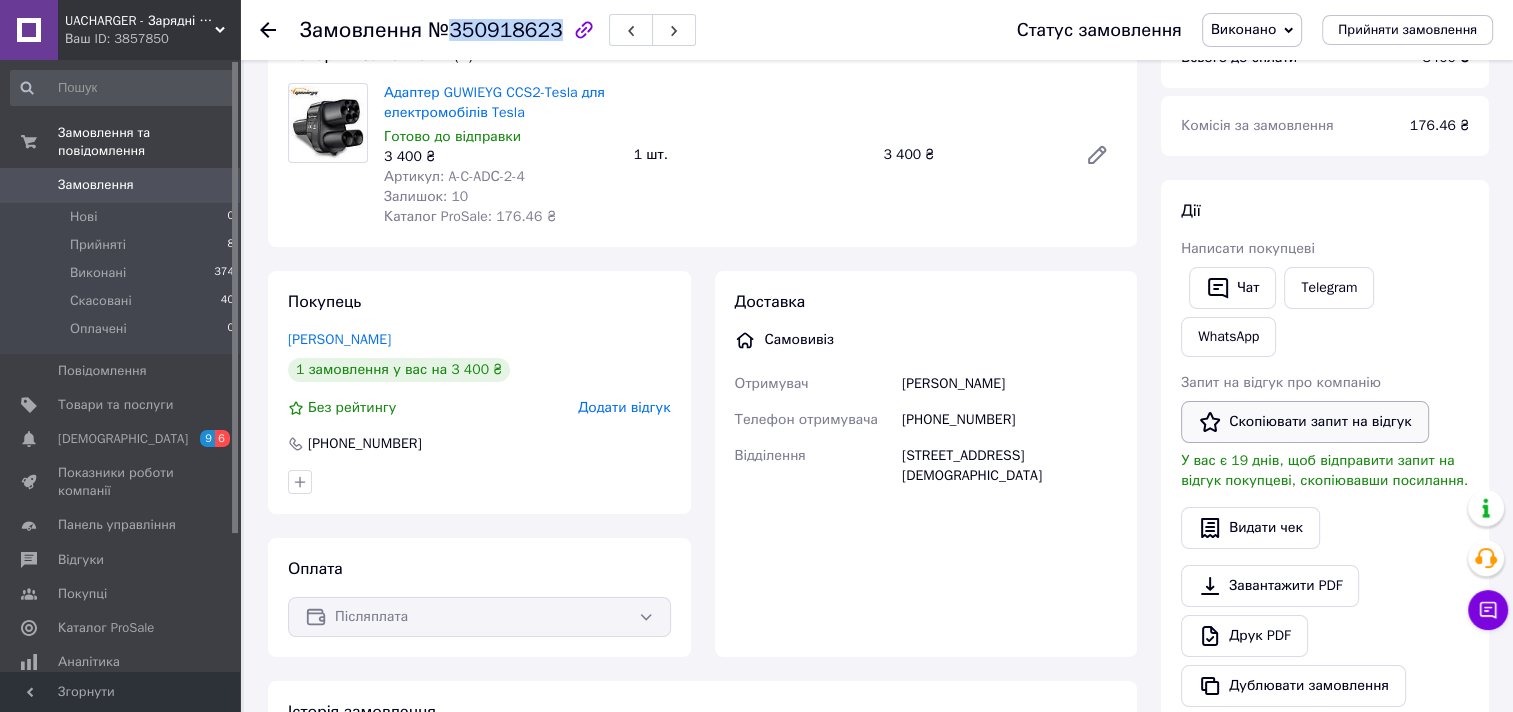 click on "Скопіювати запит на відгук" at bounding box center (1305, 422) 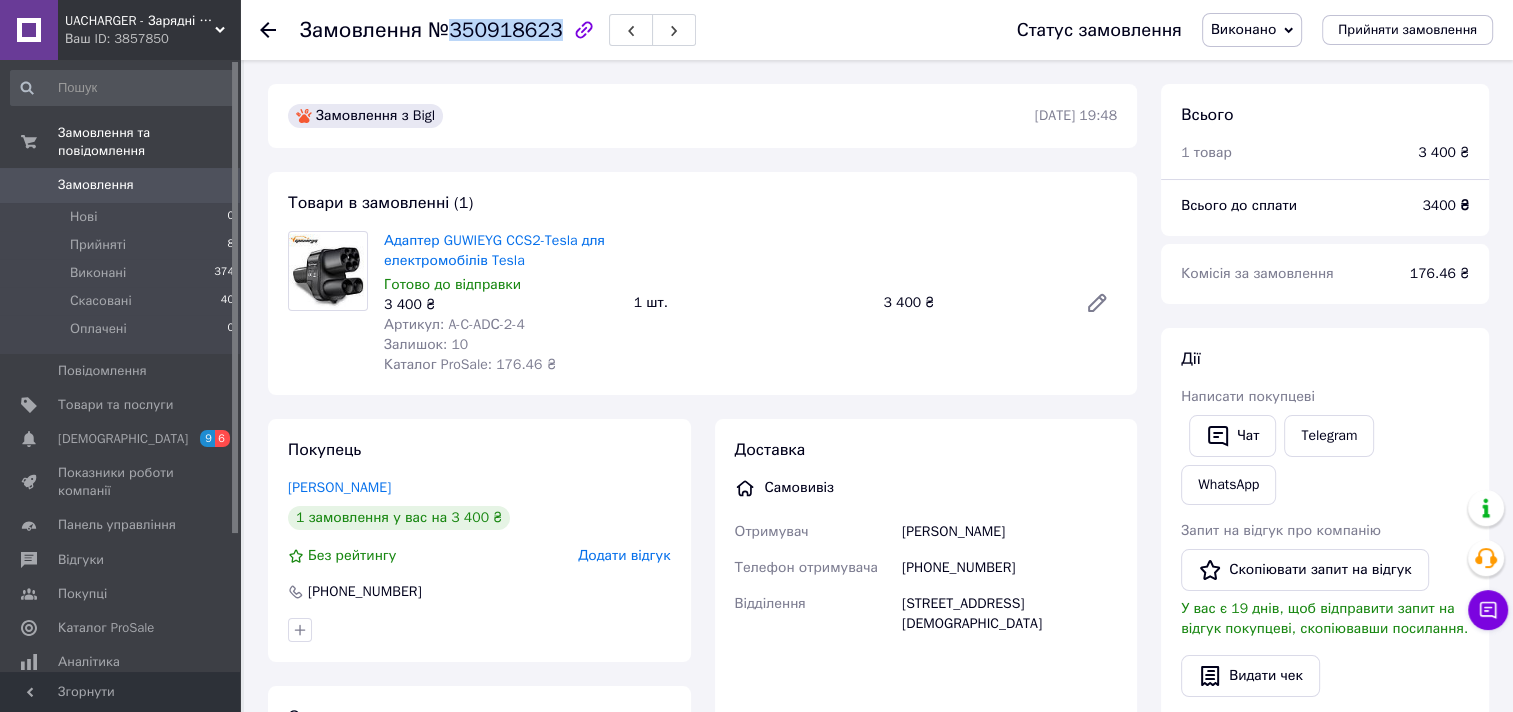 scroll, scrollTop: 0, scrollLeft: 0, axis: both 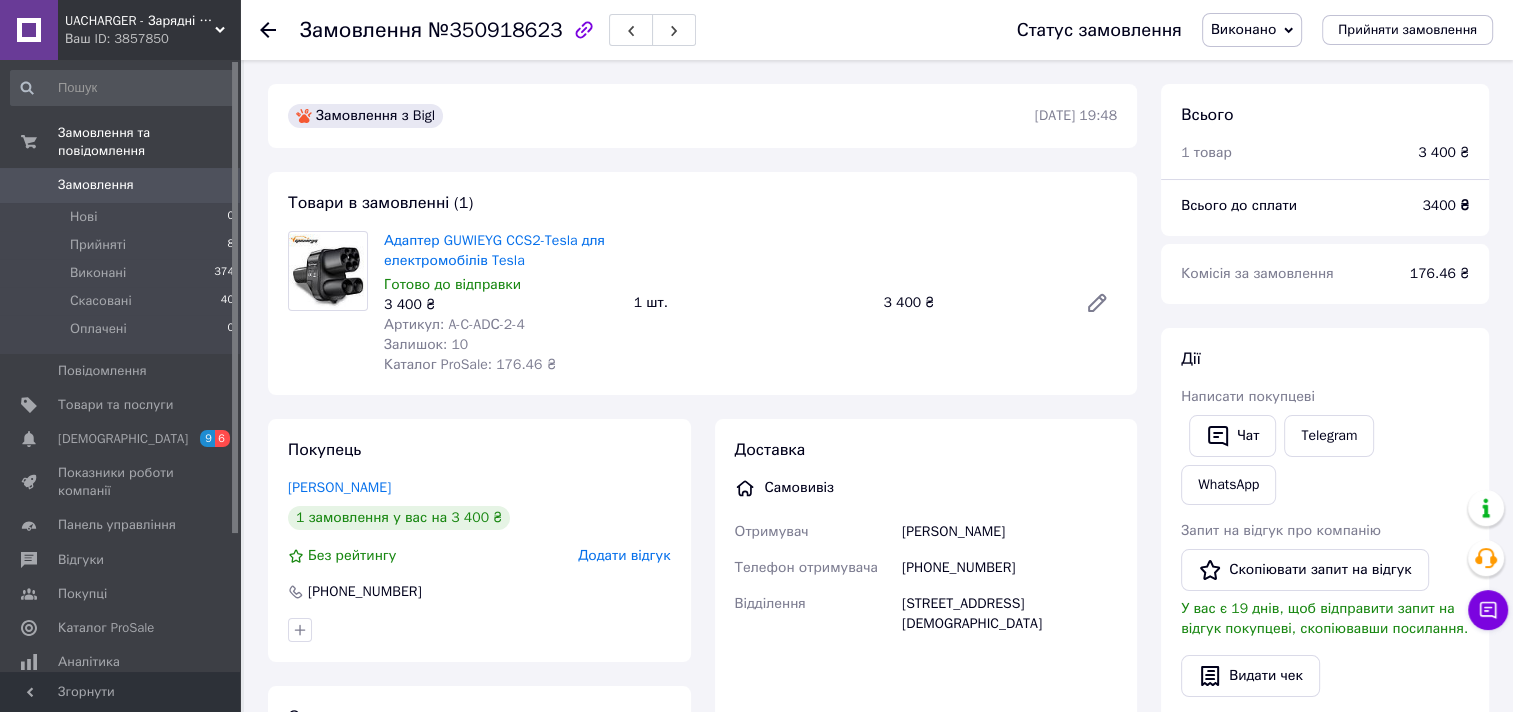 click at bounding box center (268, 30) 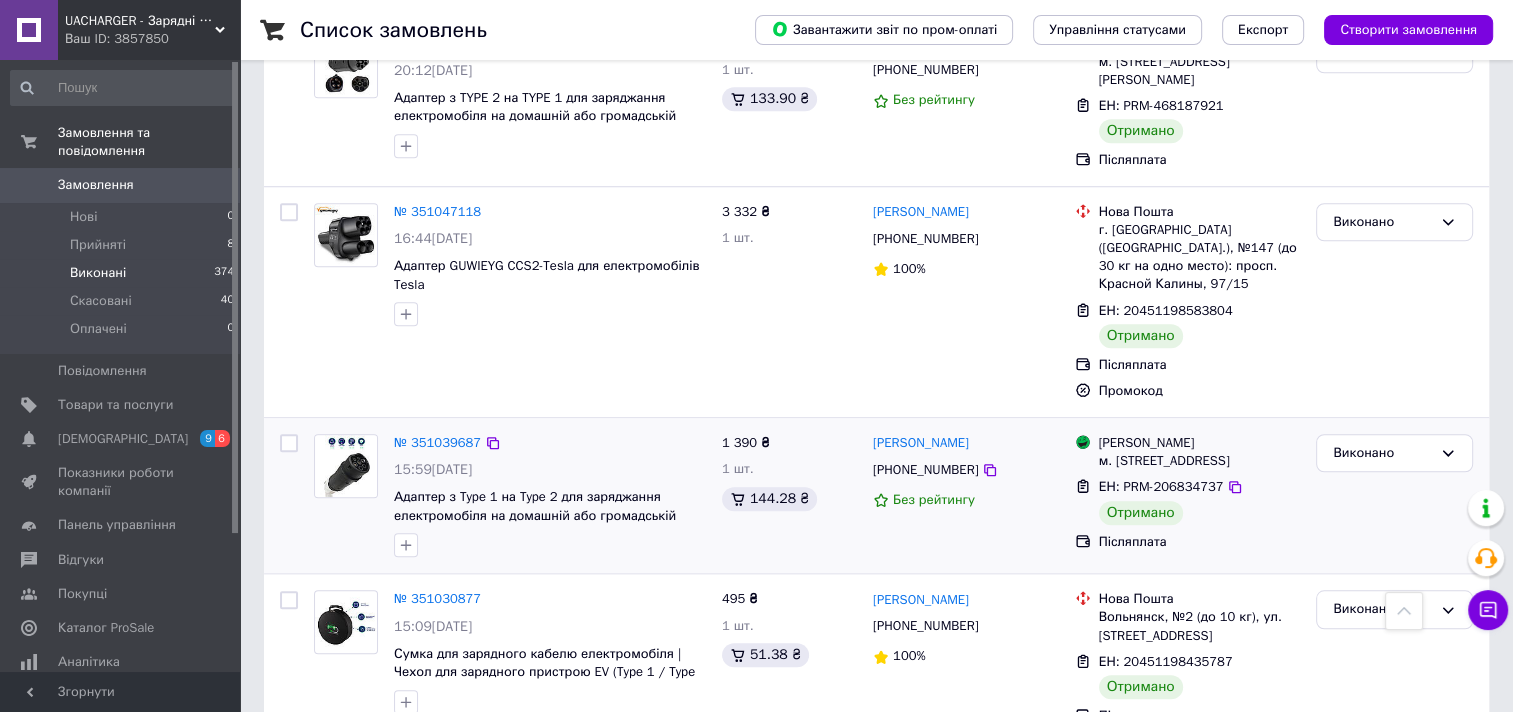 scroll, scrollTop: 1700, scrollLeft: 0, axis: vertical 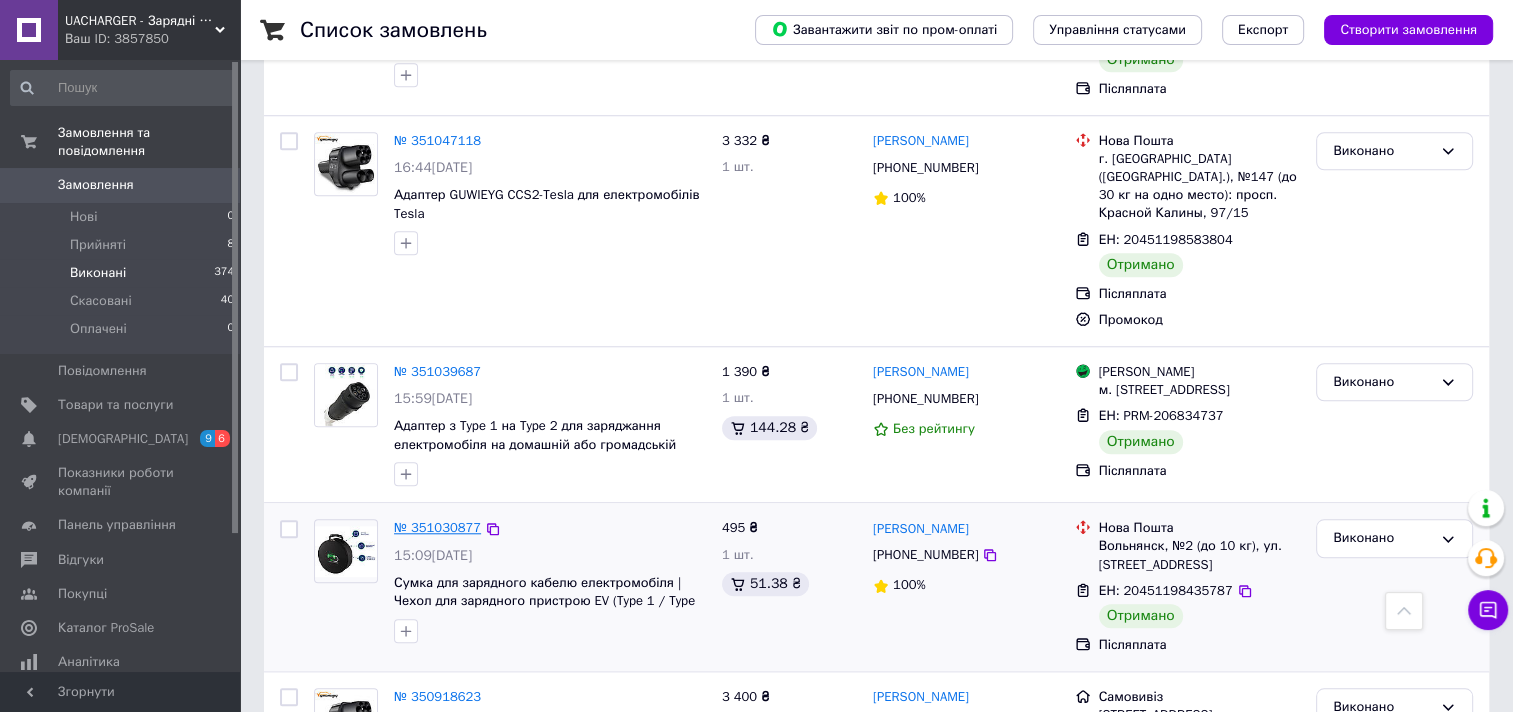 click on "№ 351030877" at bounding box center [437, 527] 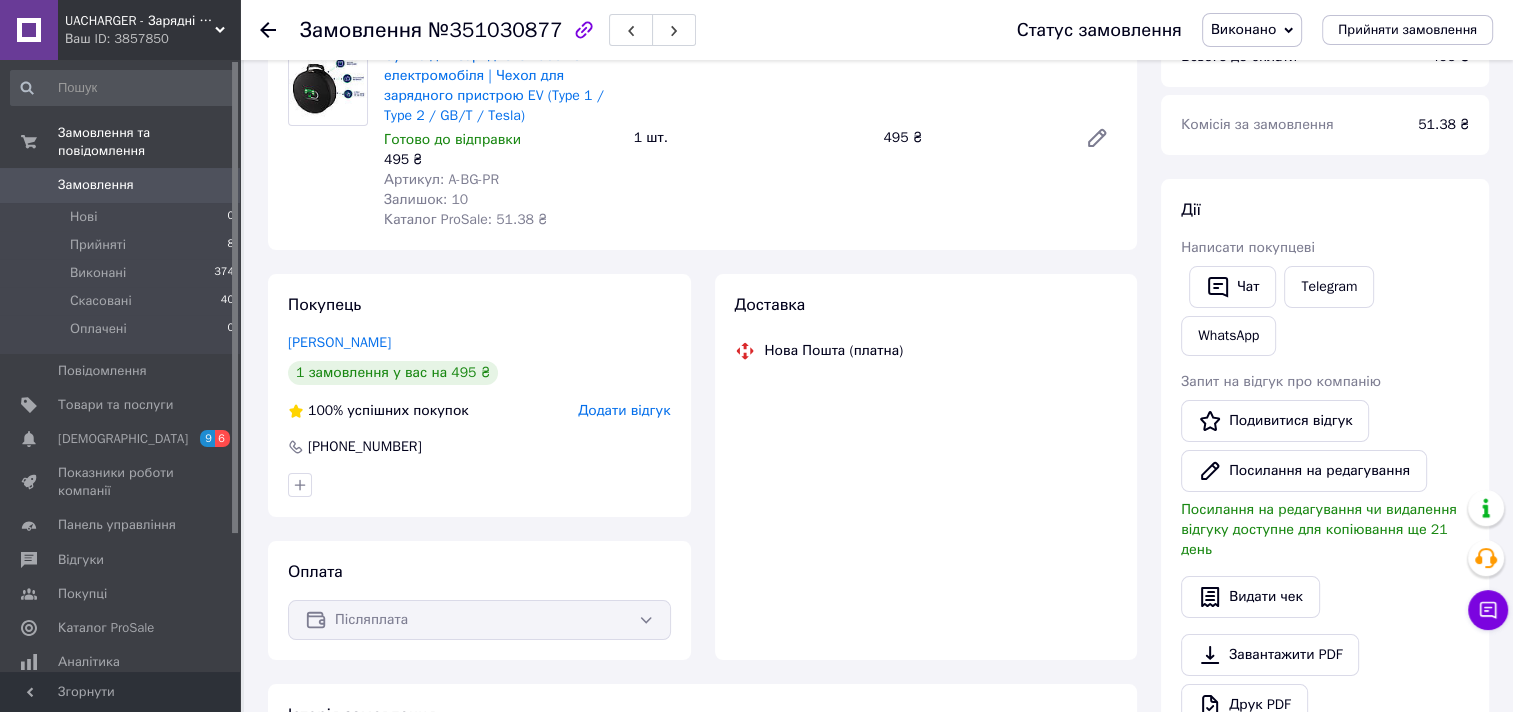 scroll, scrollTop: 733, scrollLeft: 0, axis: vertical 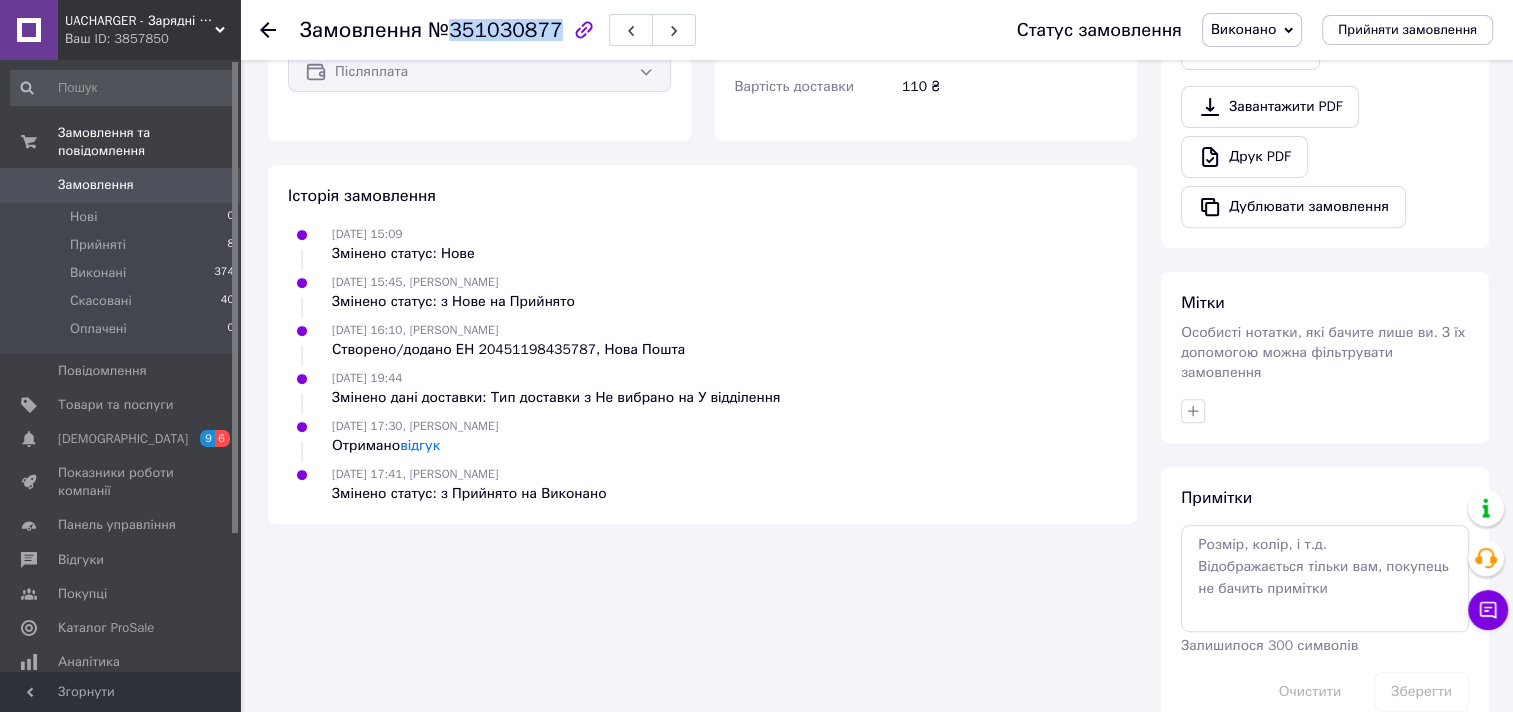 drag, startPoint x: 446, startPoint y: 32, endPoint x: 545, endPoint y: 42, distance: 99.50377 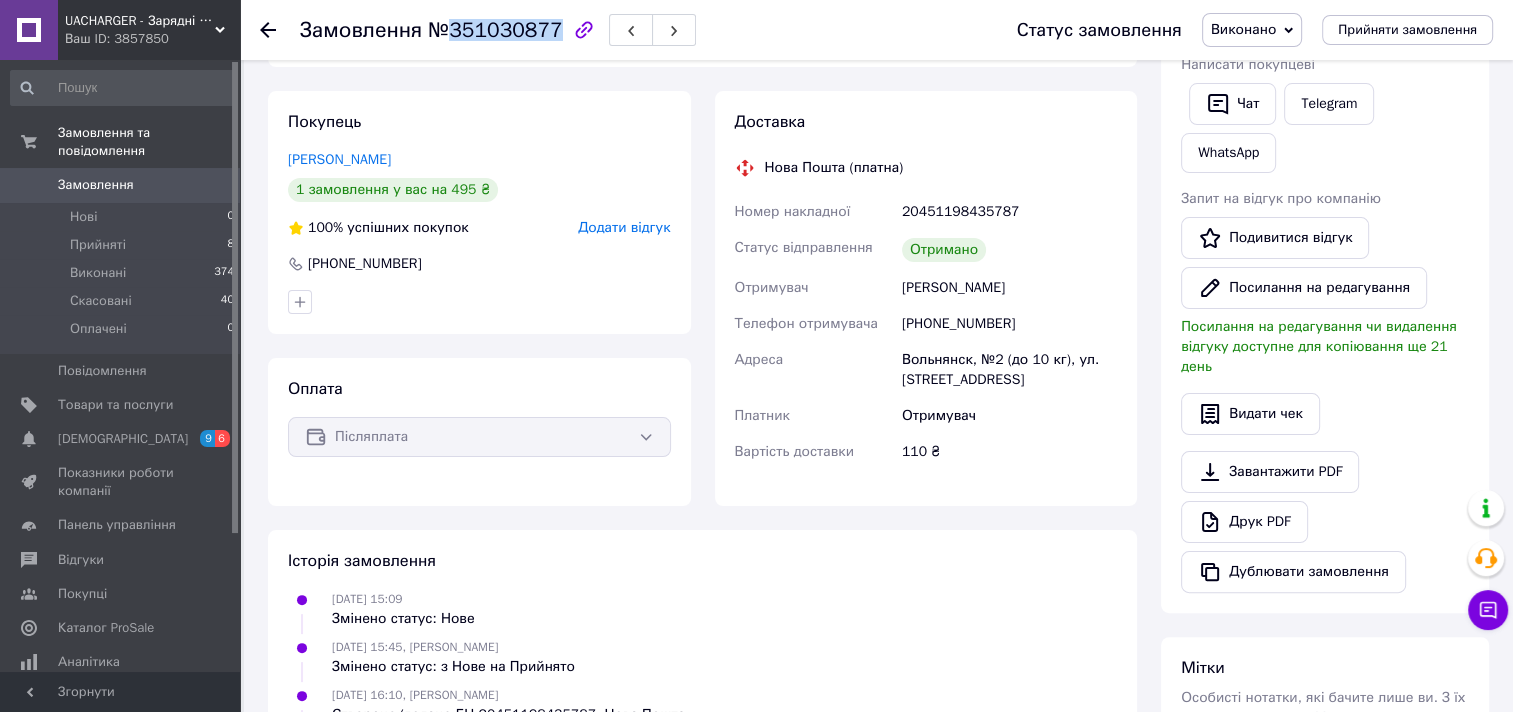 scroll, scrollTop: 333, scrollLeft: 0, axis: vertical 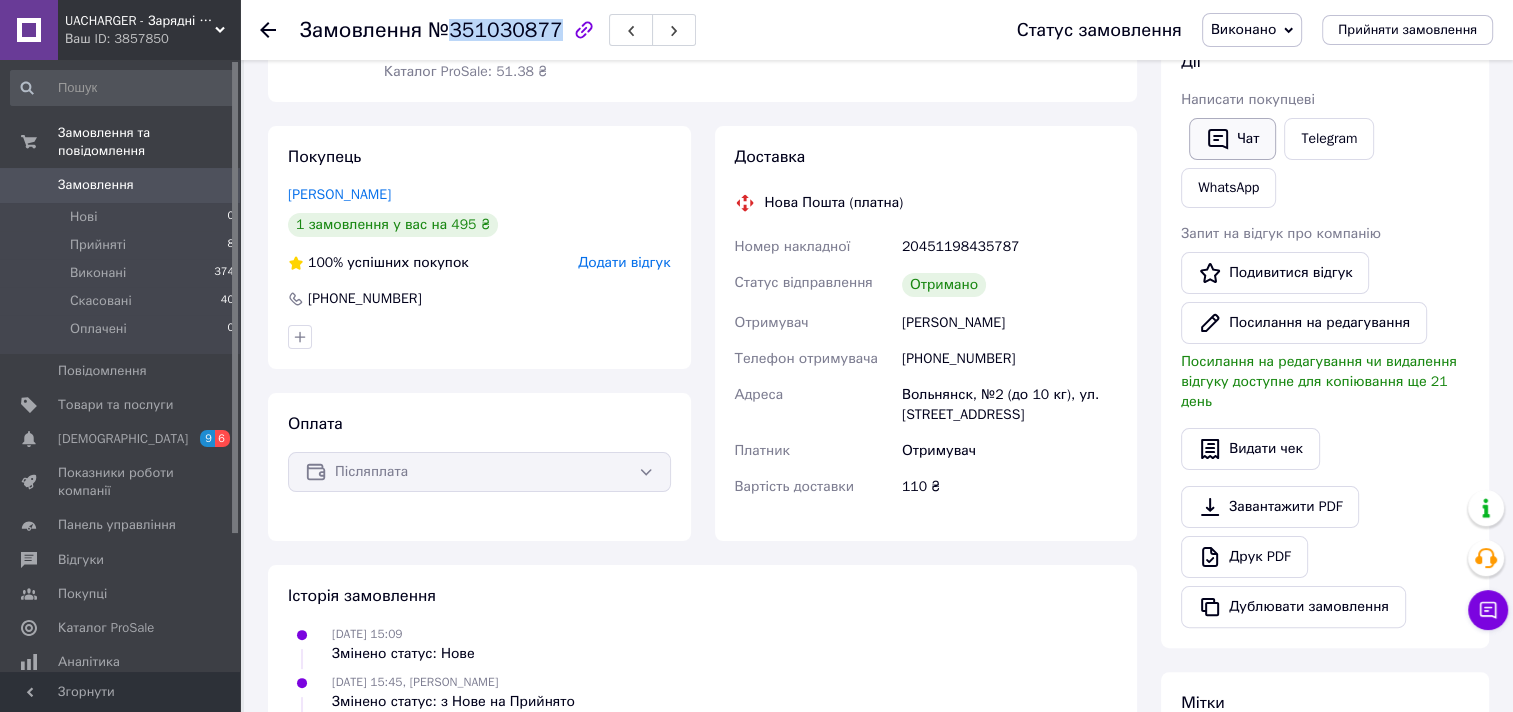 click on "Чат" at bounding box center [1232, 139] 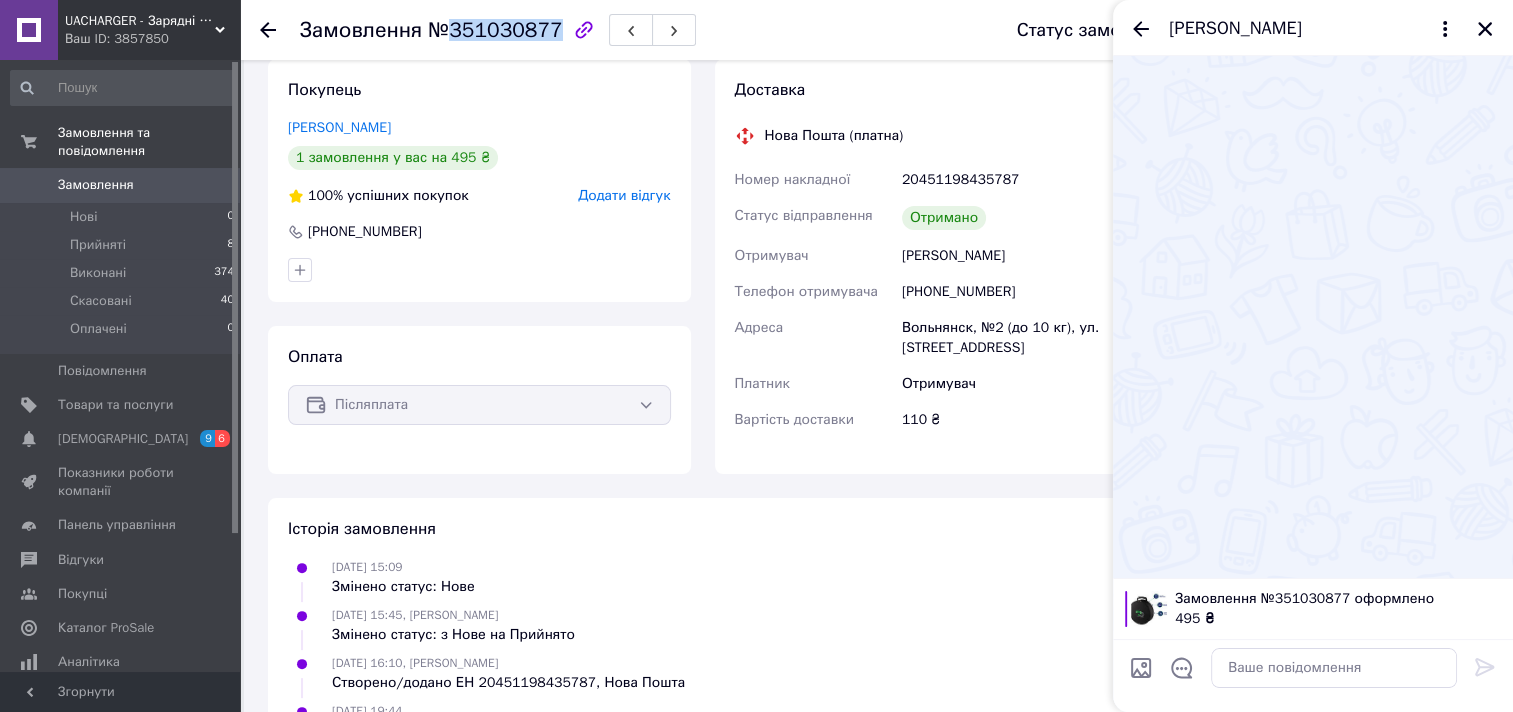 scroll, scrollTop: 433, scrollLeft: 0, axis: vertical 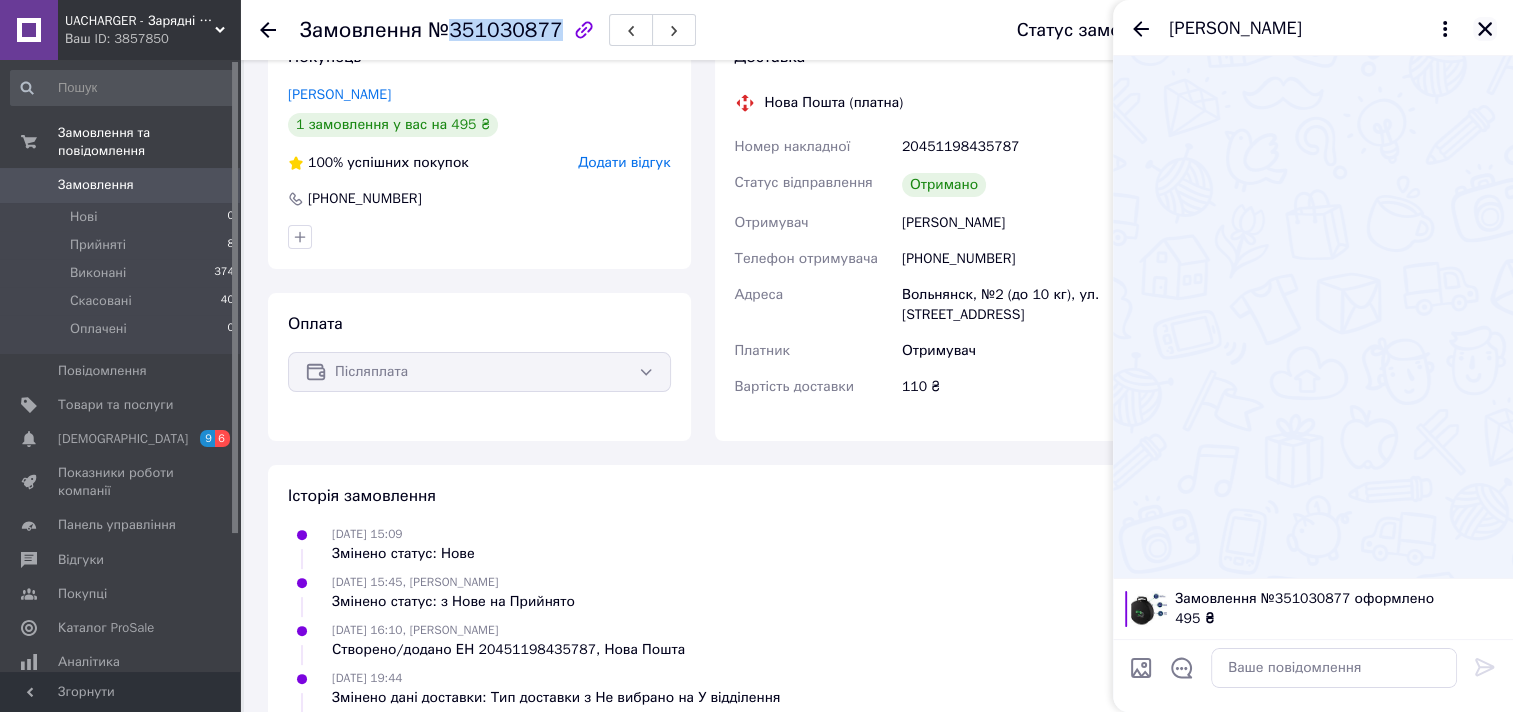 click 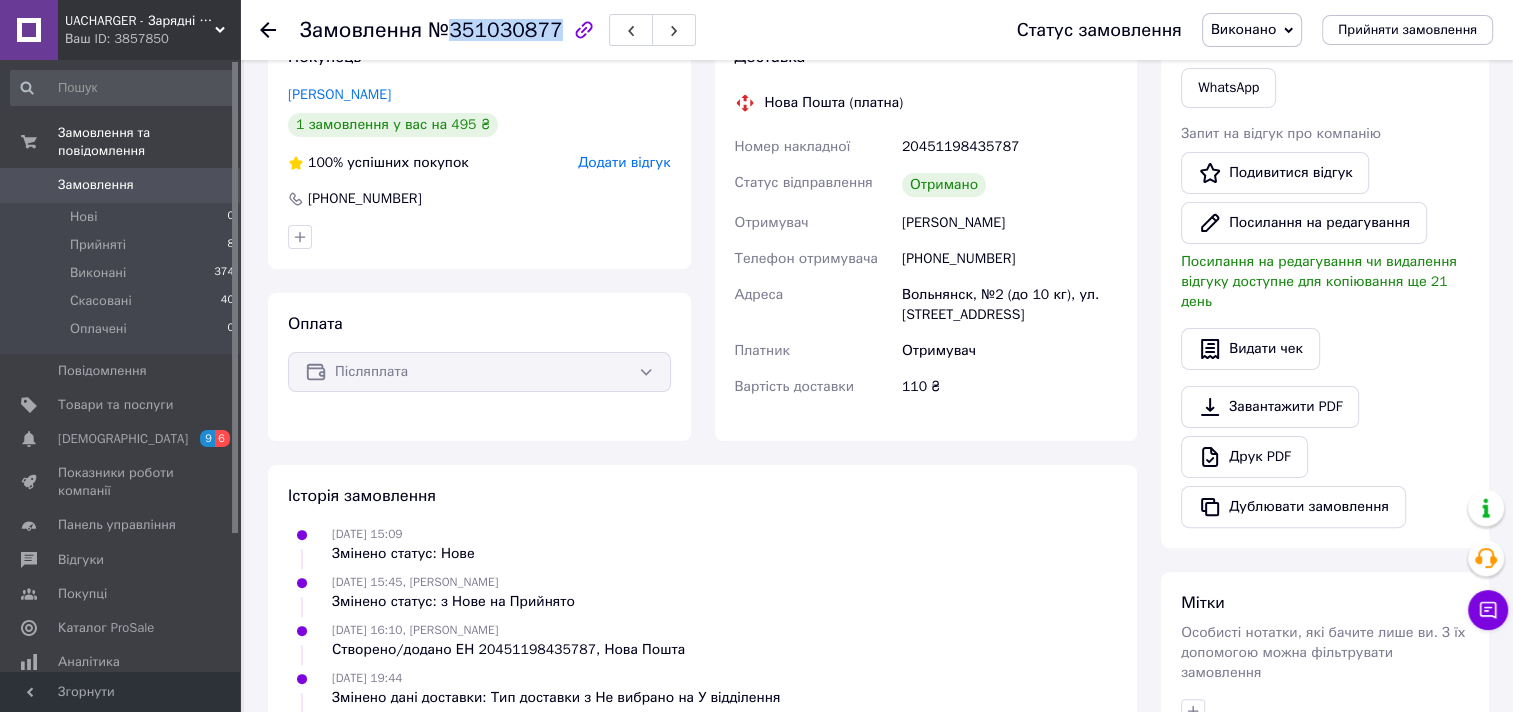 scroll, scrollTop: 633, scrollLeft: 0, axis: vertical 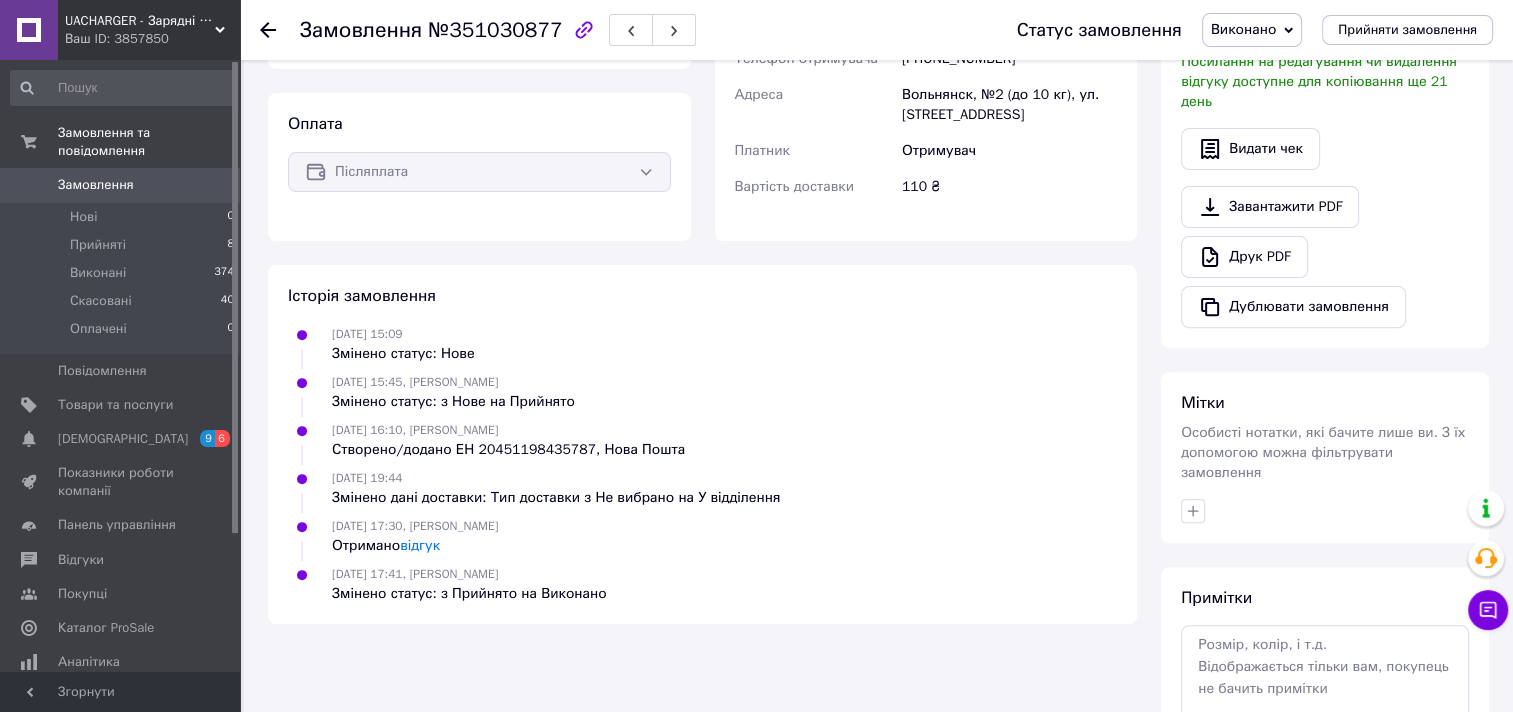 click 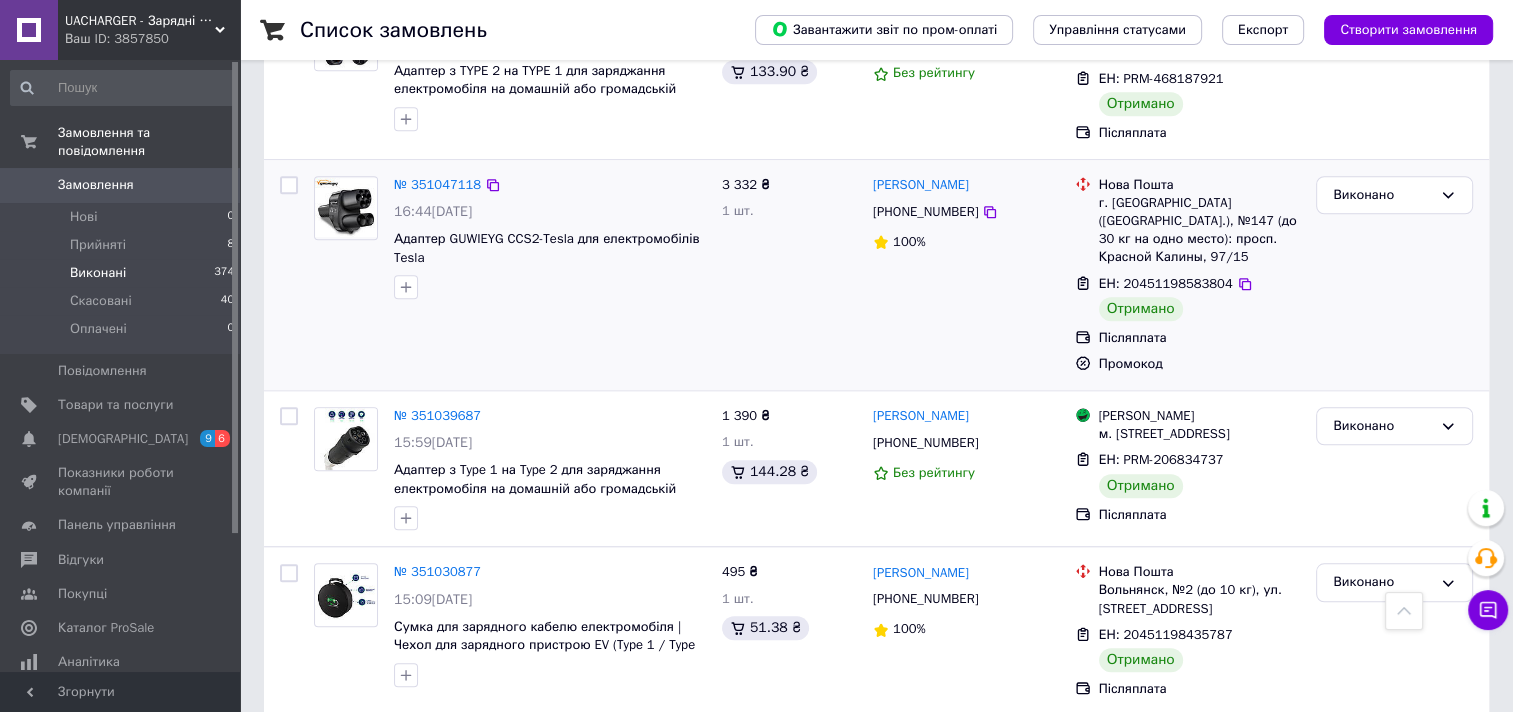 scroll, scrollTop: 1700, scrollLeft: 0, axis: vertical 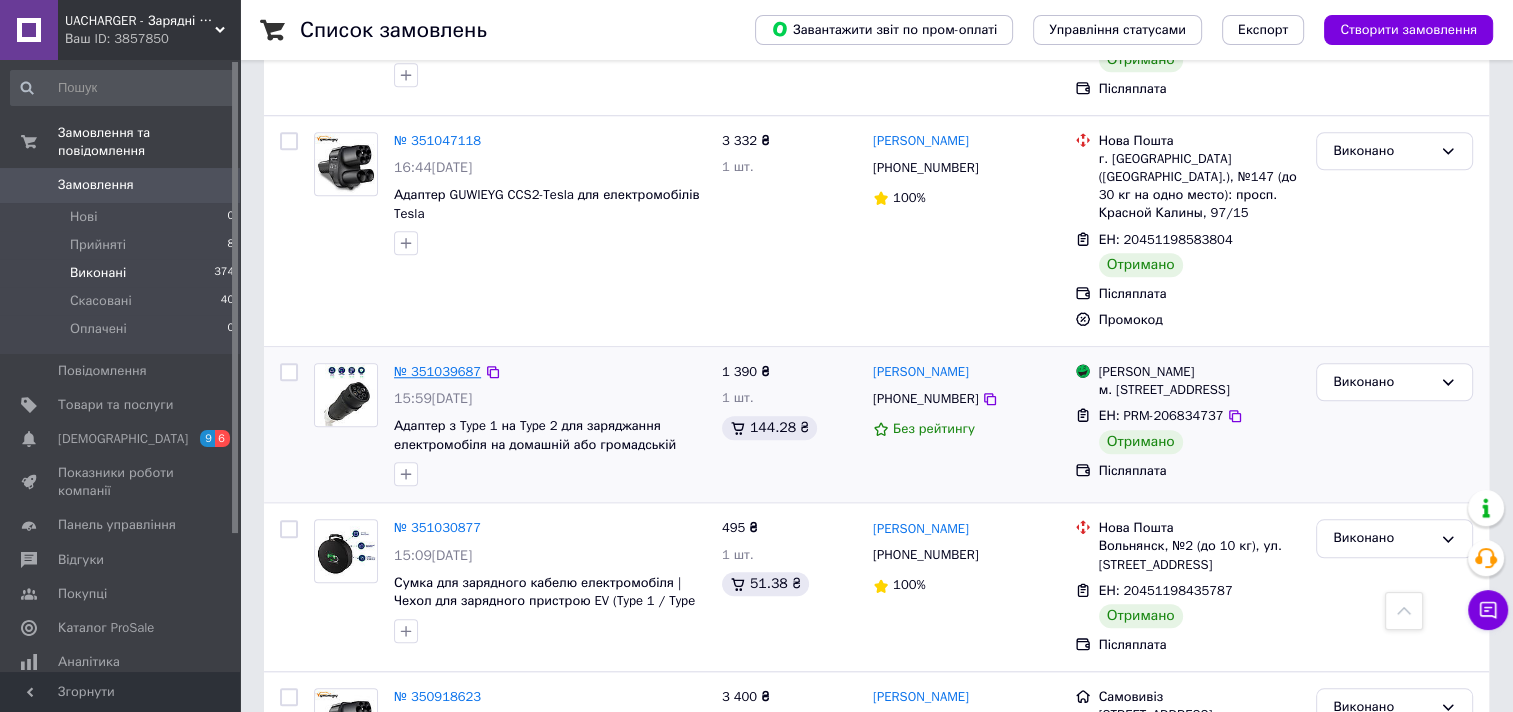 click on "№ 351039687" at bounding box center (437, 371) 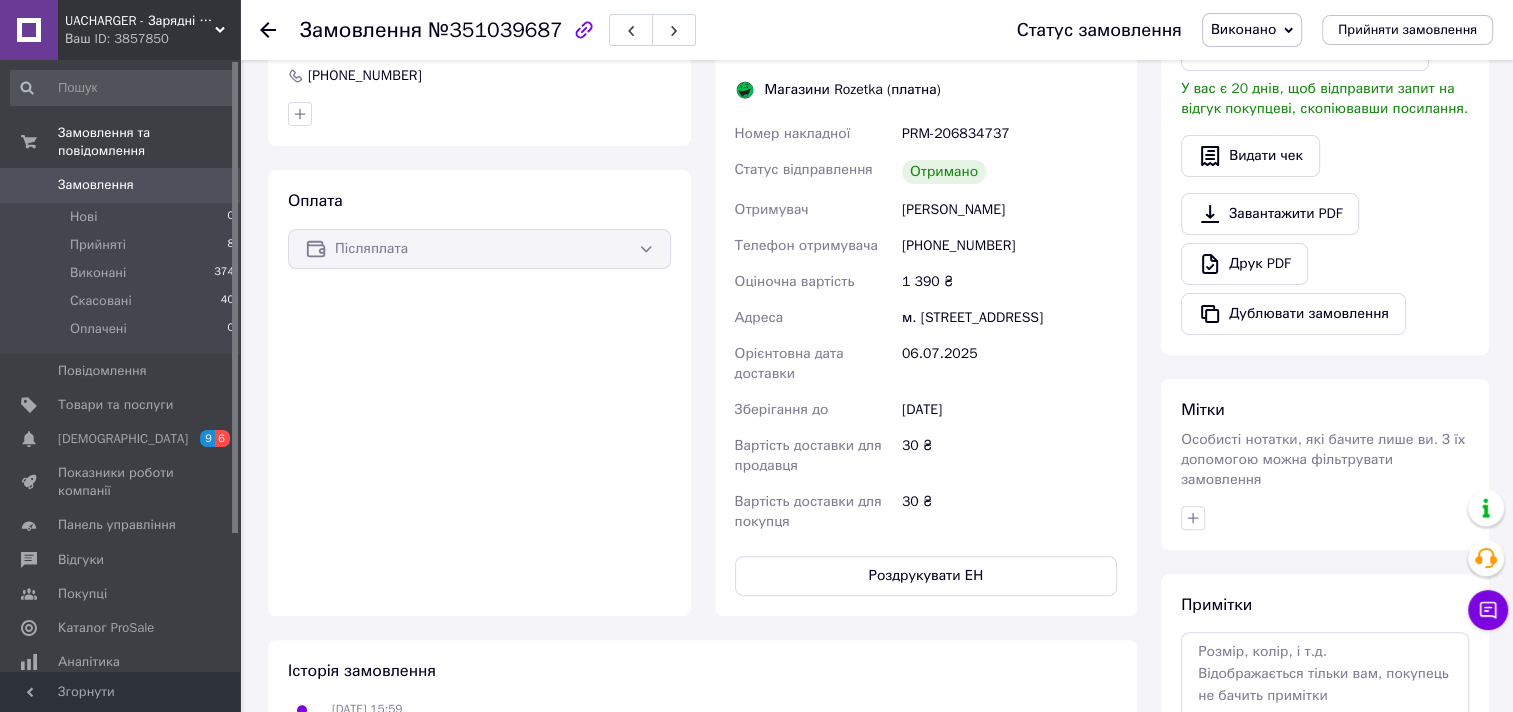 scroll, scrollTop: 488, scrollLeft: 0, axis: vertical 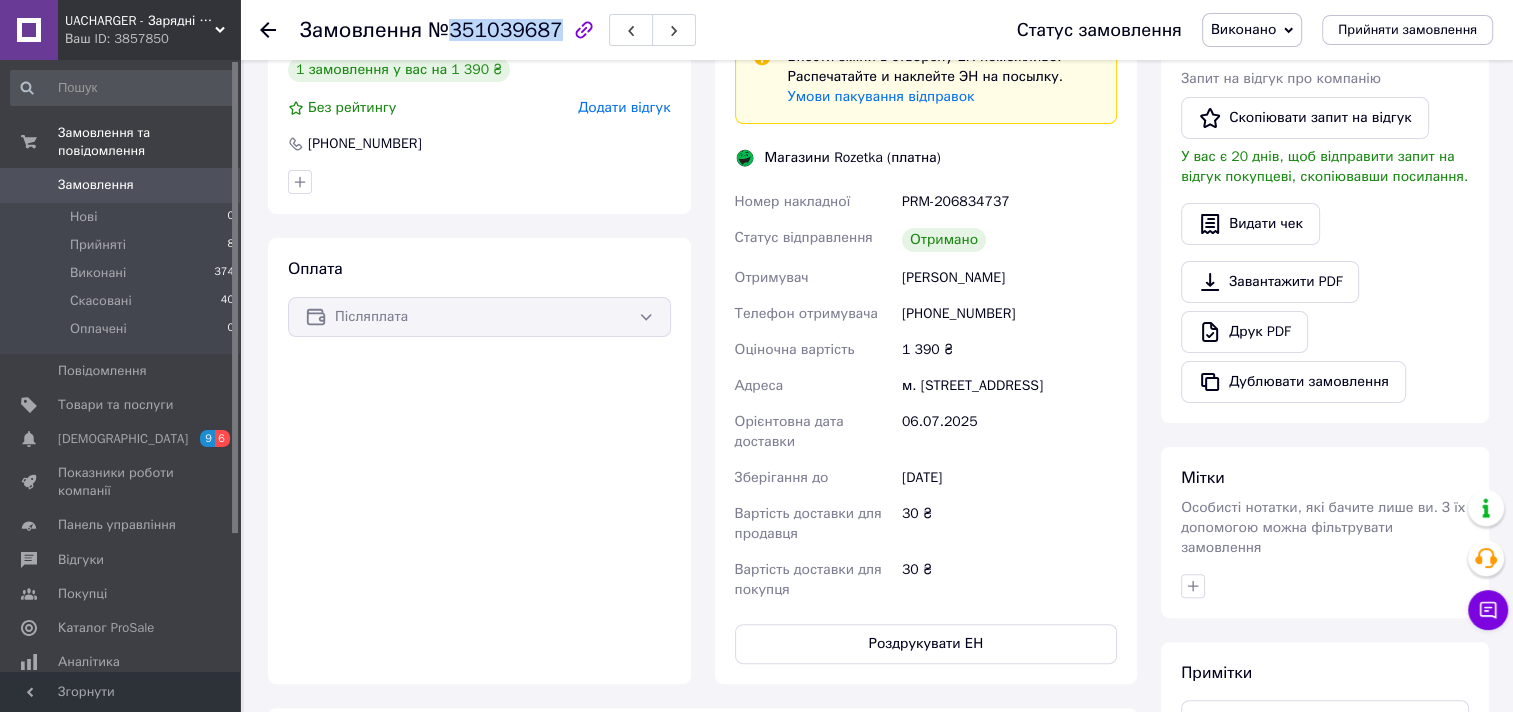 drag, startPoint x: 449, startPoint y: 29, endPoint x: 546, endPoint y: 42, distance: 97.867256 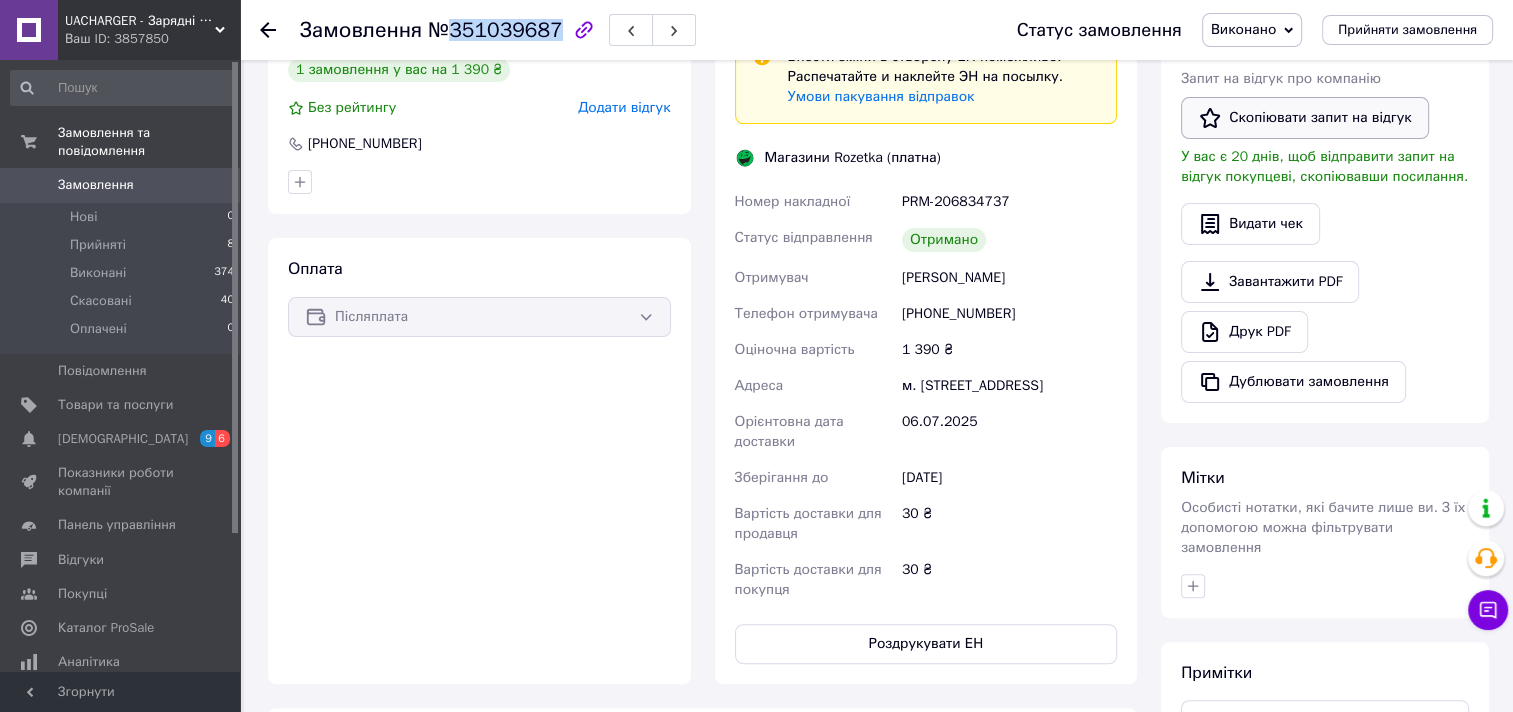 click on "Скопіювати запит на відгук" at bounding box center [1305, 118] 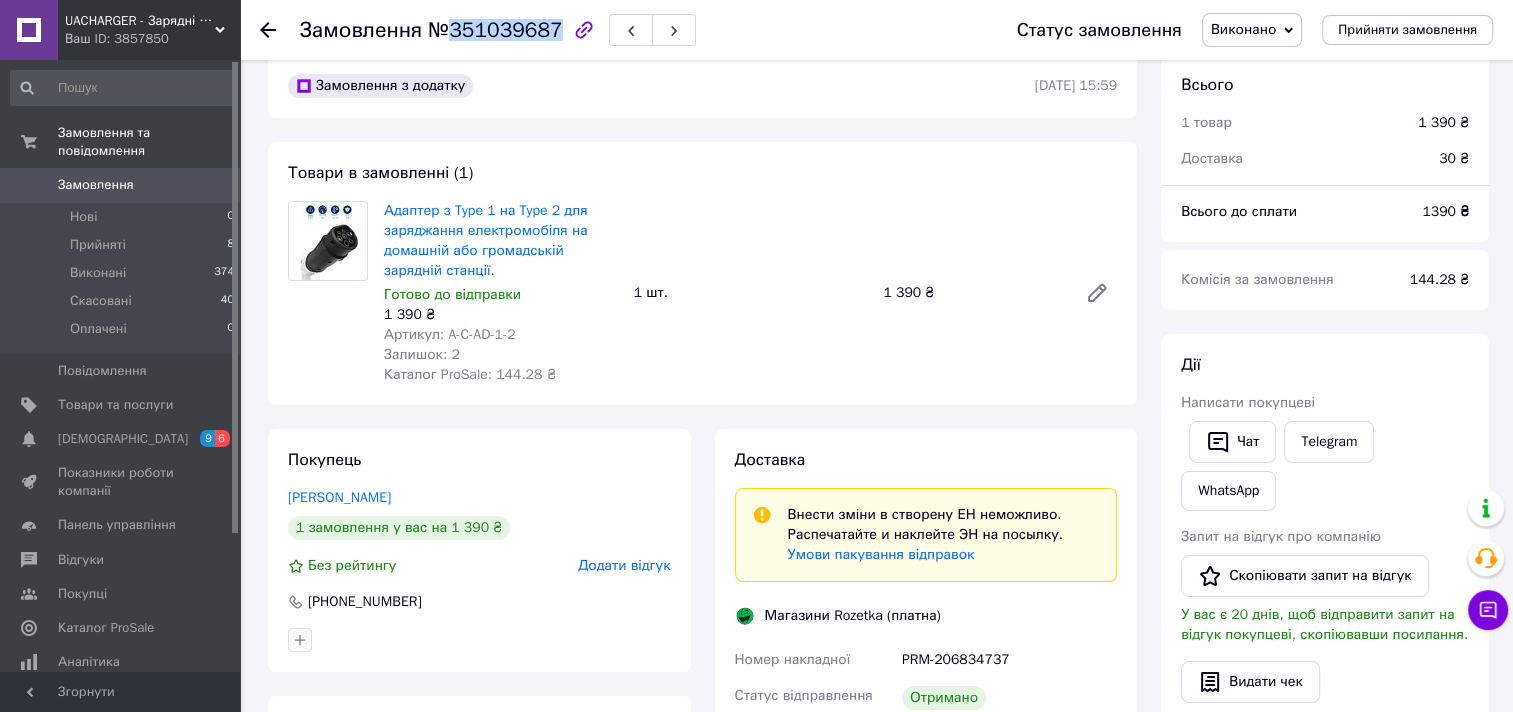scroll, scrollTop: 0, scrollLeft: 0, axis: both 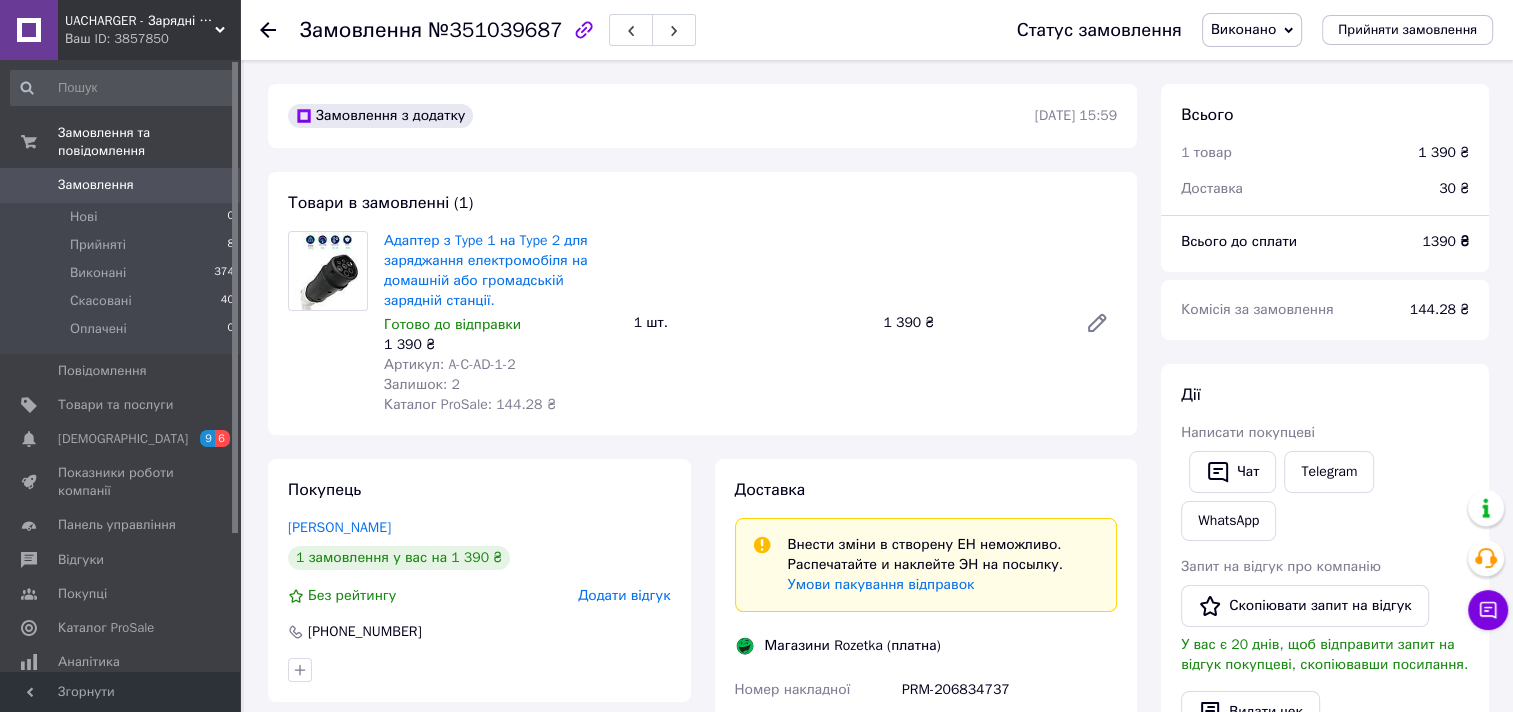 click 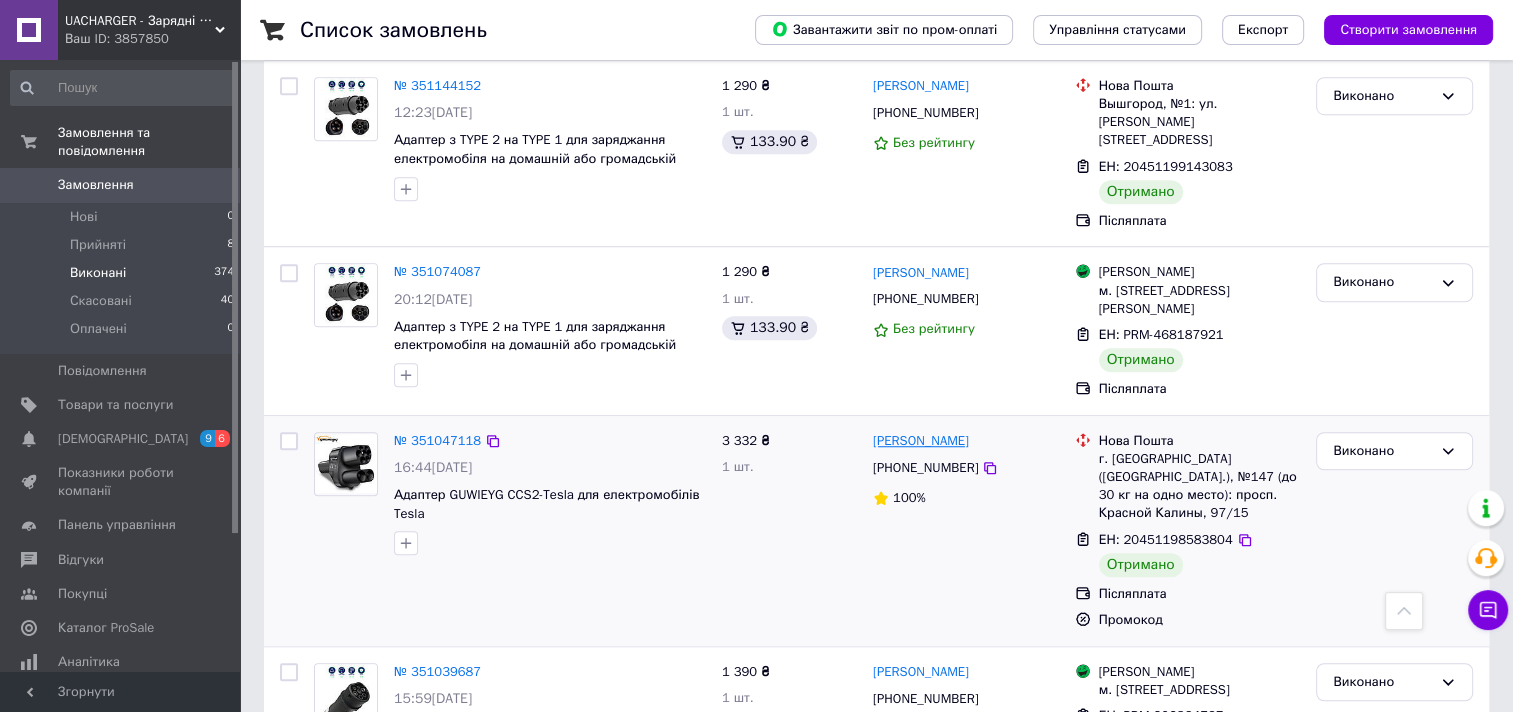 scroll, scrollTop: 1600, scrollLeft: 0, axis: vertical 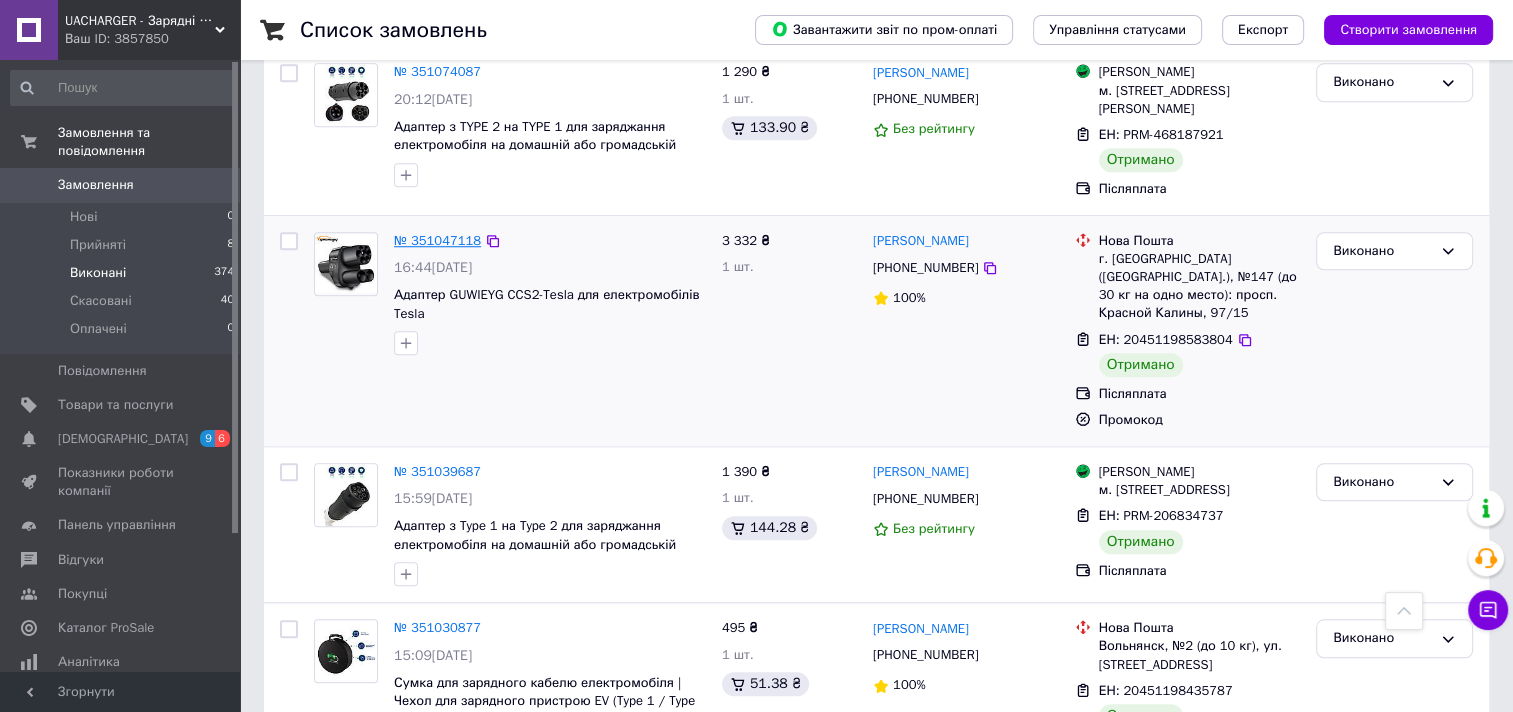 click on "№ 351047118" at bounding box center [437, 240] 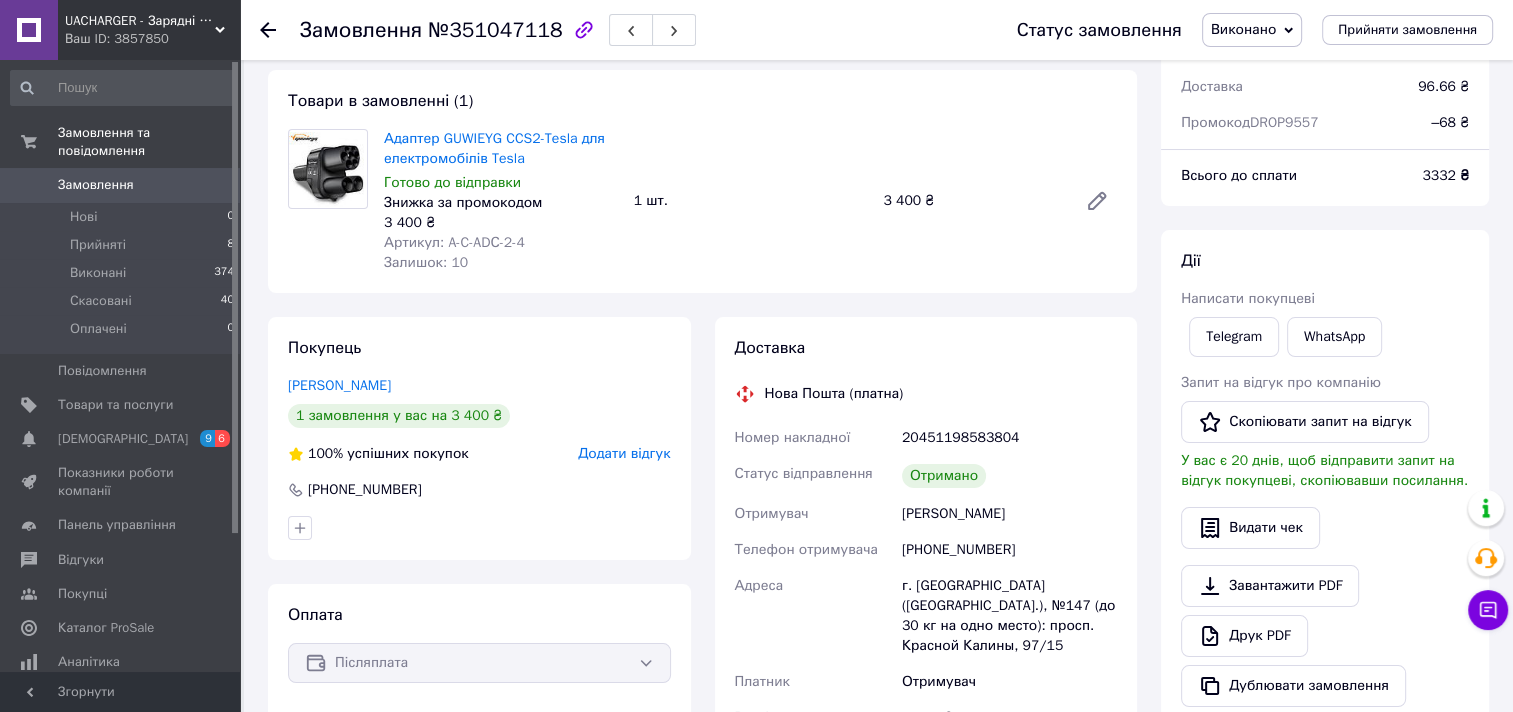 scroll, scrollTop: 0, scrollLeft: 0, axis: both 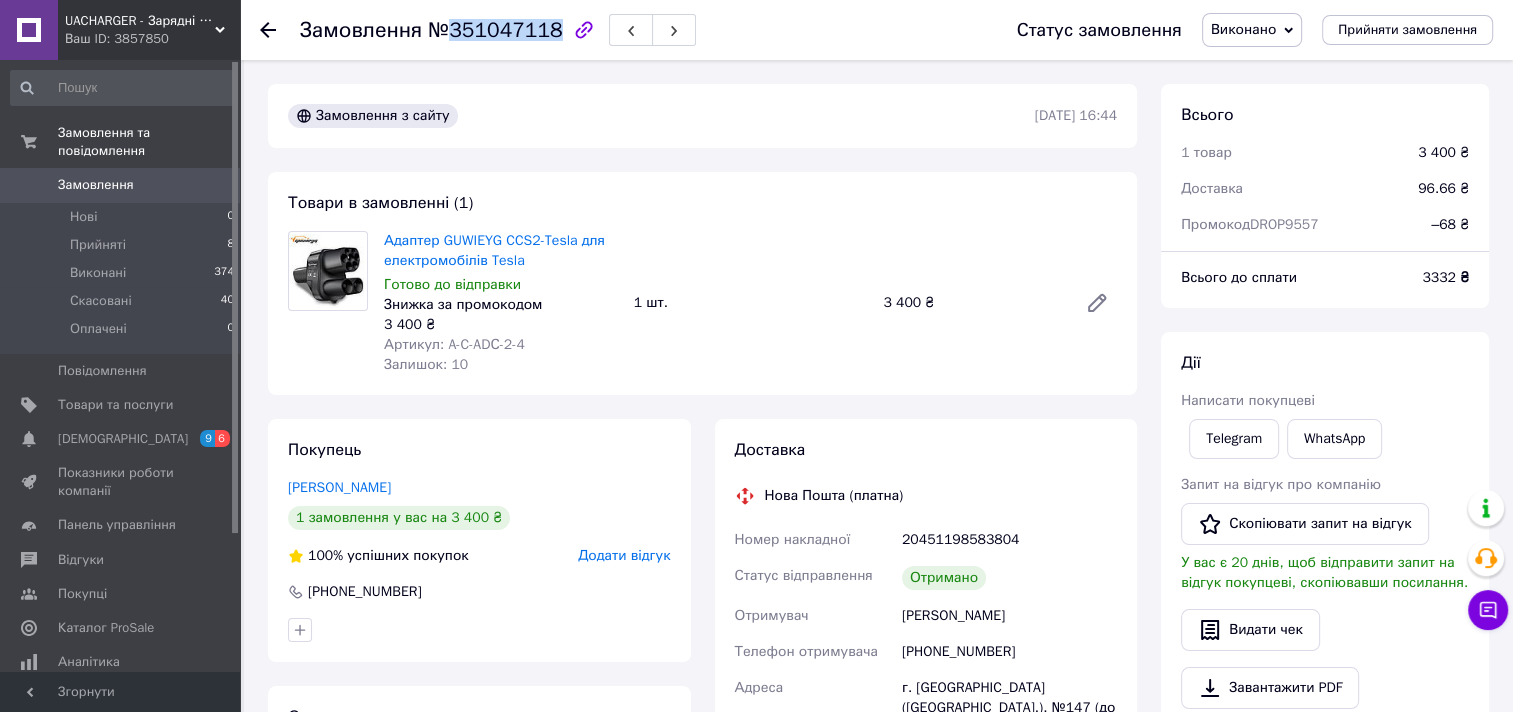 drag, startPoint x: 448, startPoint y: 30, endPoint x: 534, endPoint y: 55, distance: 89.560036 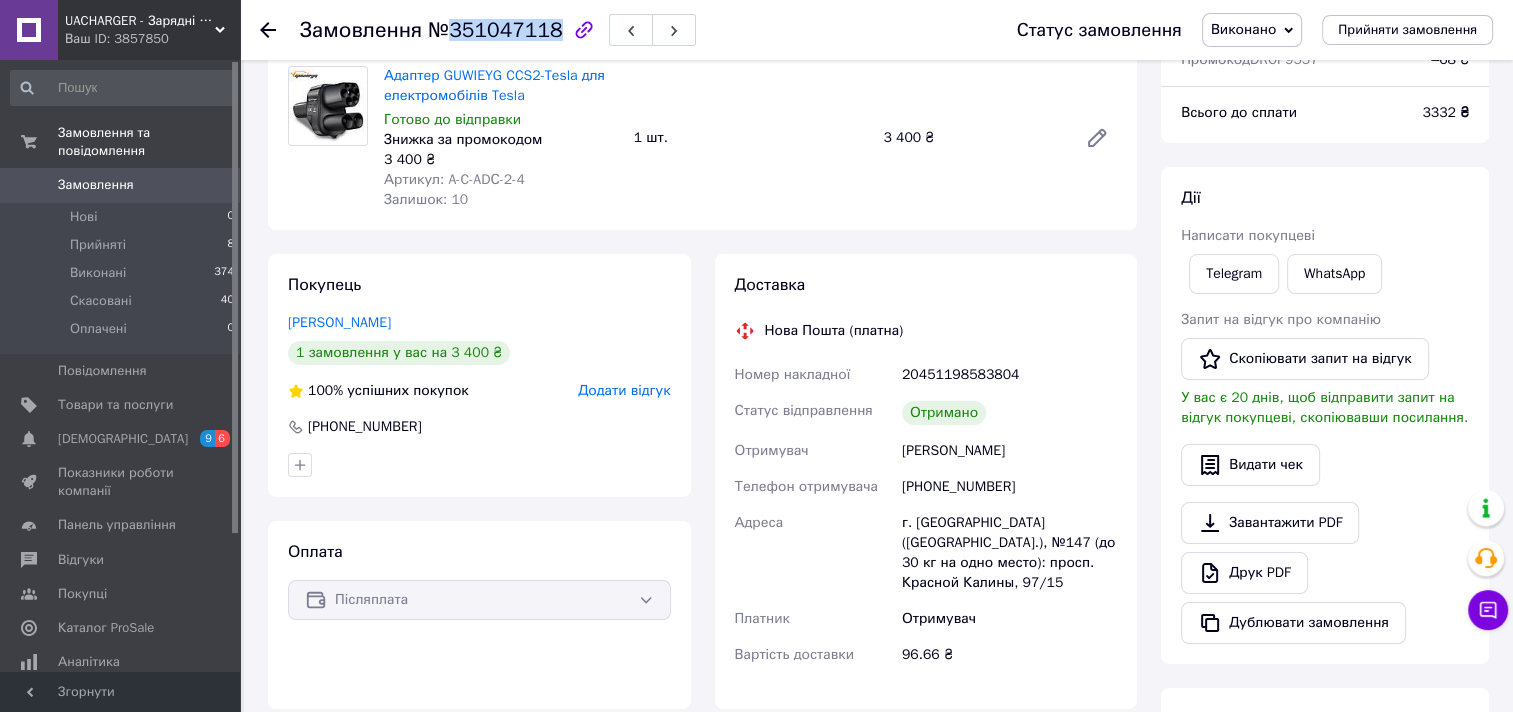 scroll, scrollTop: 200, scrollLeft: 0, axis: vertical 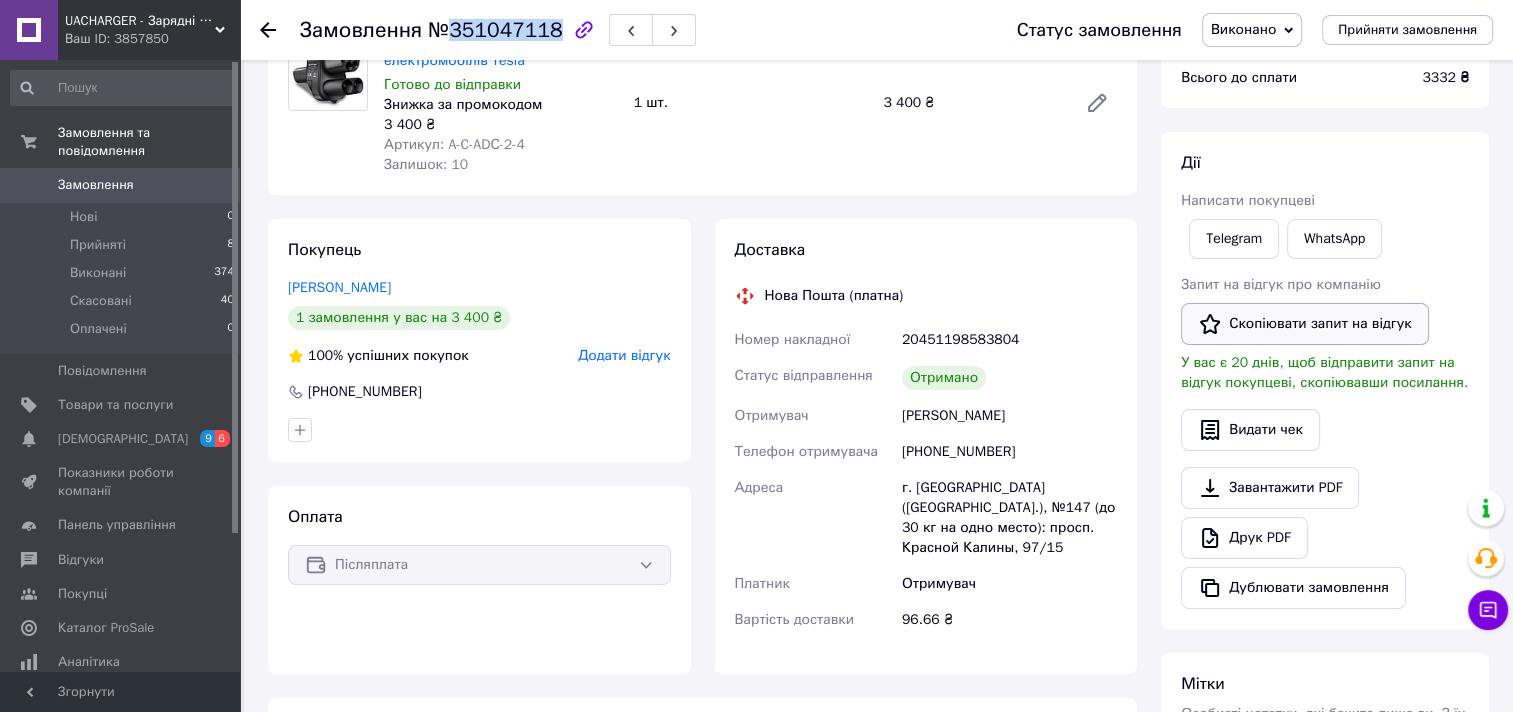 drag, startPoint x: 1308, startPoint y: 321, endPoint x: 1268, endPoint y: 308, distance: 42.059483 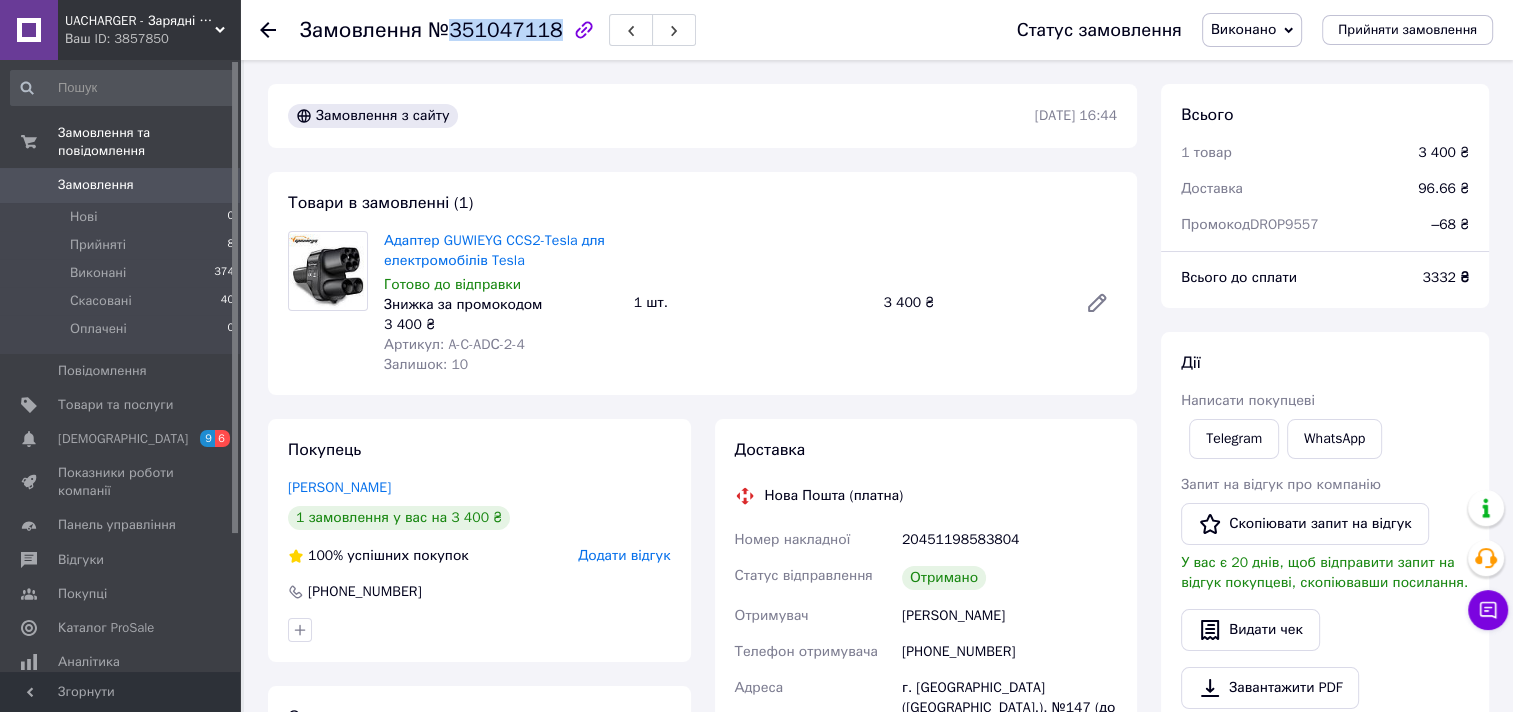 scroll, scrollTop: 0, scrollLeft: 0, axis: both 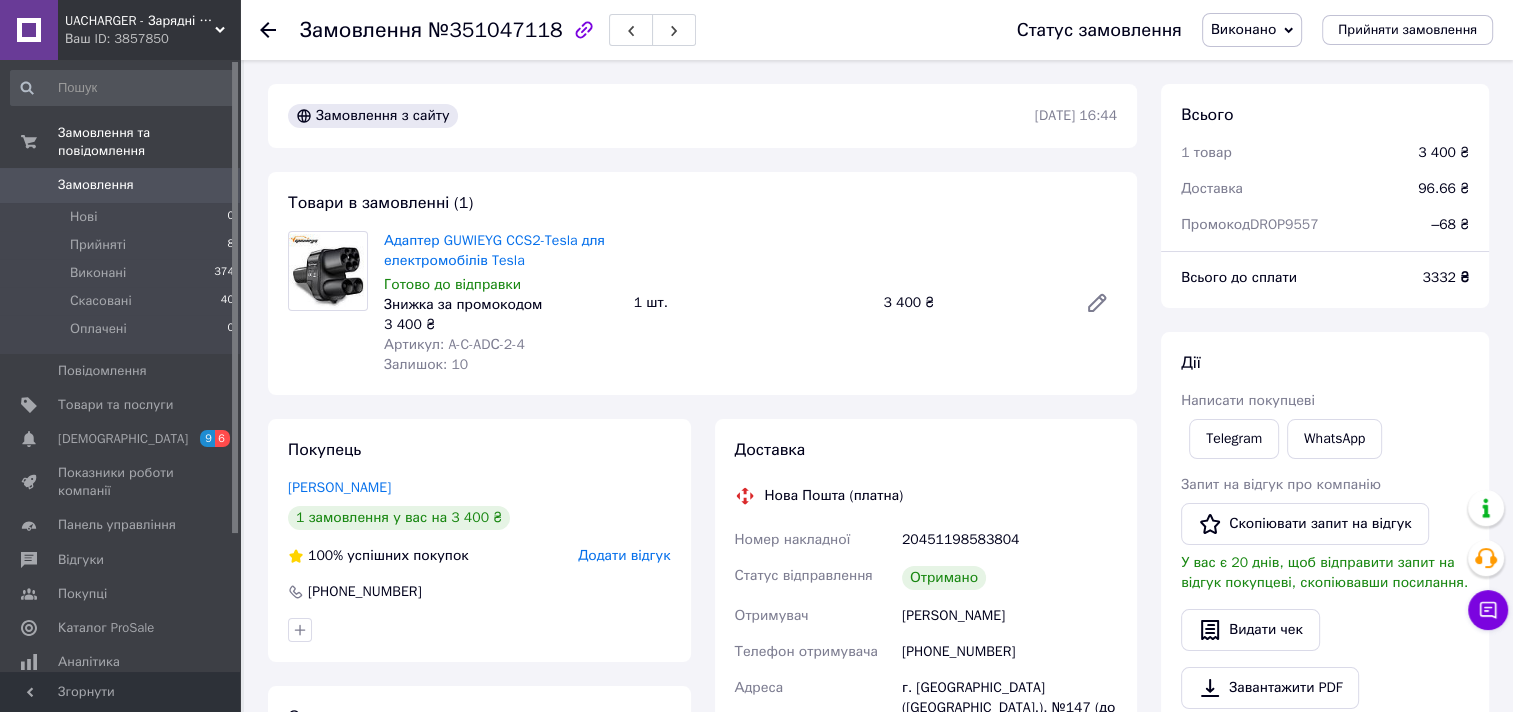 click 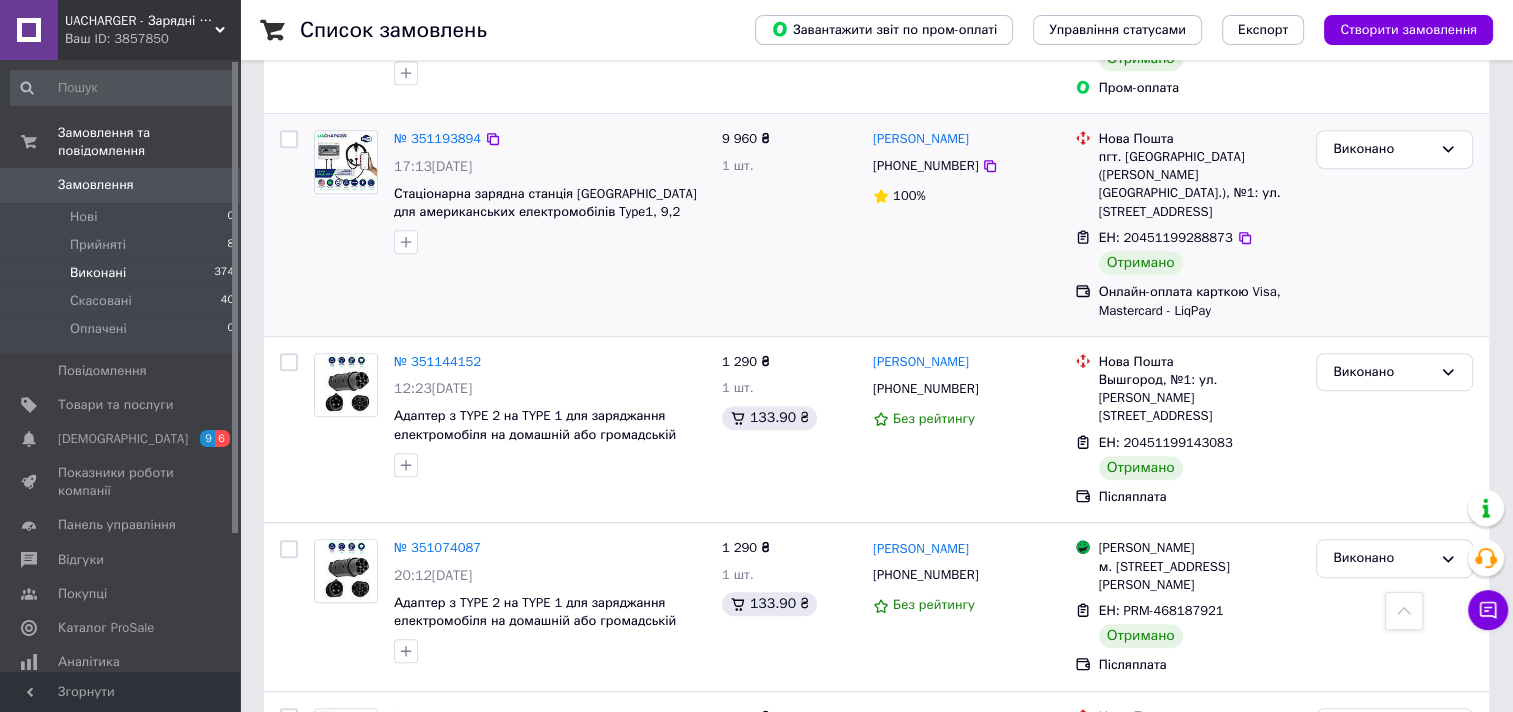 scroll, scrollTop: 1200, scrollLeft: 0, axis: vertical 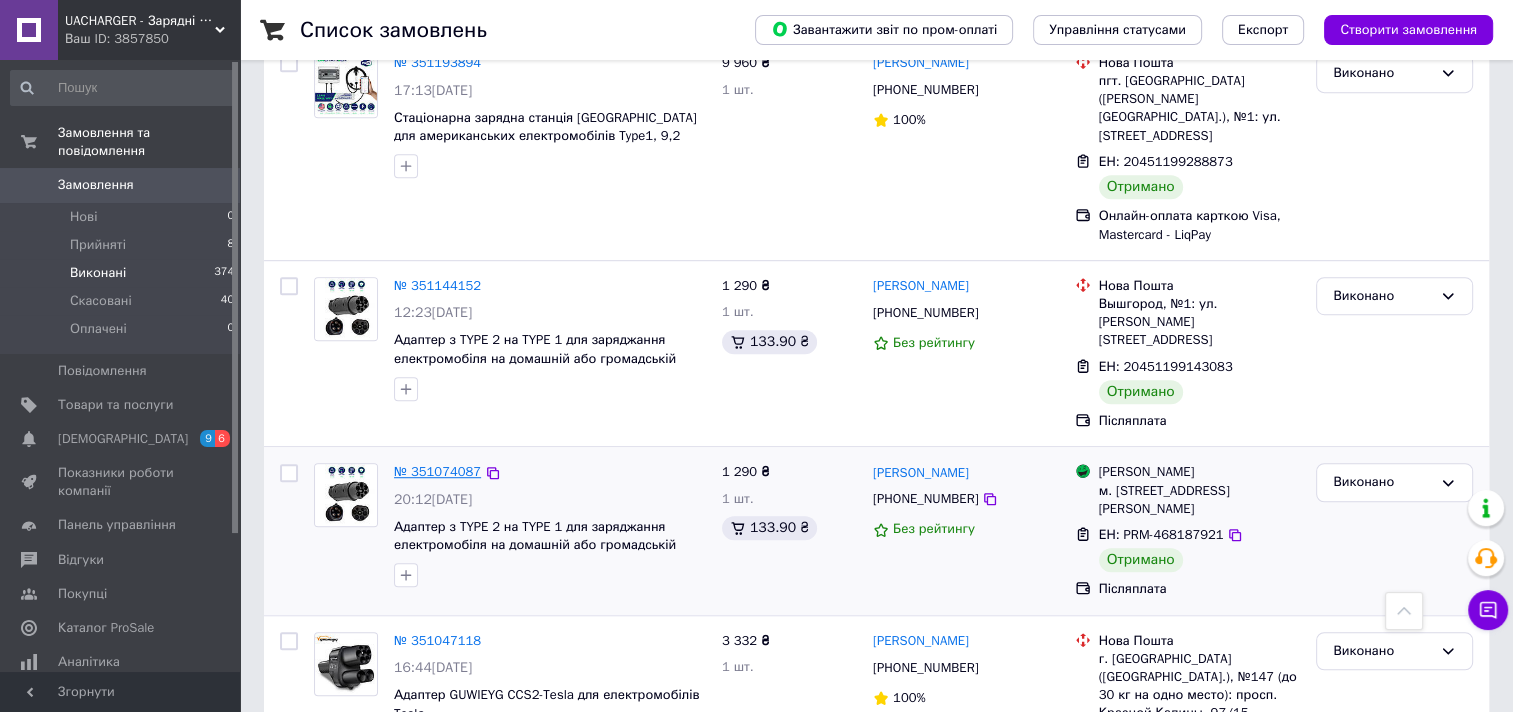 click on "№ 351074087" at bounding box center (437, 471) 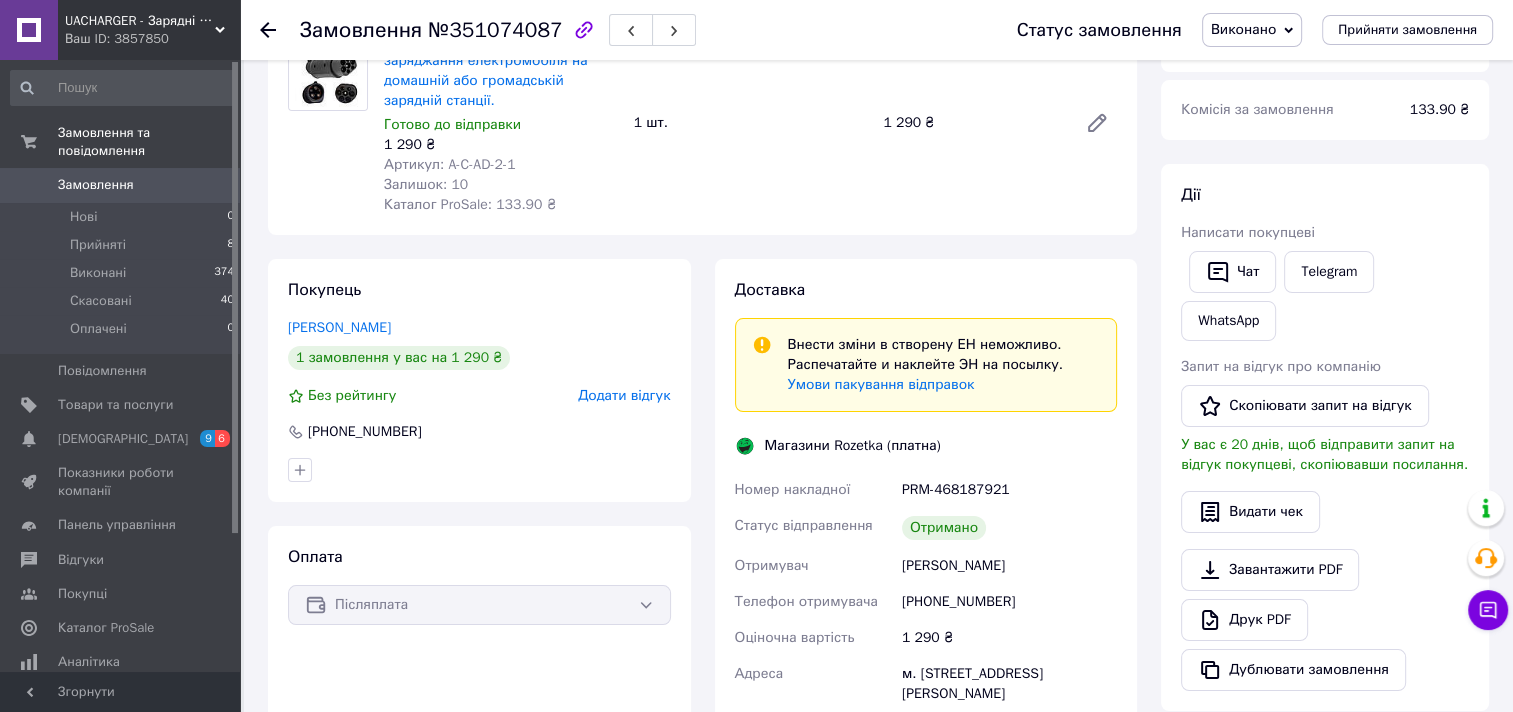 scroll, scrollTop: 188, scrollLeft: 0, axis: vertical 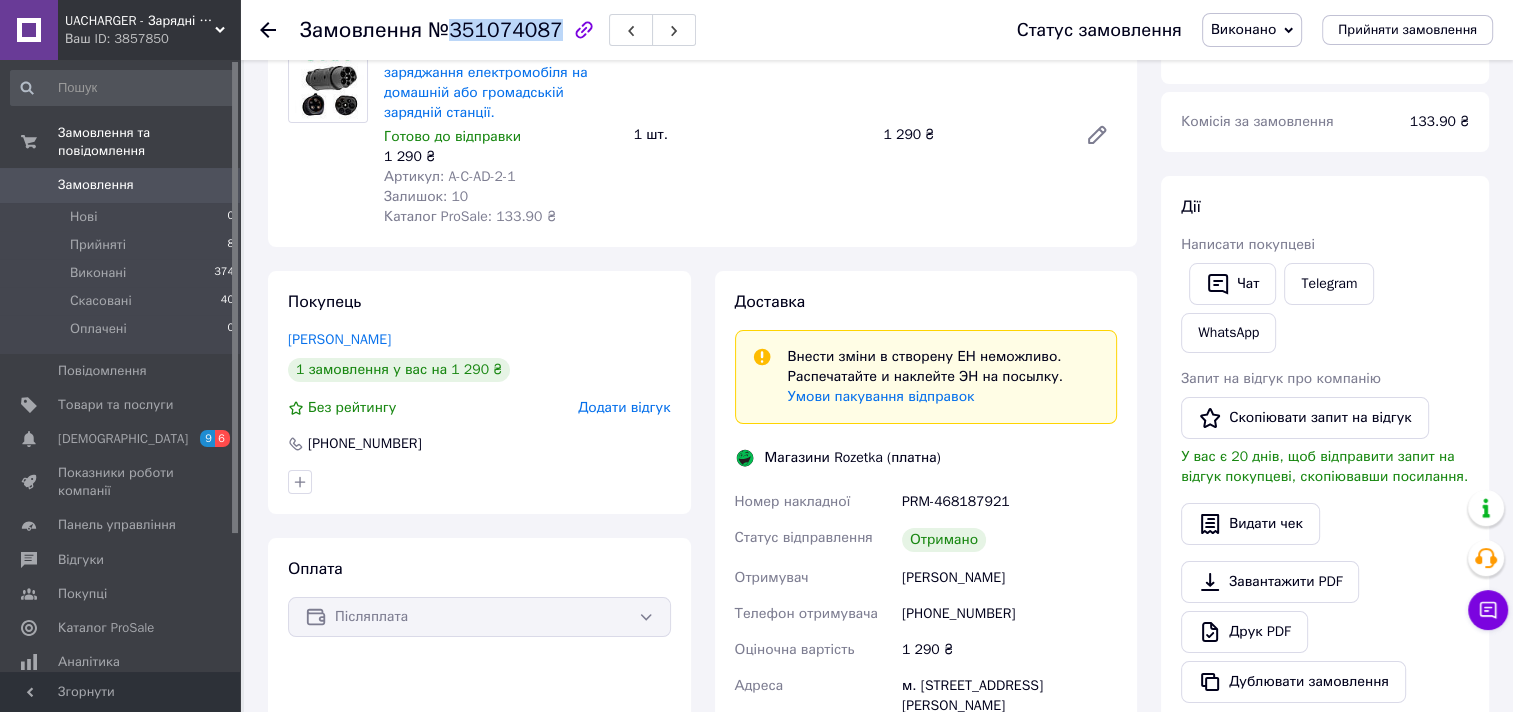 drag, startPoint x: 448, startPoint y: 27, endPoint x: 541, endPoint y: 50, distance: 95.80188 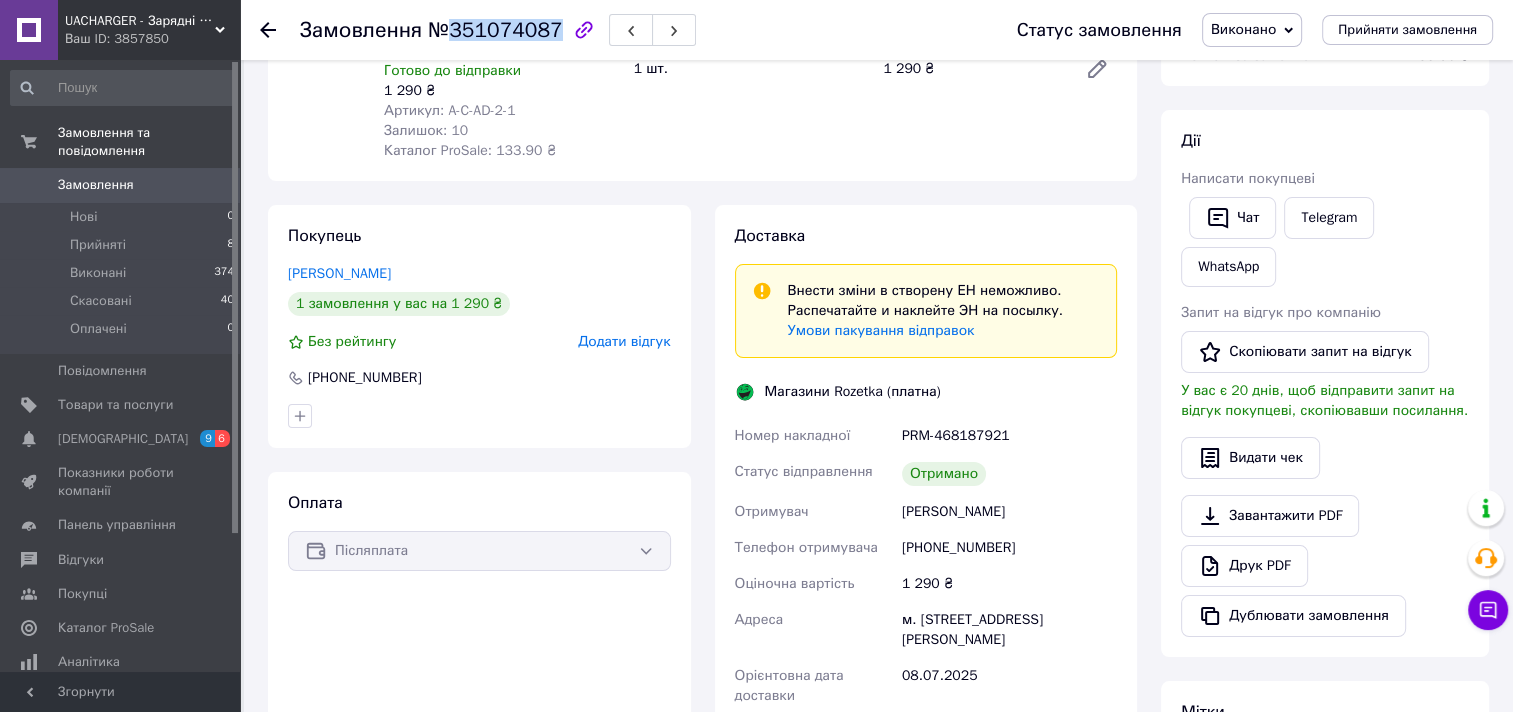 scroll, scrollTop: 288, scrollLeft: 0, axis: vertical 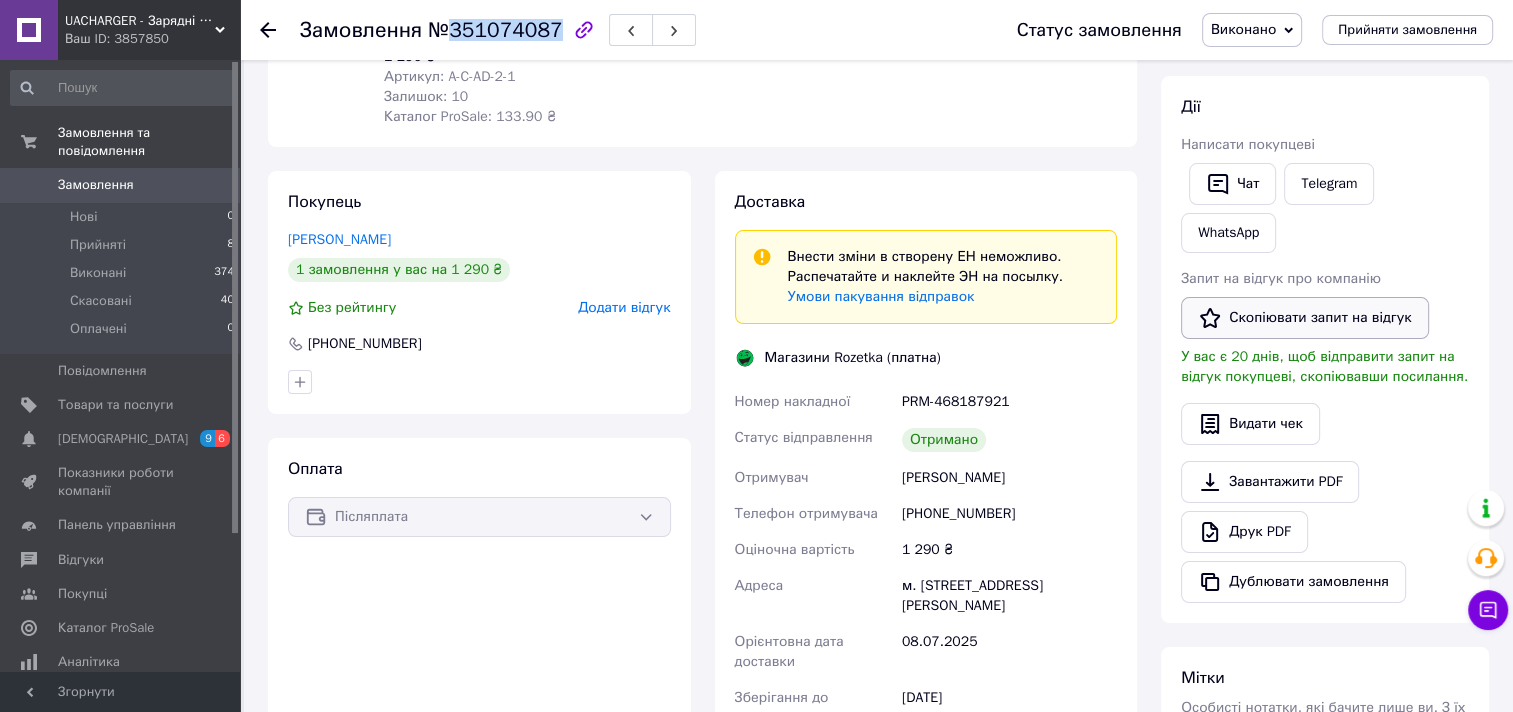 click on "Скопіювати запит на відгук" at bounding box center (1305, 318) 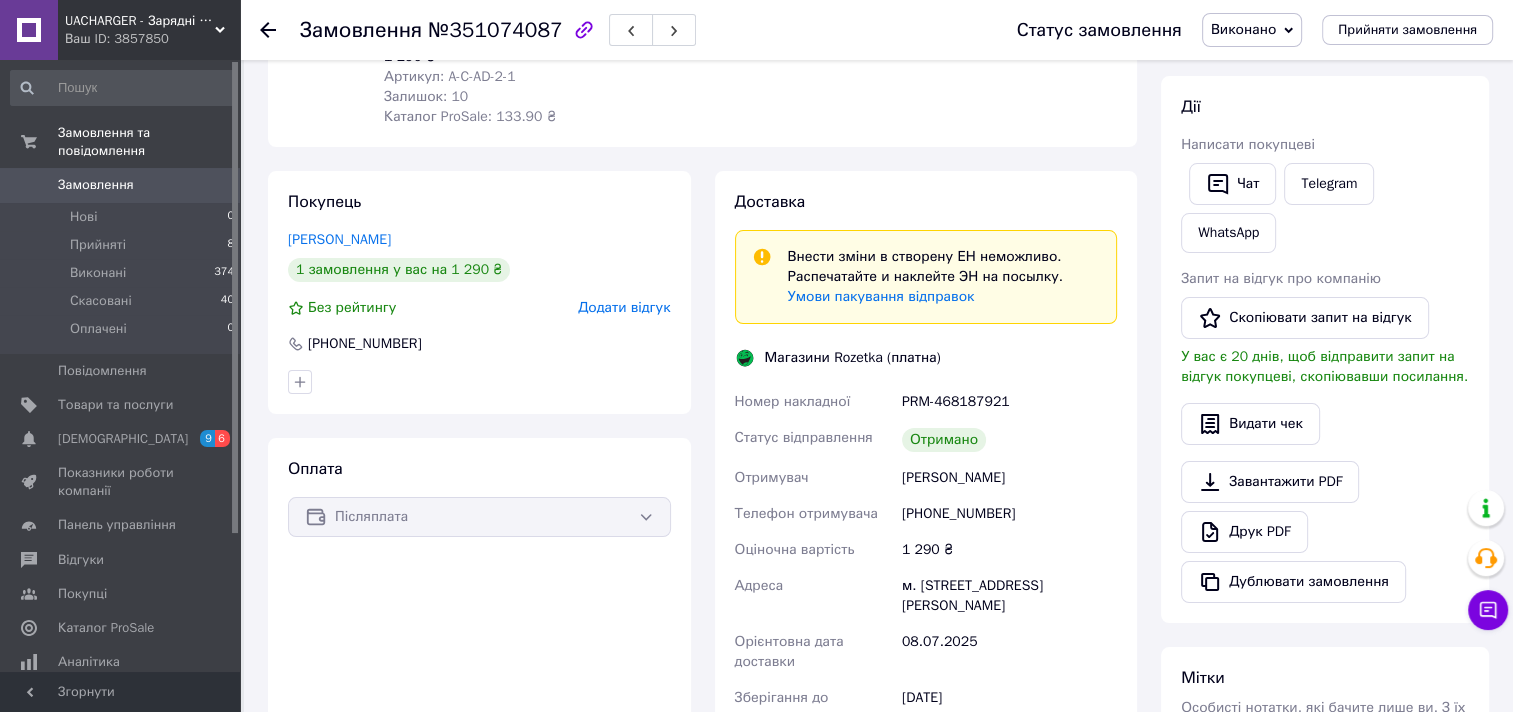 click 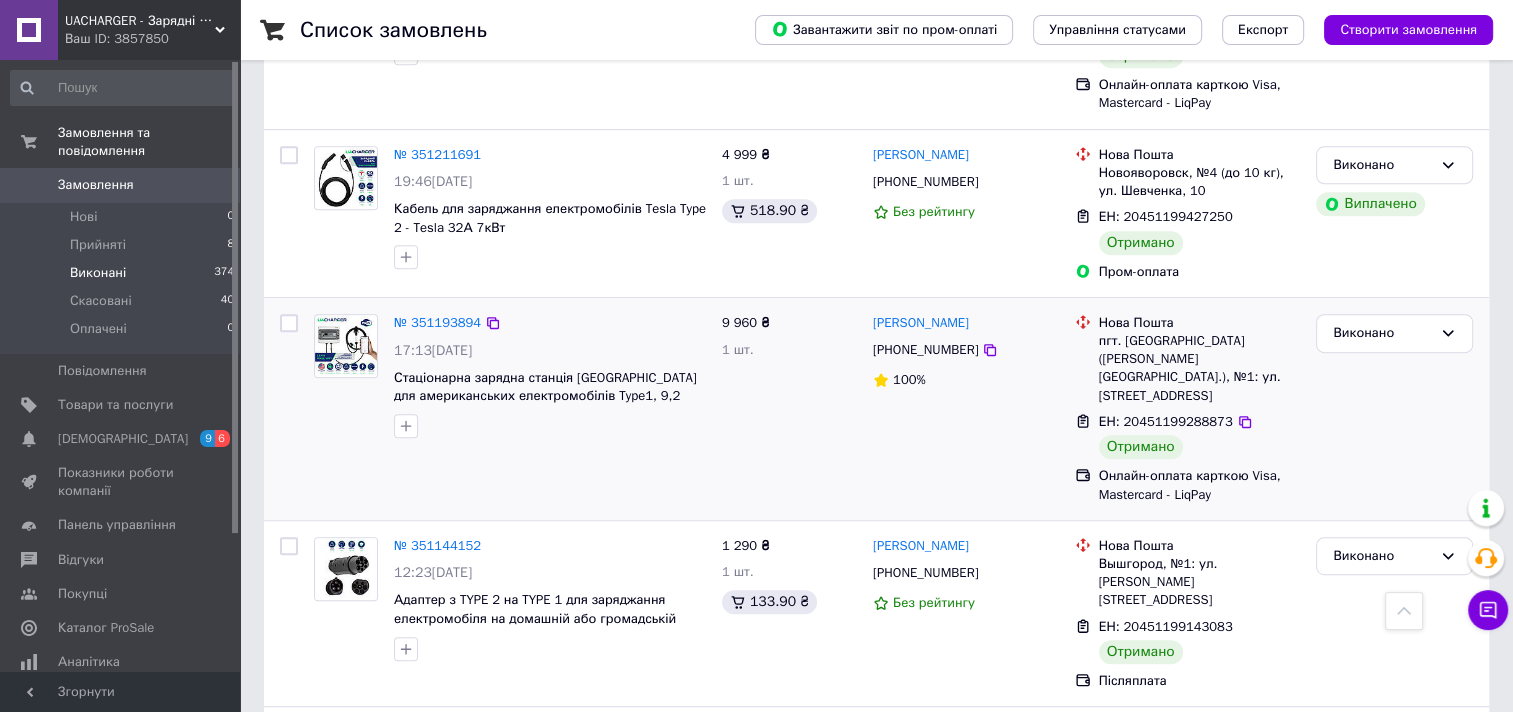 scroll, scrollTop: 1100, scrollLeft: 0, axis: vertical 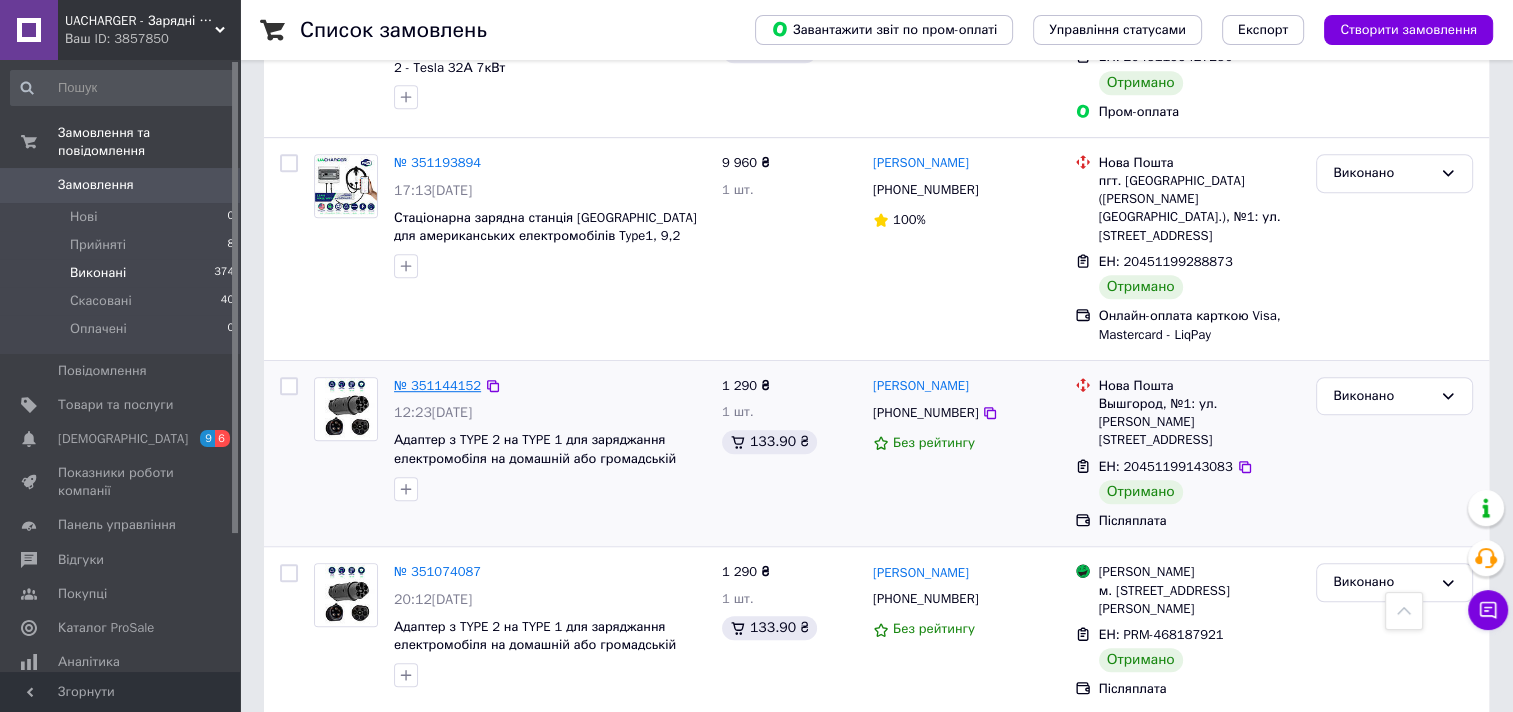 click on "№ 351144152" at bounding box center [437, 385] 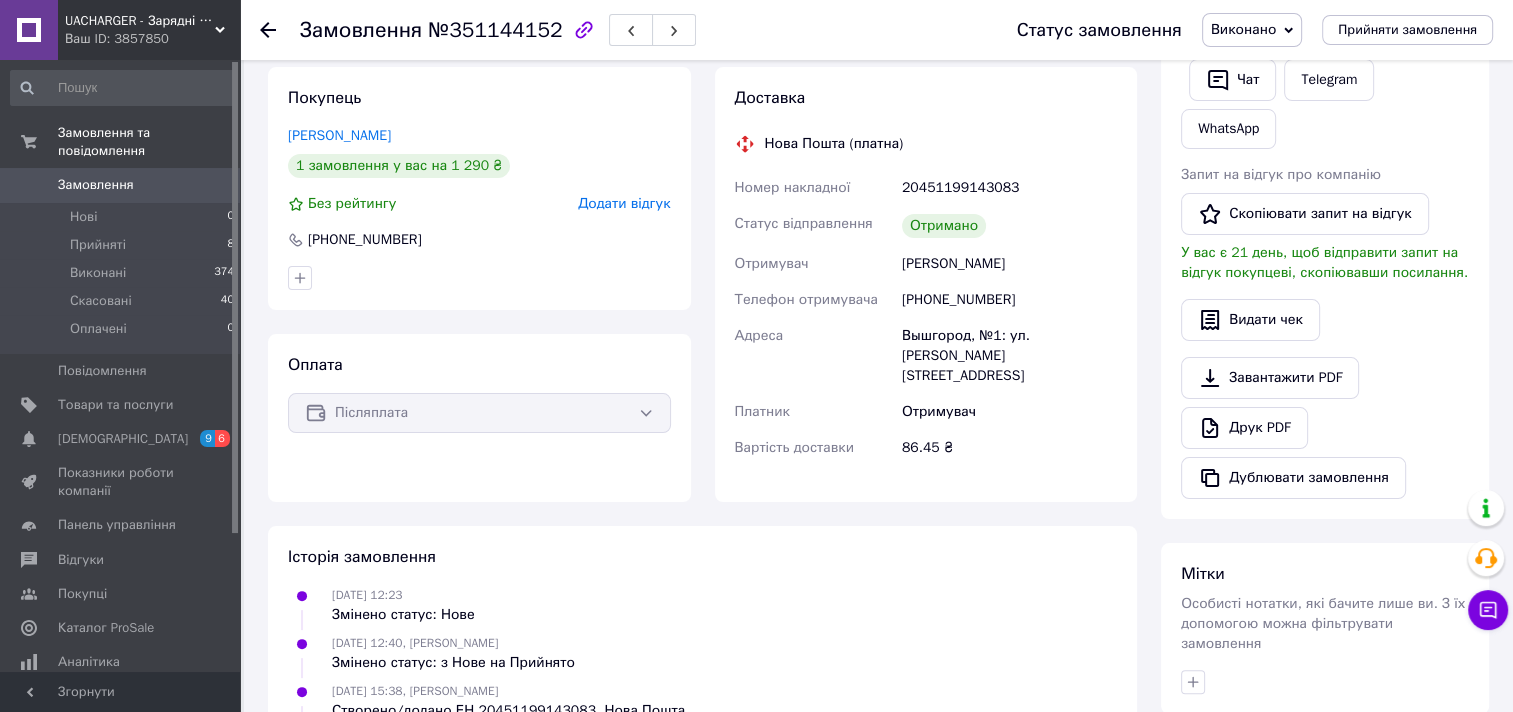 scroll, scrollTop: 384, scrollLeft: 0, axis: vertical 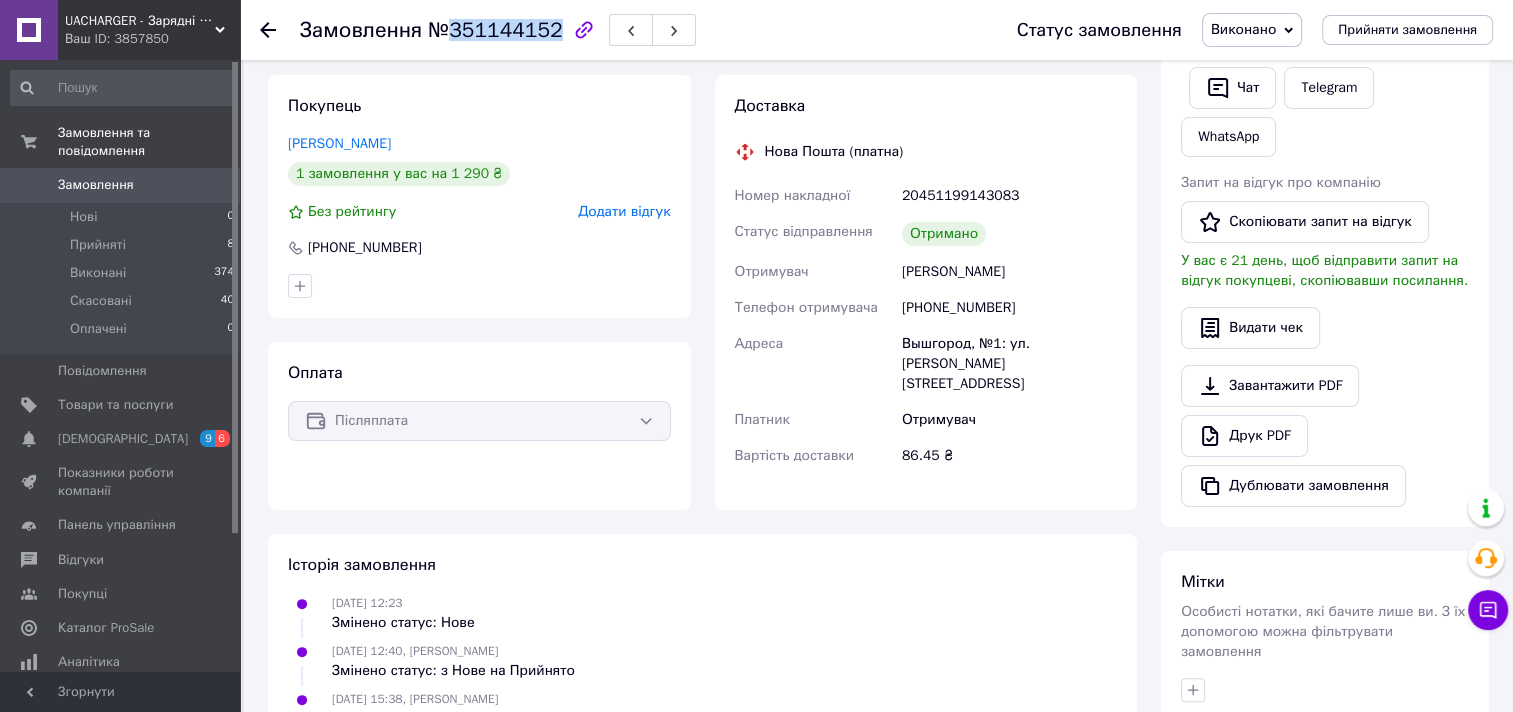 drag, startPoint x: 452, startPoint y: 28, endPoint x: 548, endPoint y: 37, distance: 96.42095 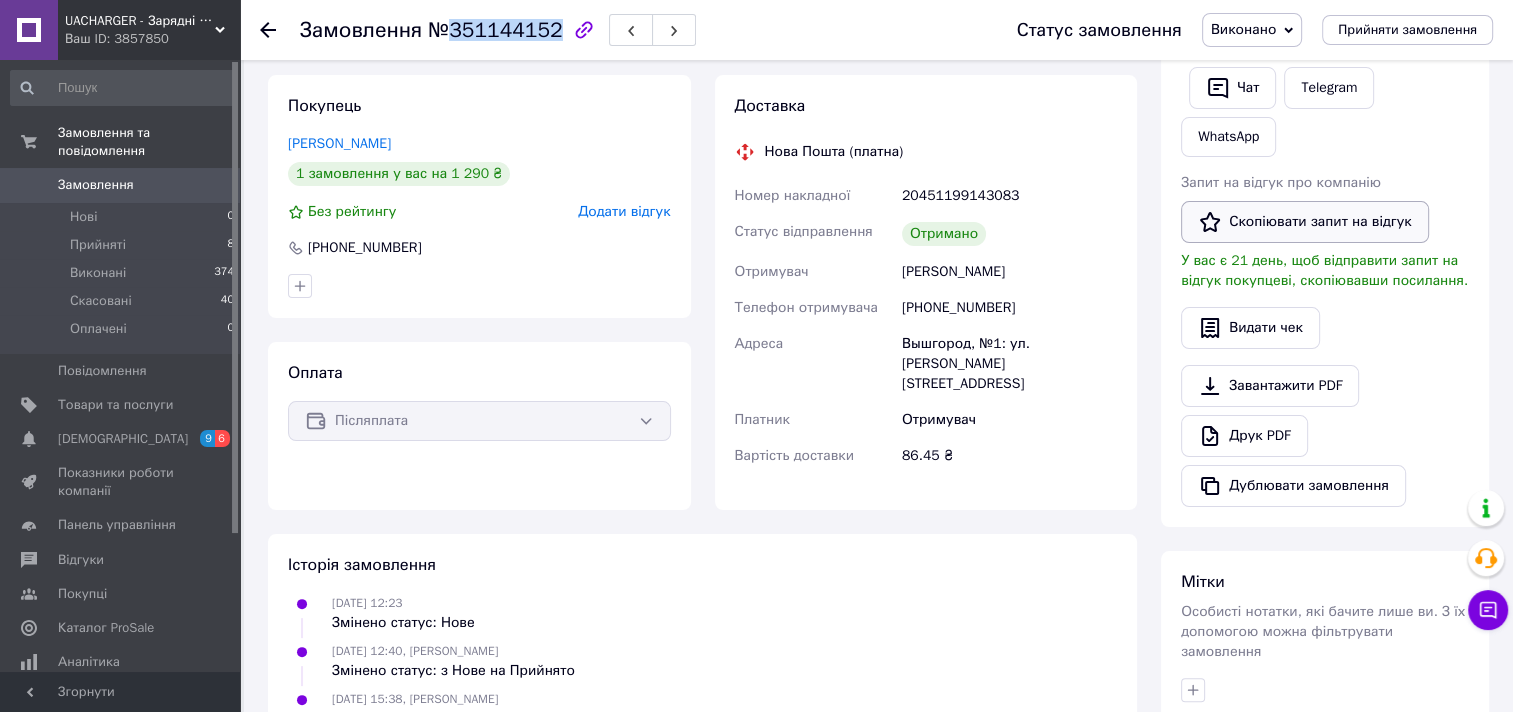 click on "Скопіювати запит на відгук" at bounding box center [1305, 222] 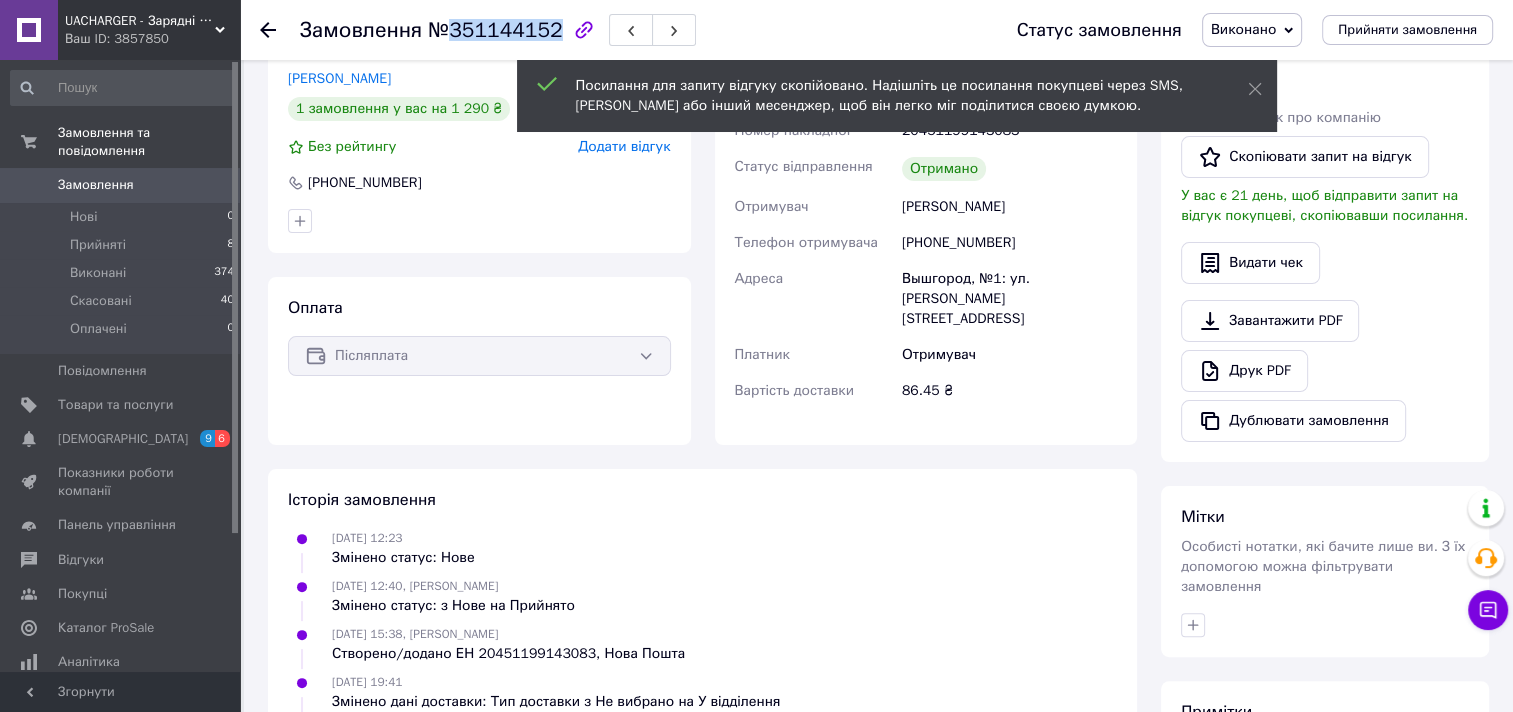 scroll, scrollTop: 484, scrollLeft: 0, axis: vertical 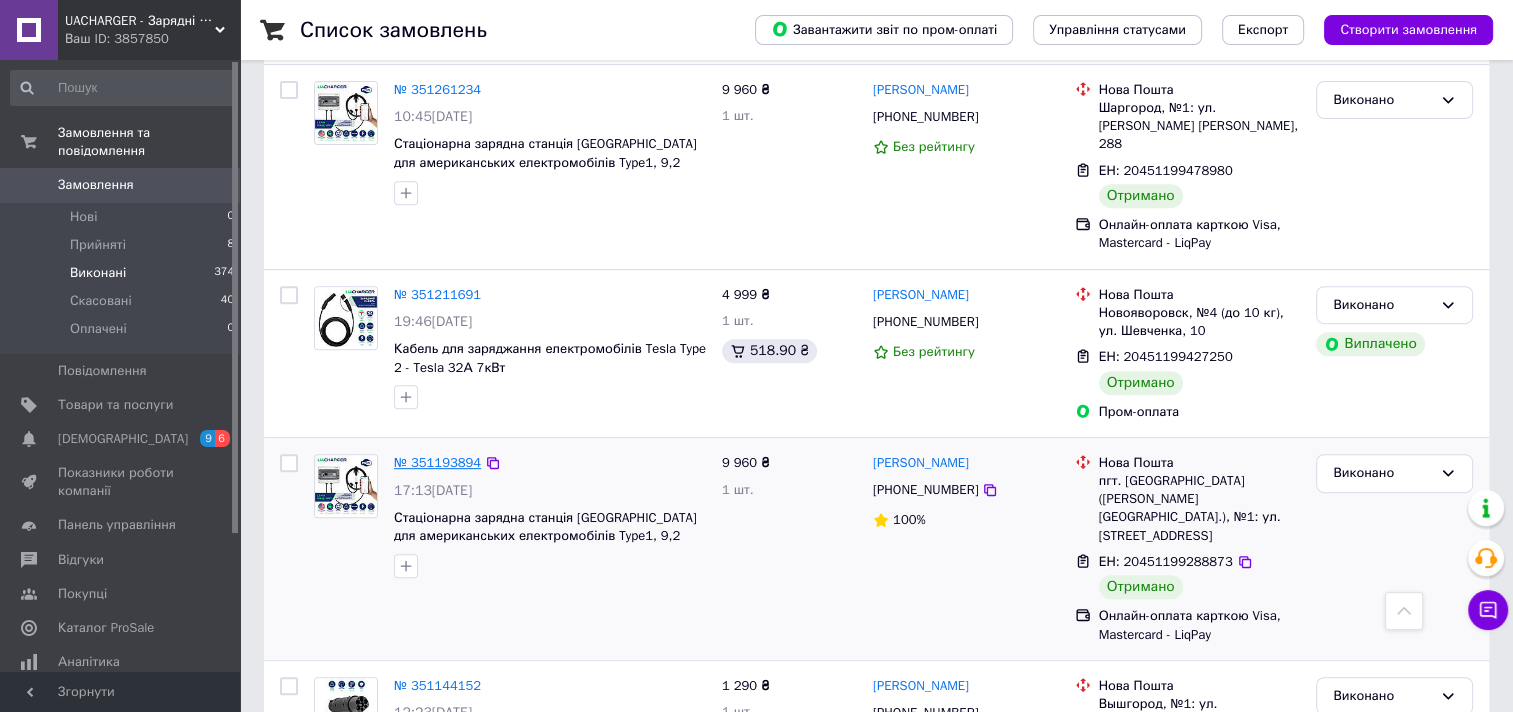 click on "№ 351193894" at bounding box center (437, 462) 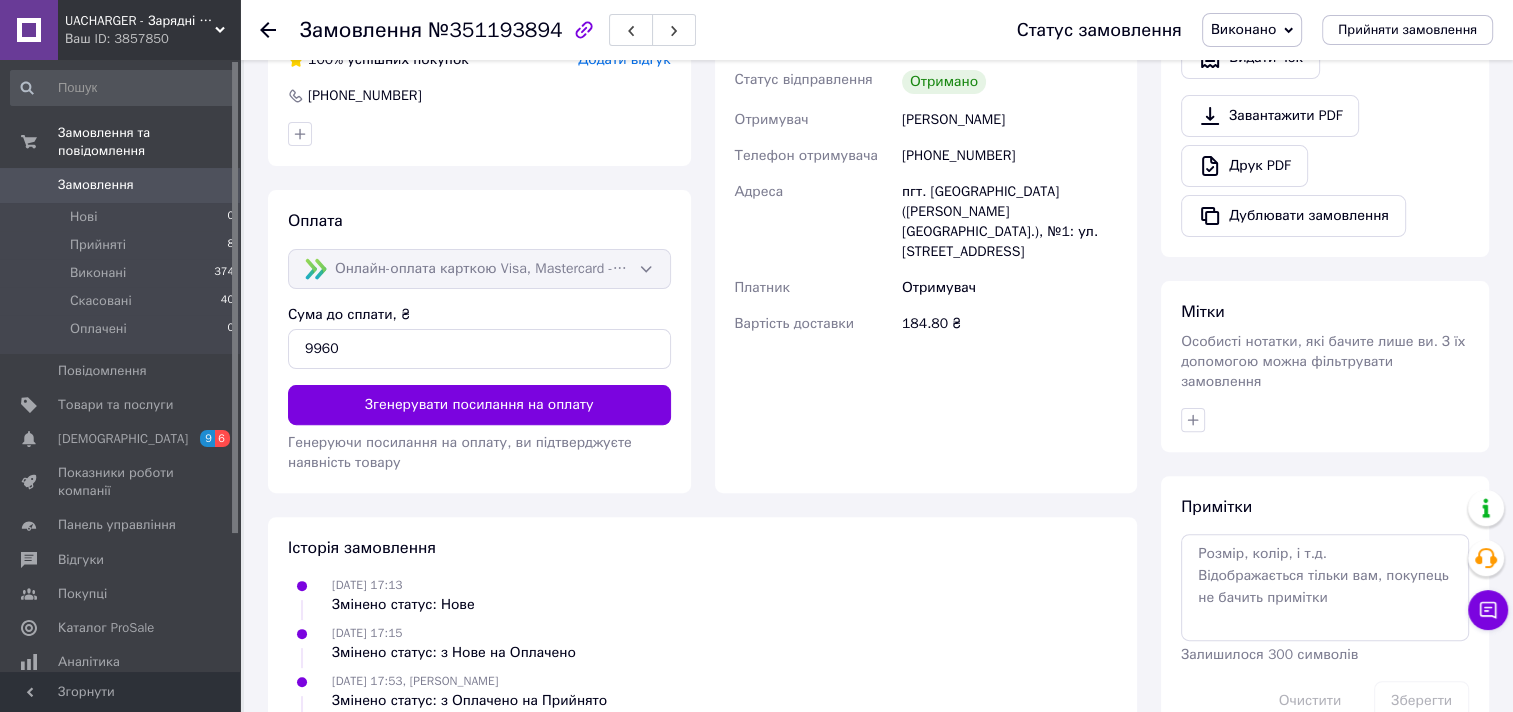 scroll, scrollTop: 525, scrollLeft: 0, axis: vertical 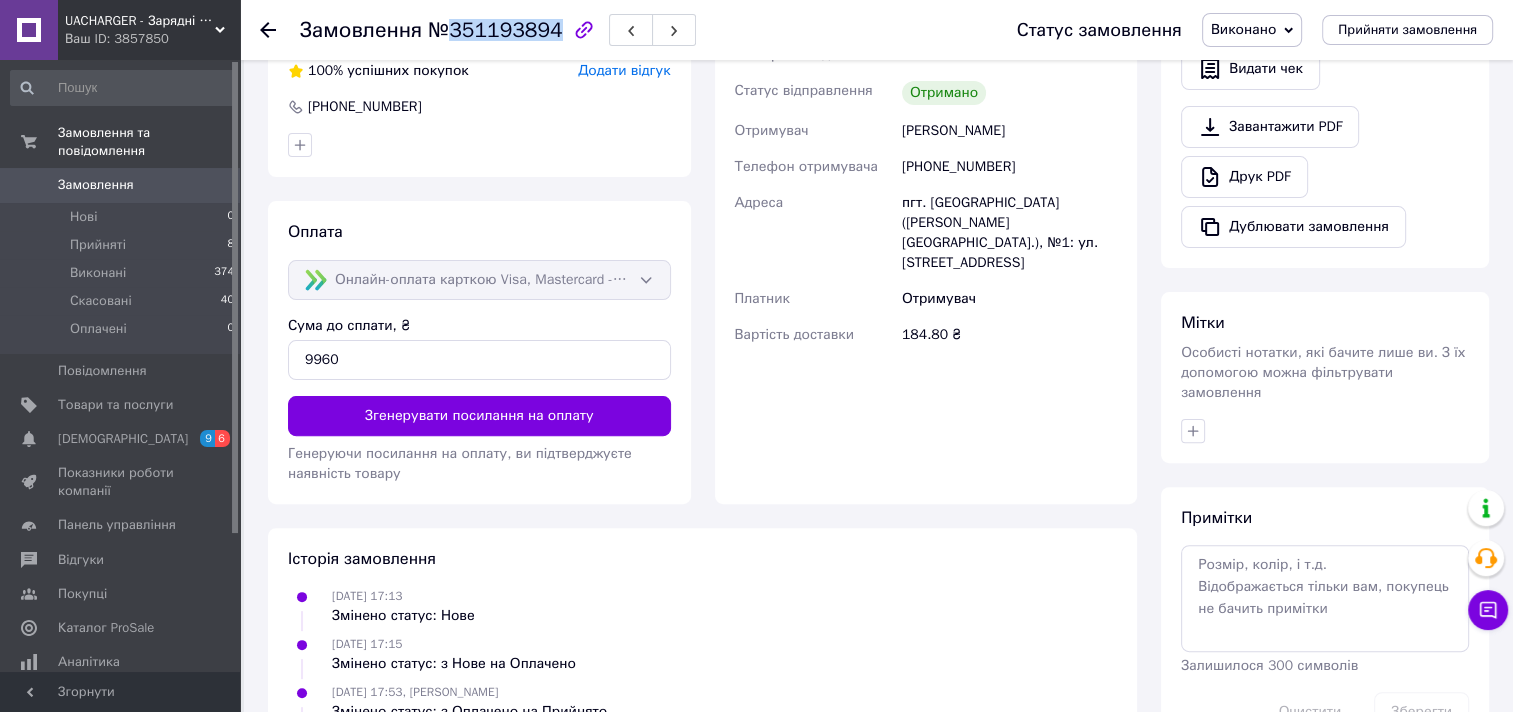 drag, startPoint x: 448, startPoint y: 20, endPoint x: 545, endPoint y: 40, distance: 99.0404 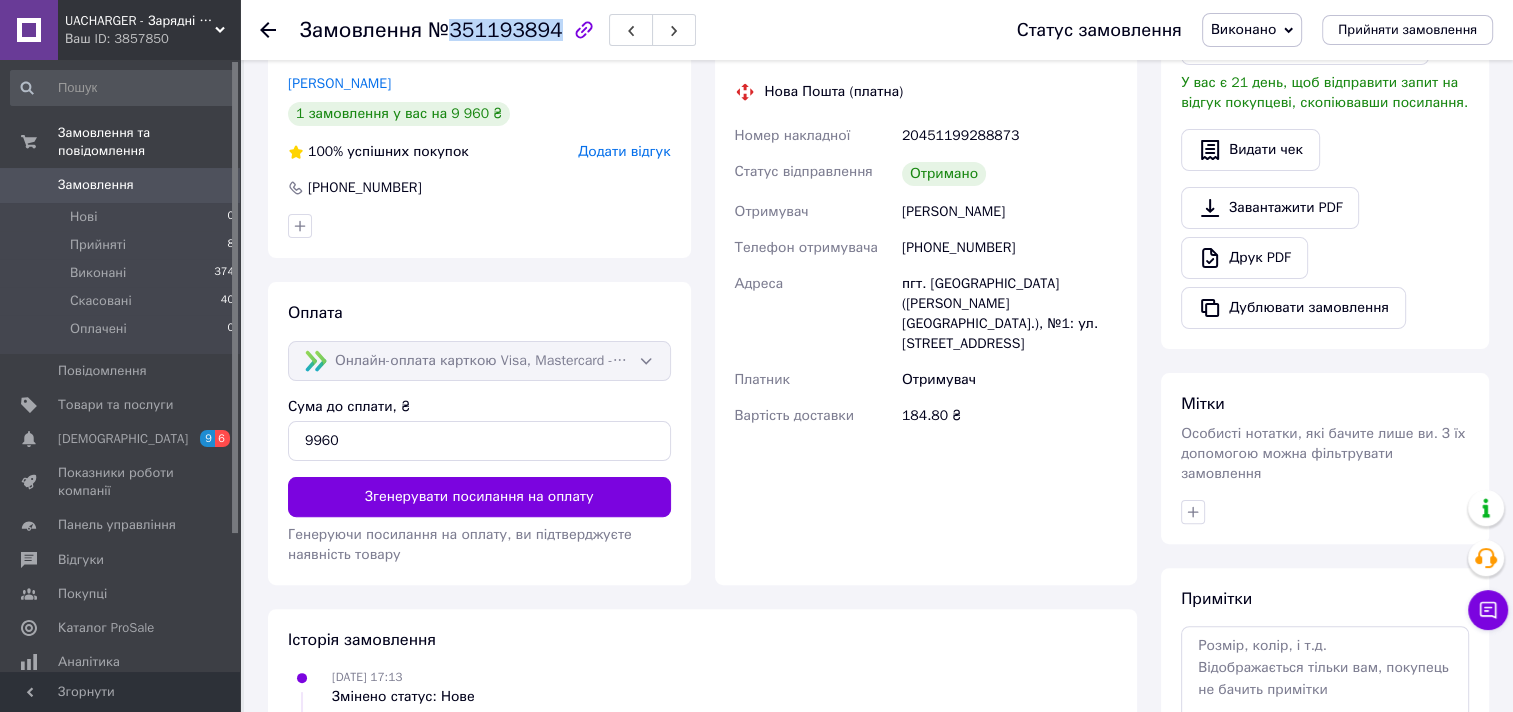 scroll, scrollTop: 325, scrollLeft: 0, axis: vertical 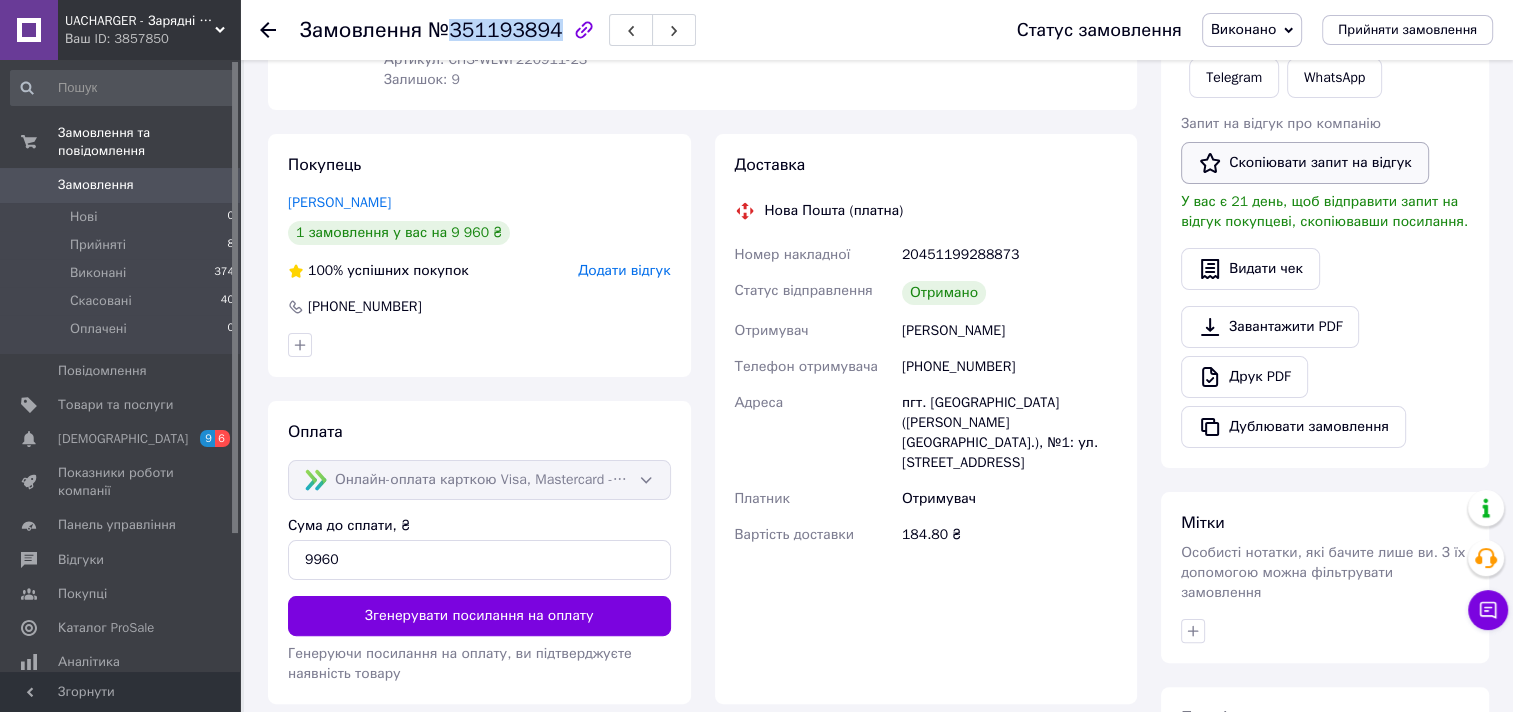 click on "Скопіювати запит на відгук" at bounding box center (1305, 163) 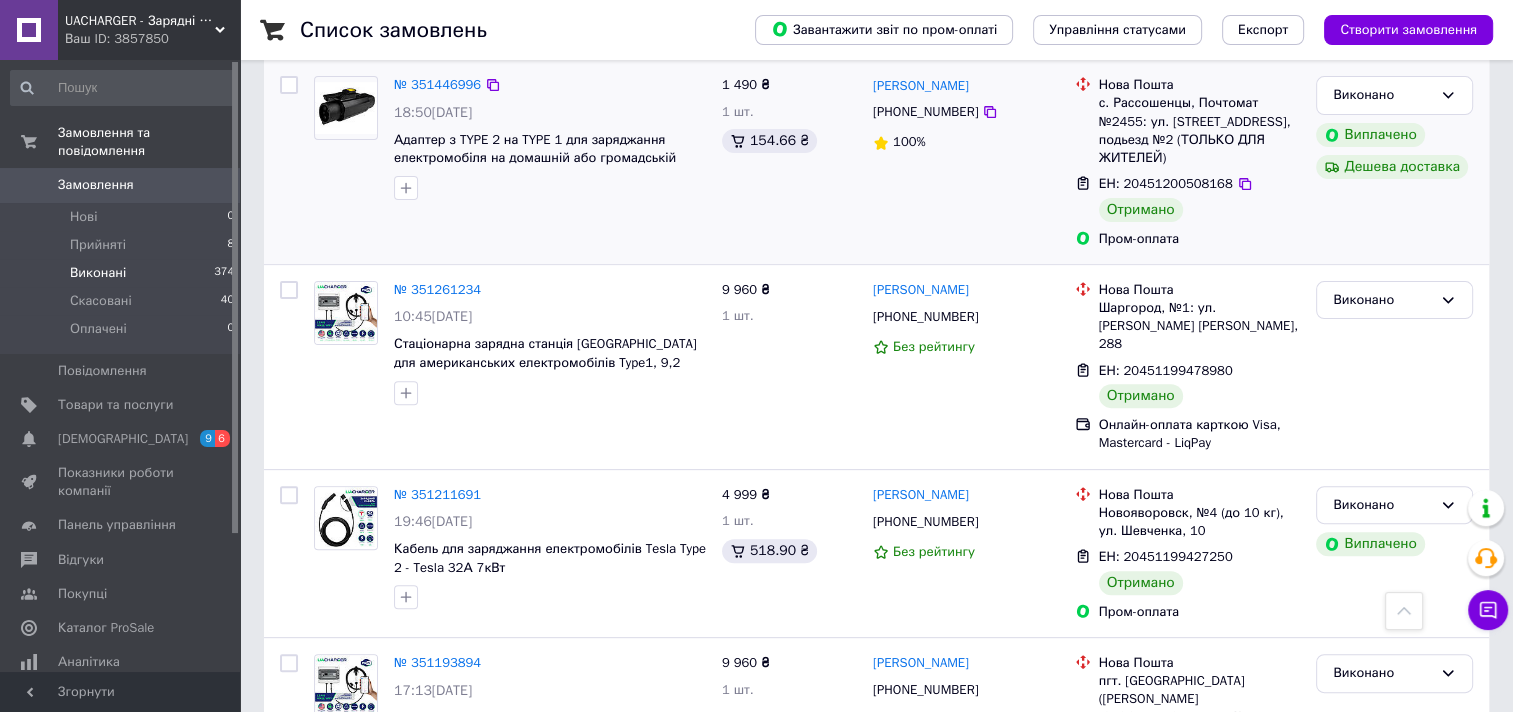 scroll, scrollTop: 800, scrollLeft: 0, axis: vertical 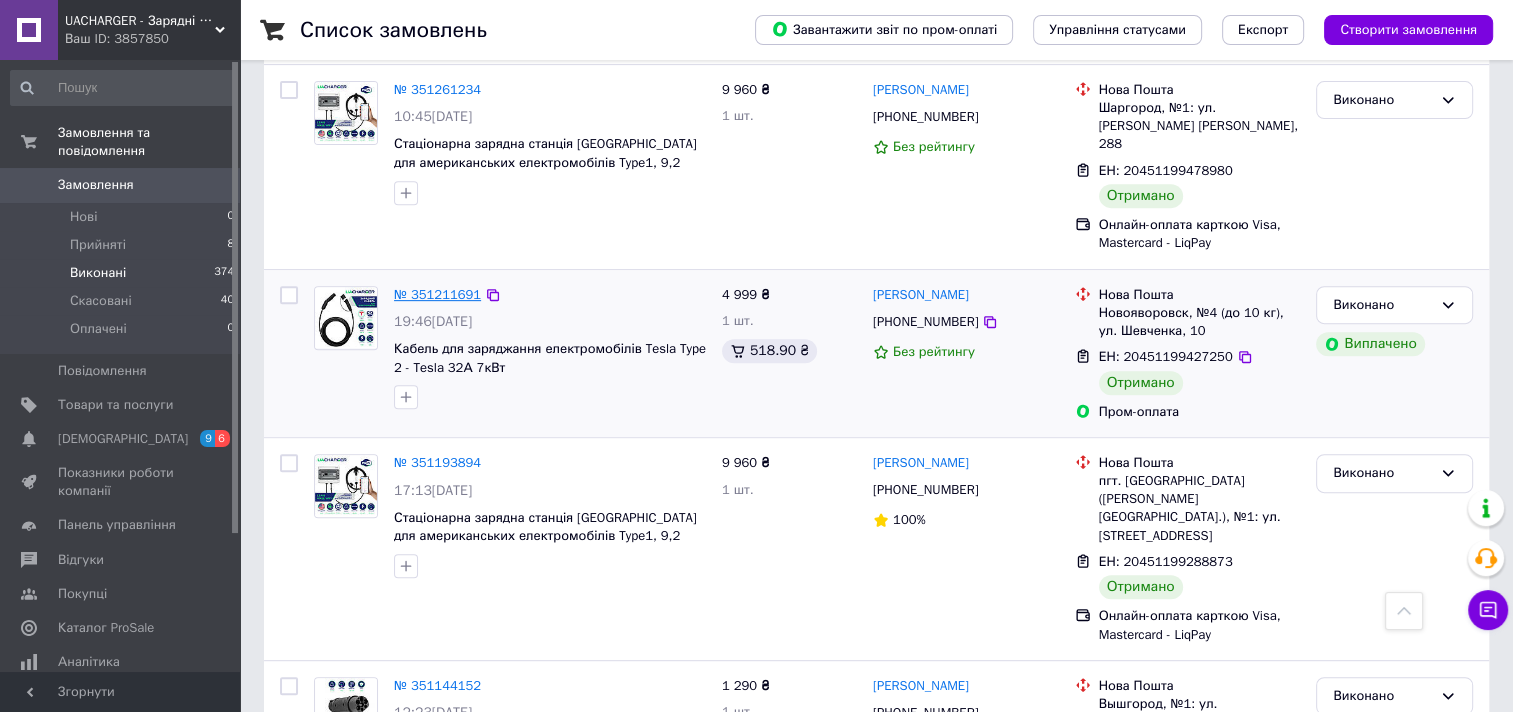 click on "№ 351211691" at bounding box center (437, 294) 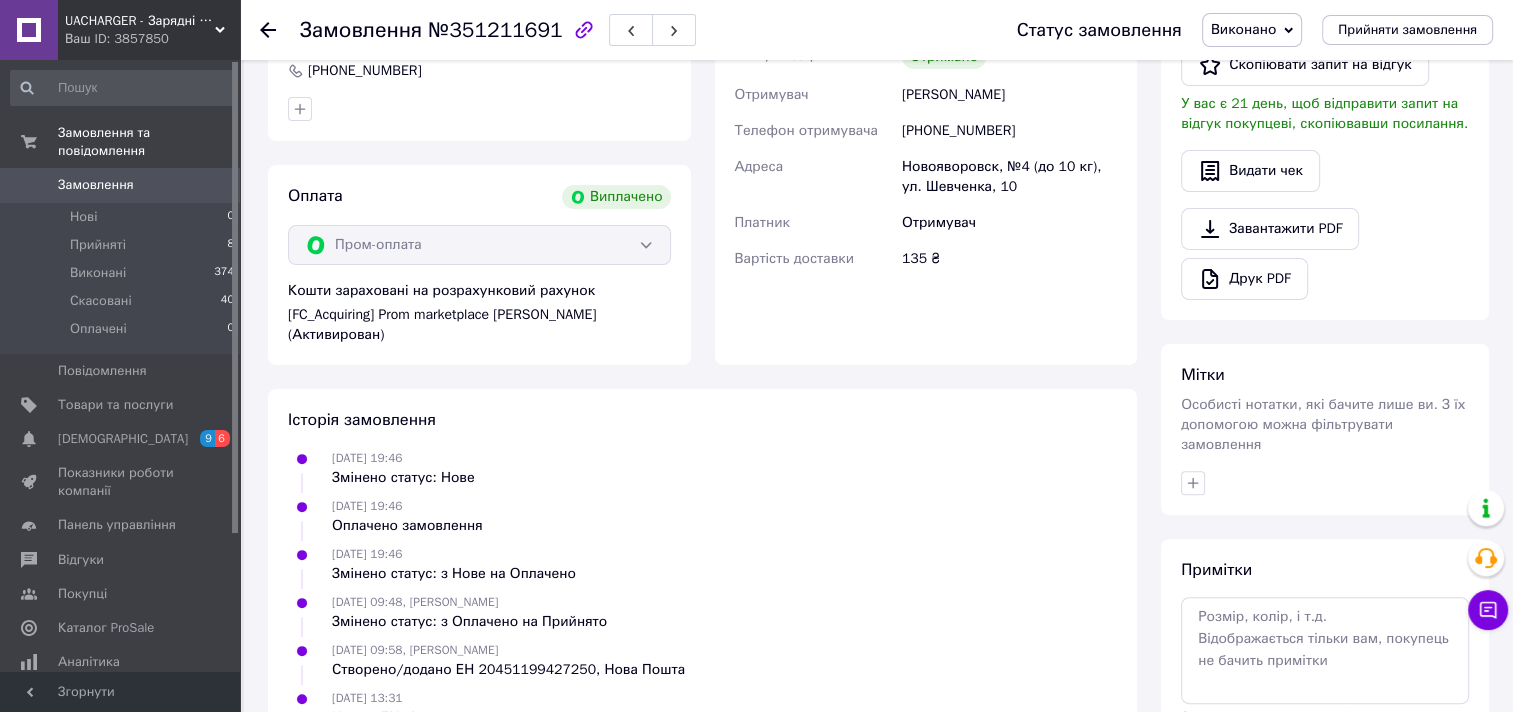 scroll, scrollTop: 497, scrollLeft: 0, axis: vertical 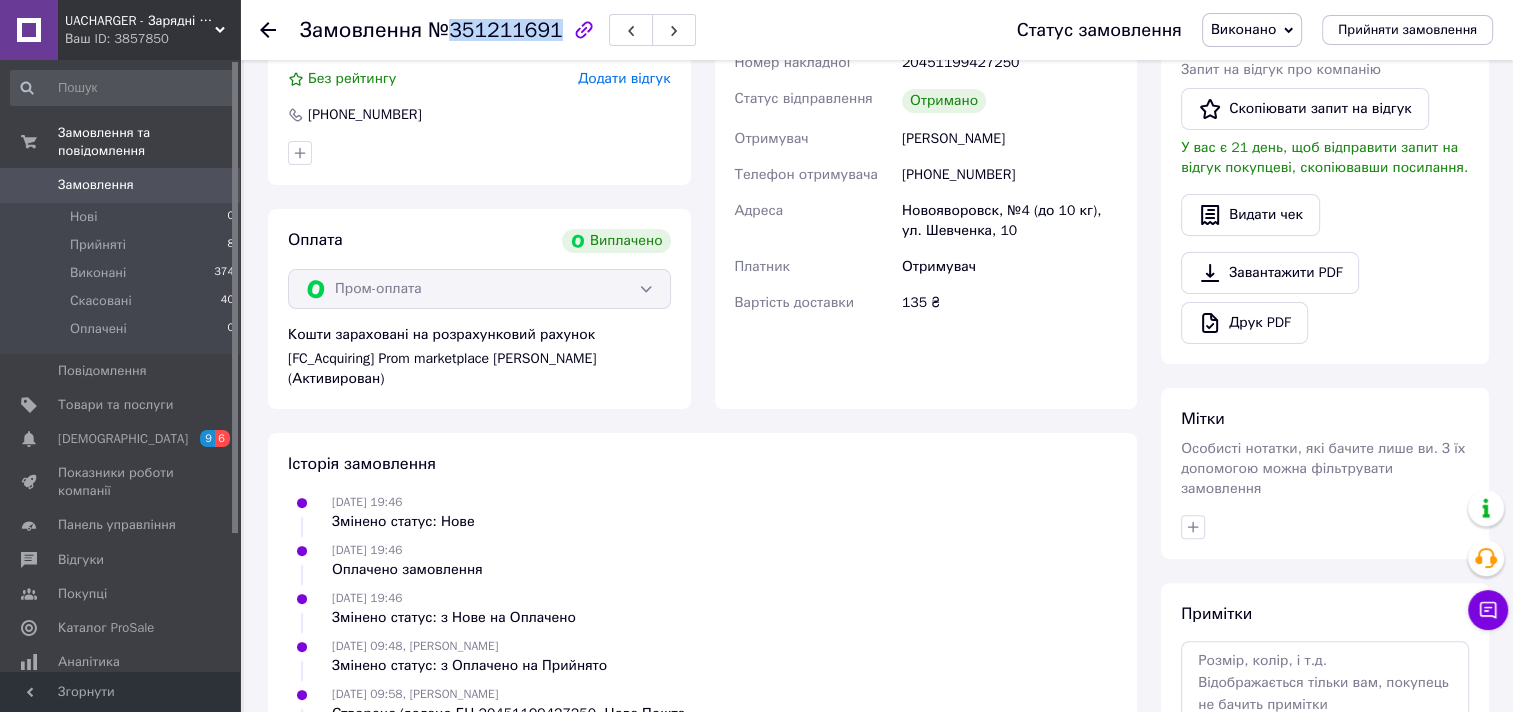 drag, startPoint x: 450, startPoint y: 27, endPoint x: 544, endPoint y: 37, distance: 94.53042 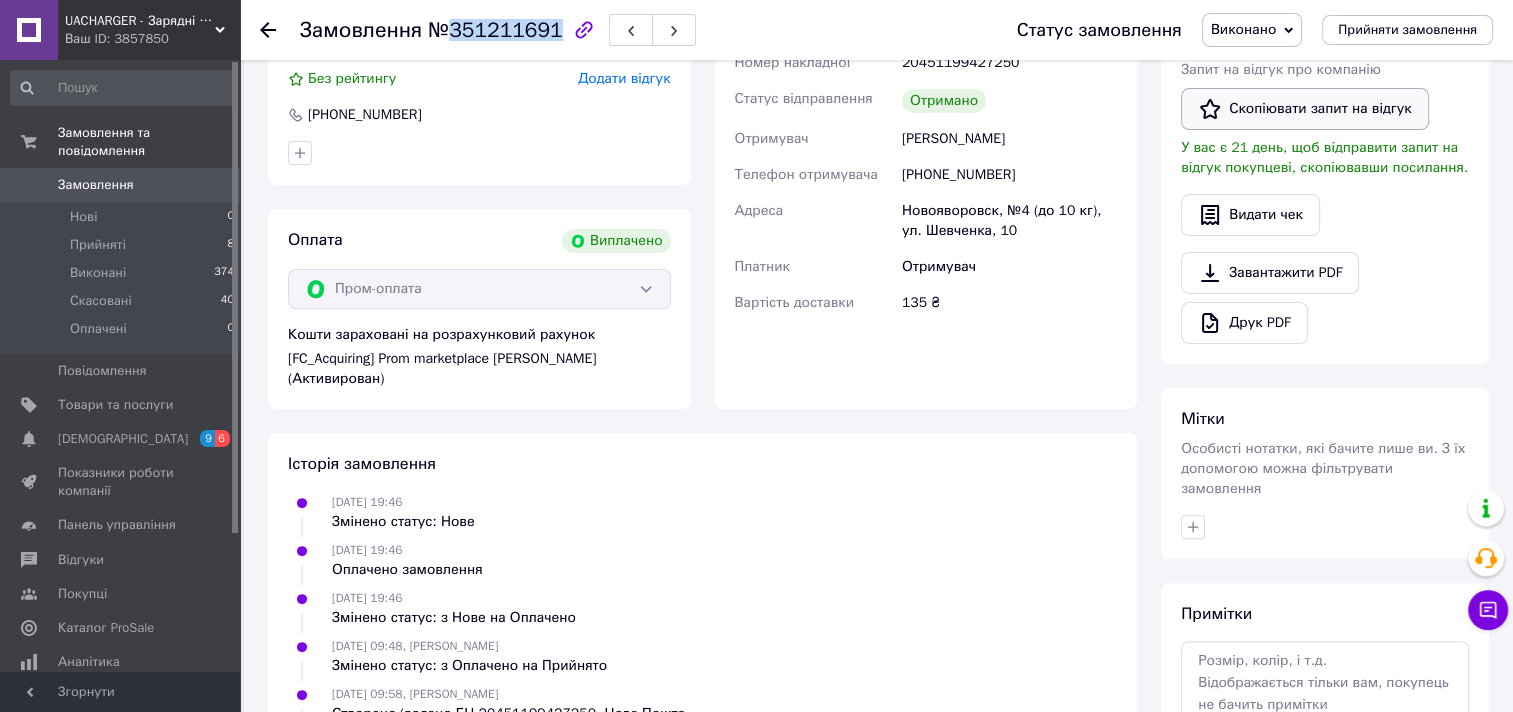 click on "Скопіювати запит на відгук" at bounding box center [1305, 109] 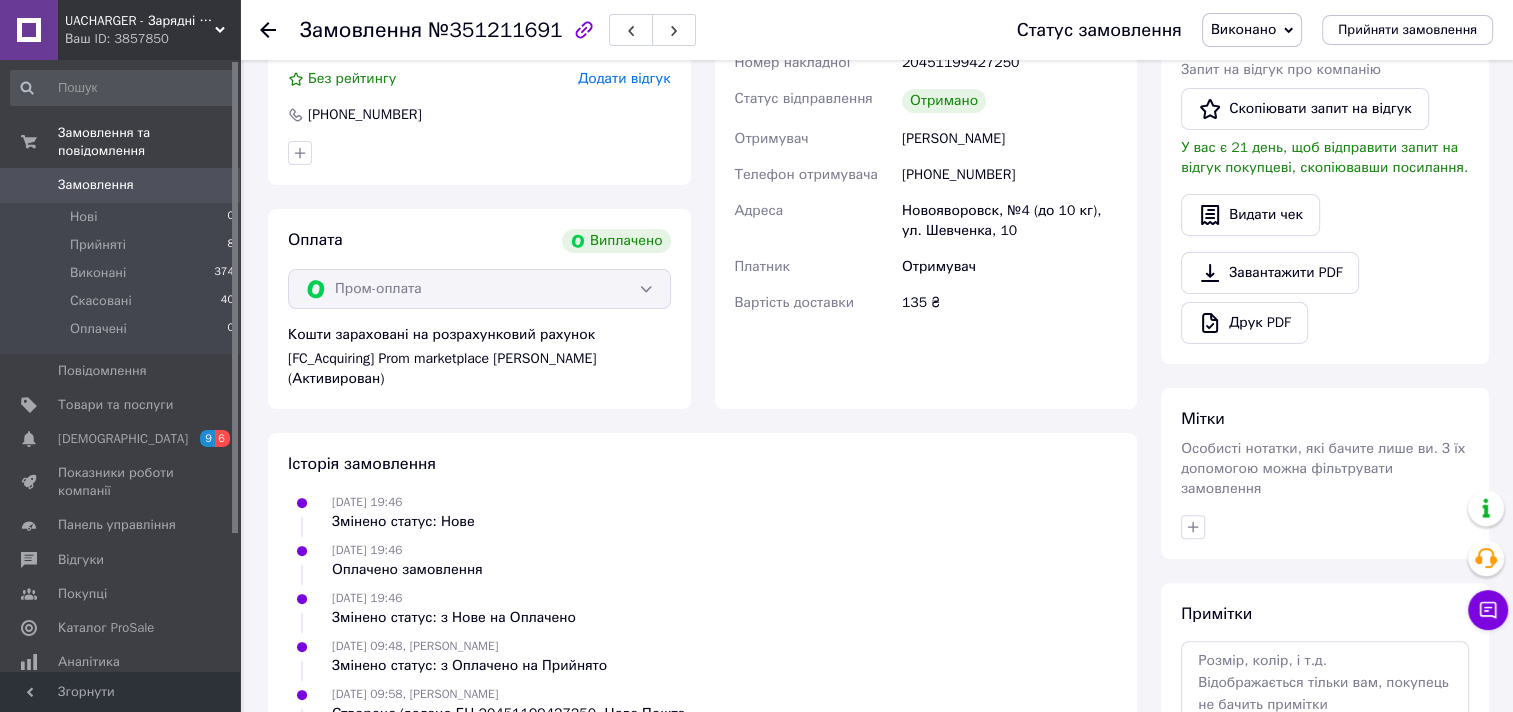 click 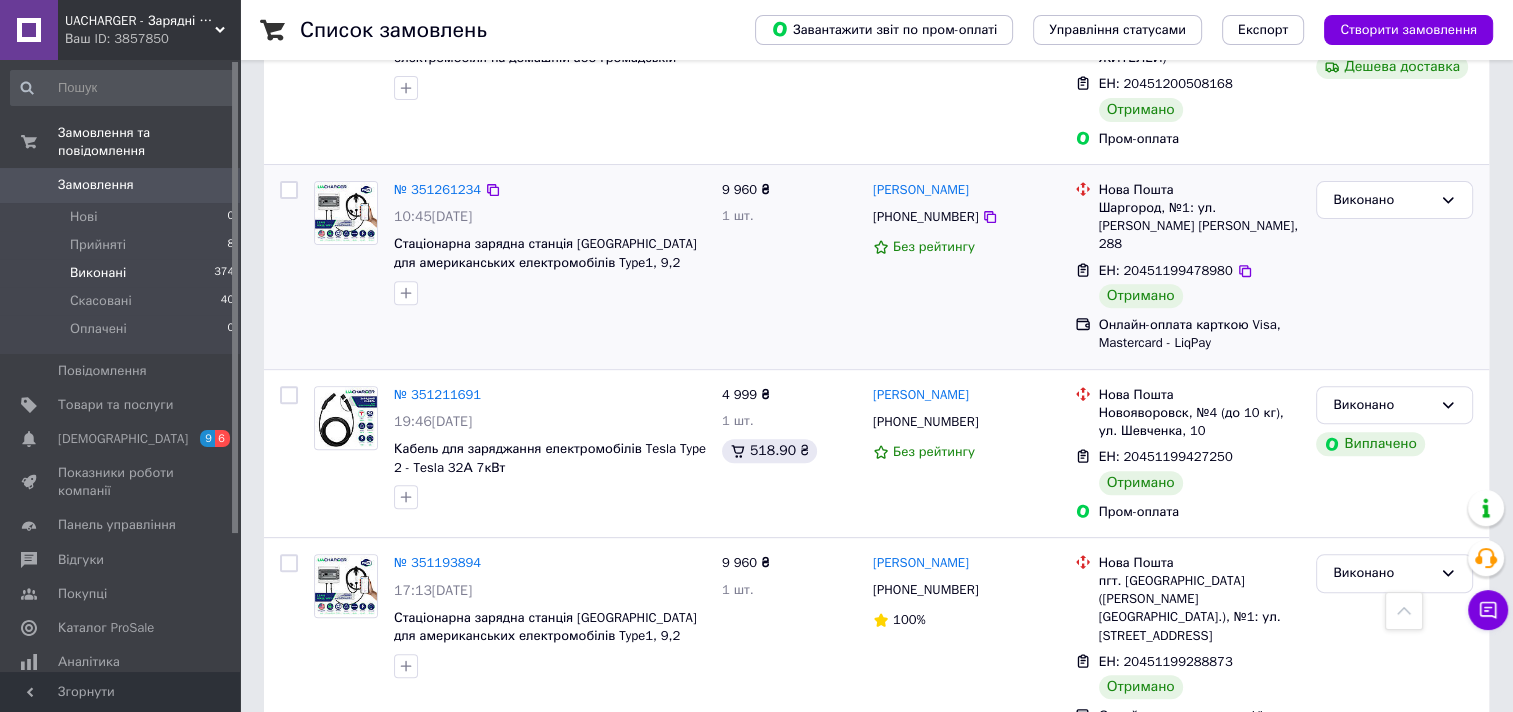 scroll, scrollTop: 600, scrollLeft: 0, axis: vertical 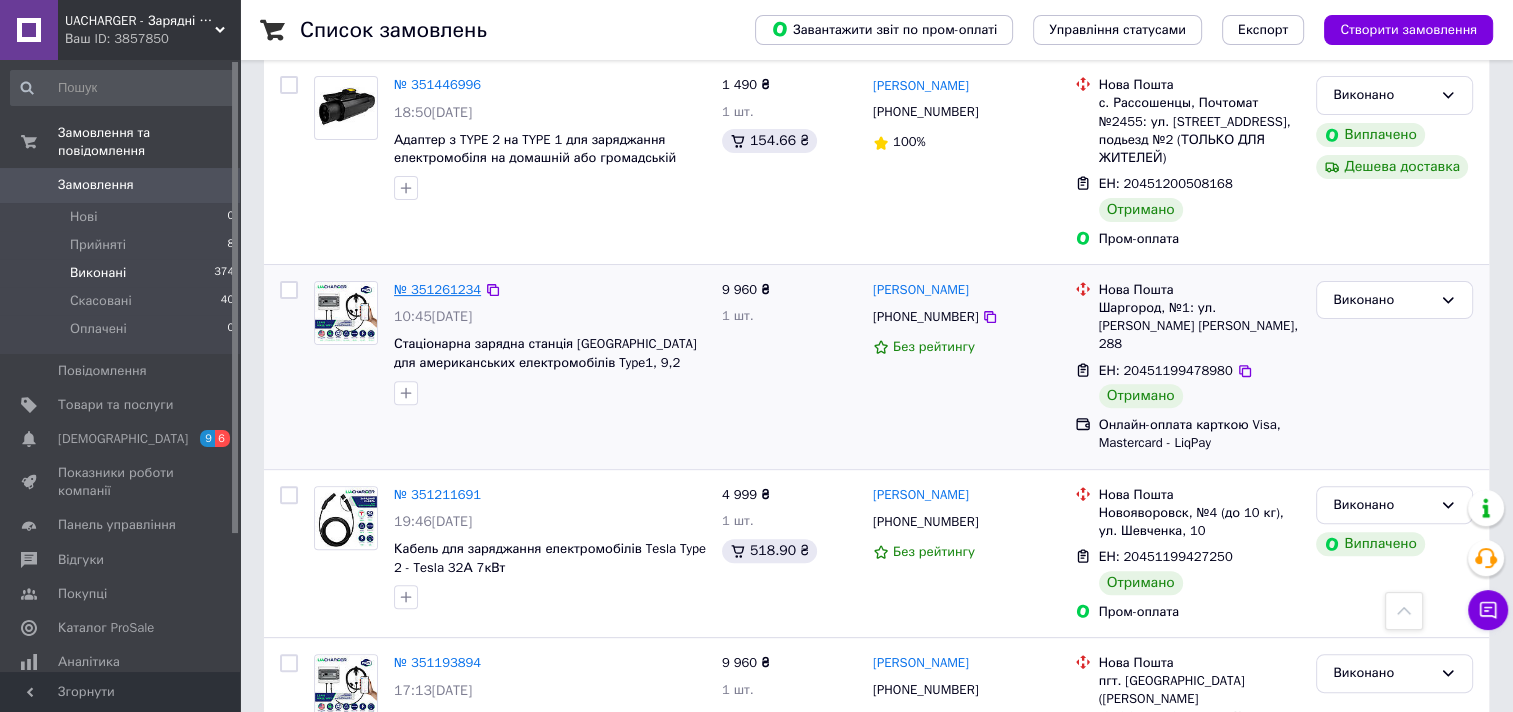 click on "№ 351261234" at bounding box center [437, 289] 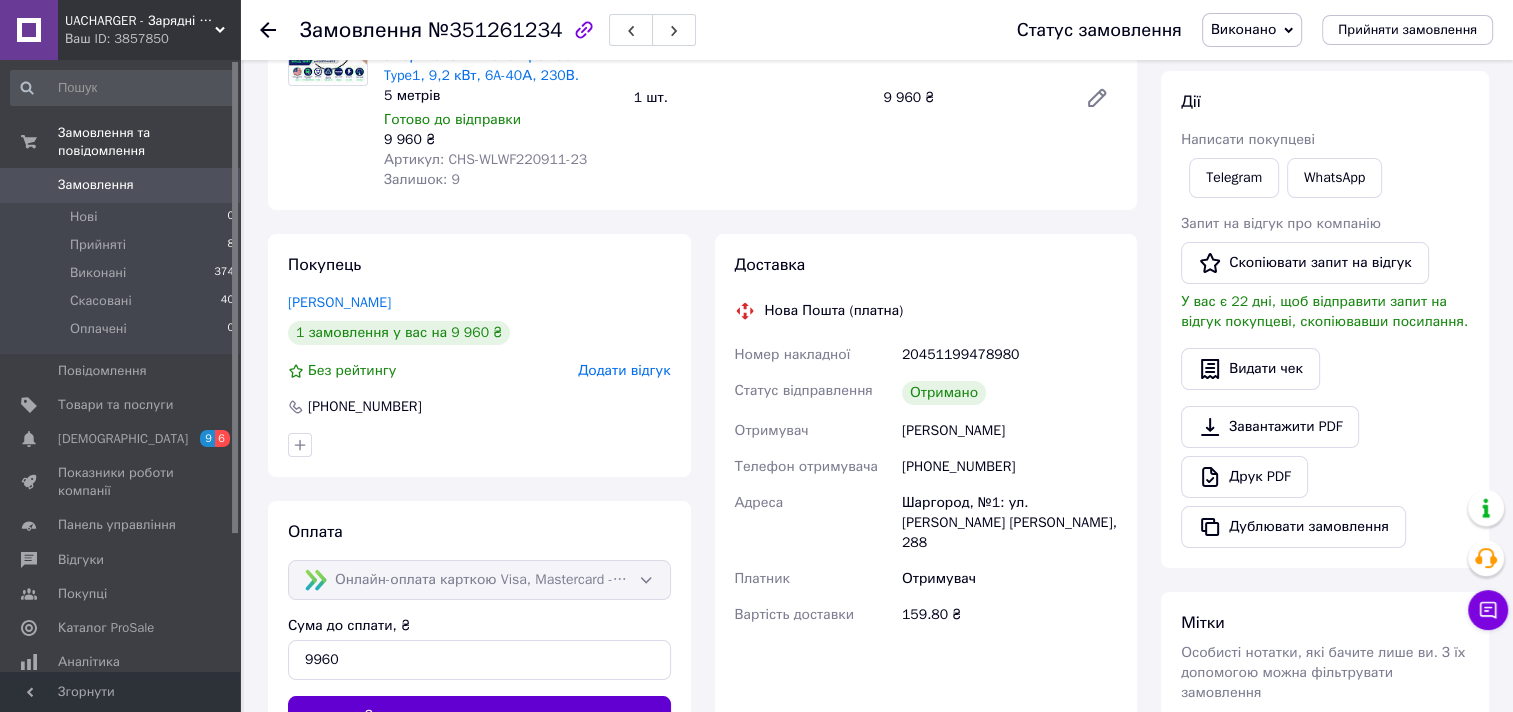 scroll, scrollTop: 0, scrollLeft: 0, axis: both 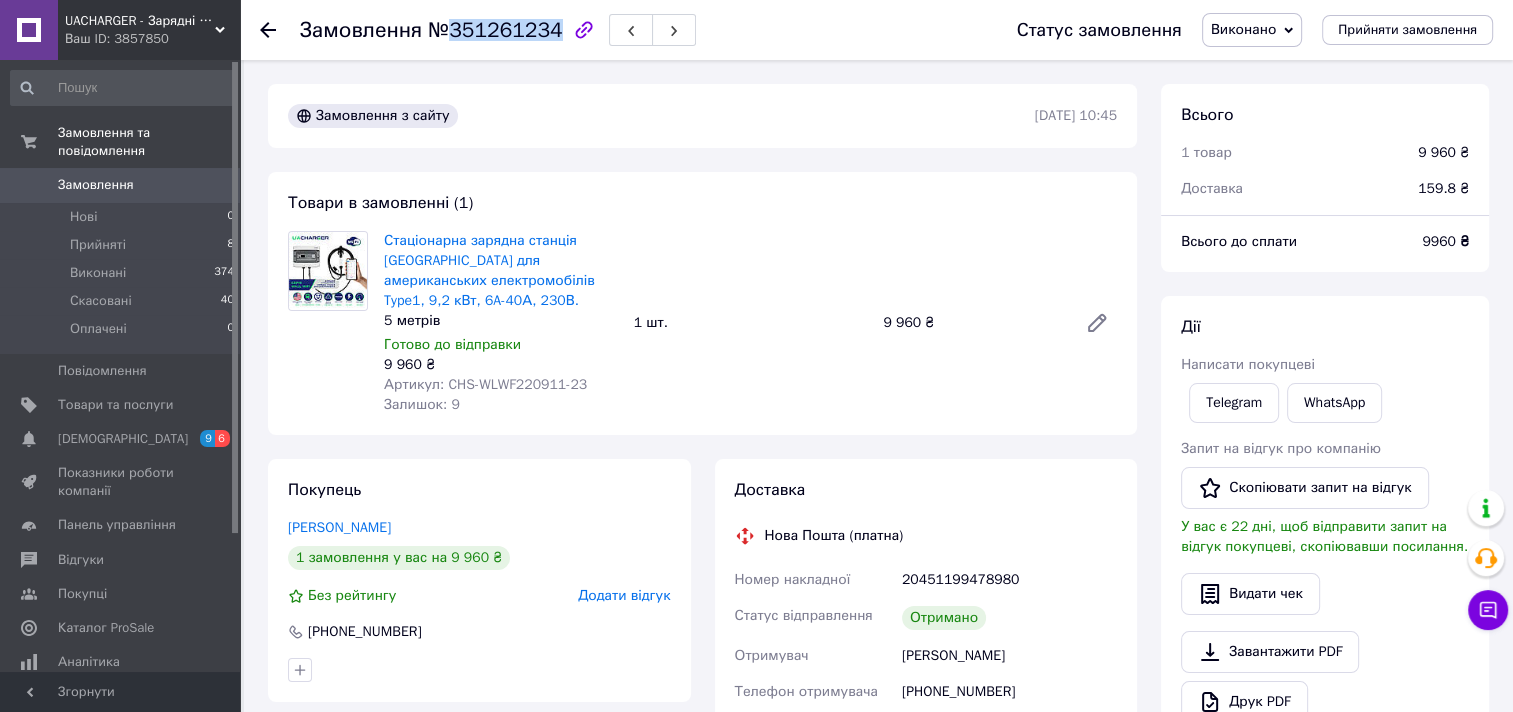 drag, startPoint x: 451, startPoint y: 28, endPoint x: 544, endPoint y: 40, distance: 93.770996 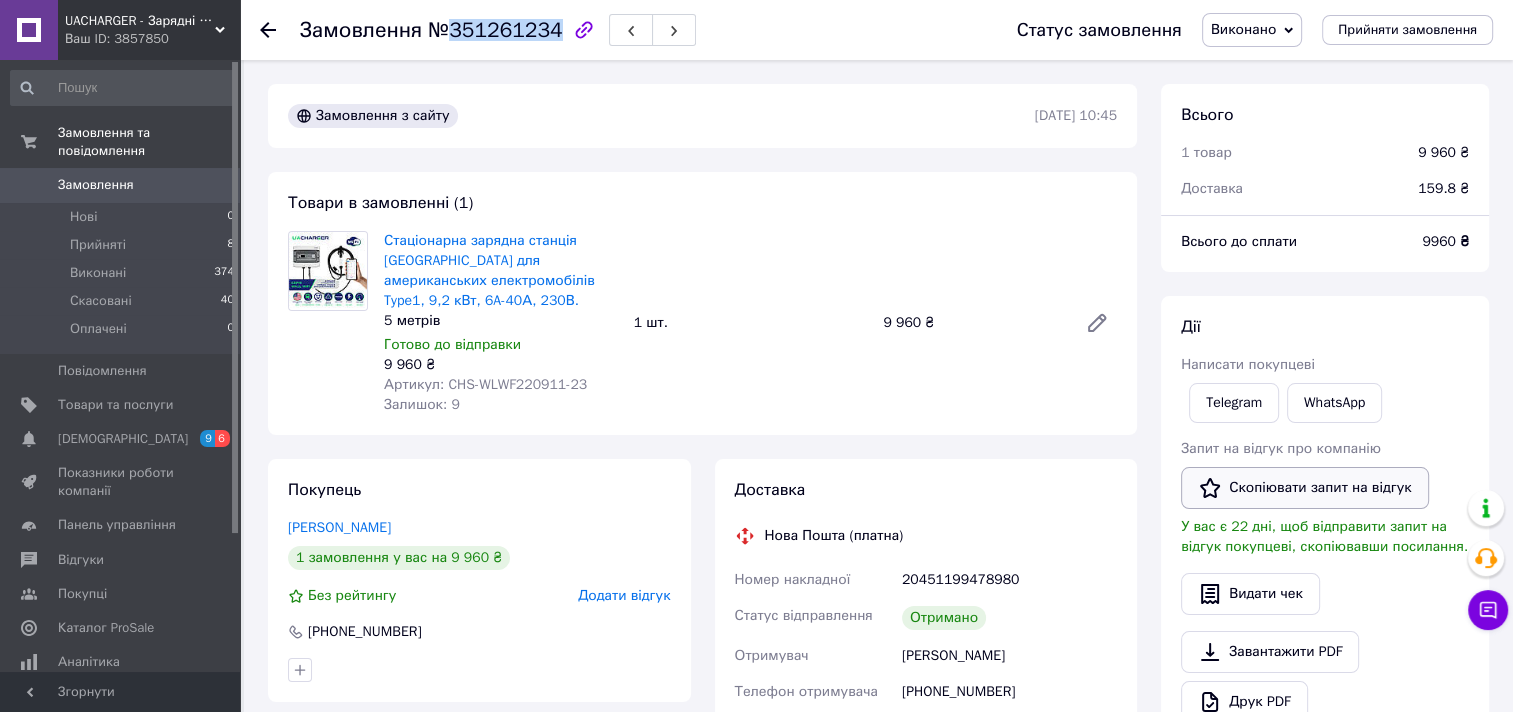 click on "Скопіювати запит на відгук" at bounding box center [1305, 488] 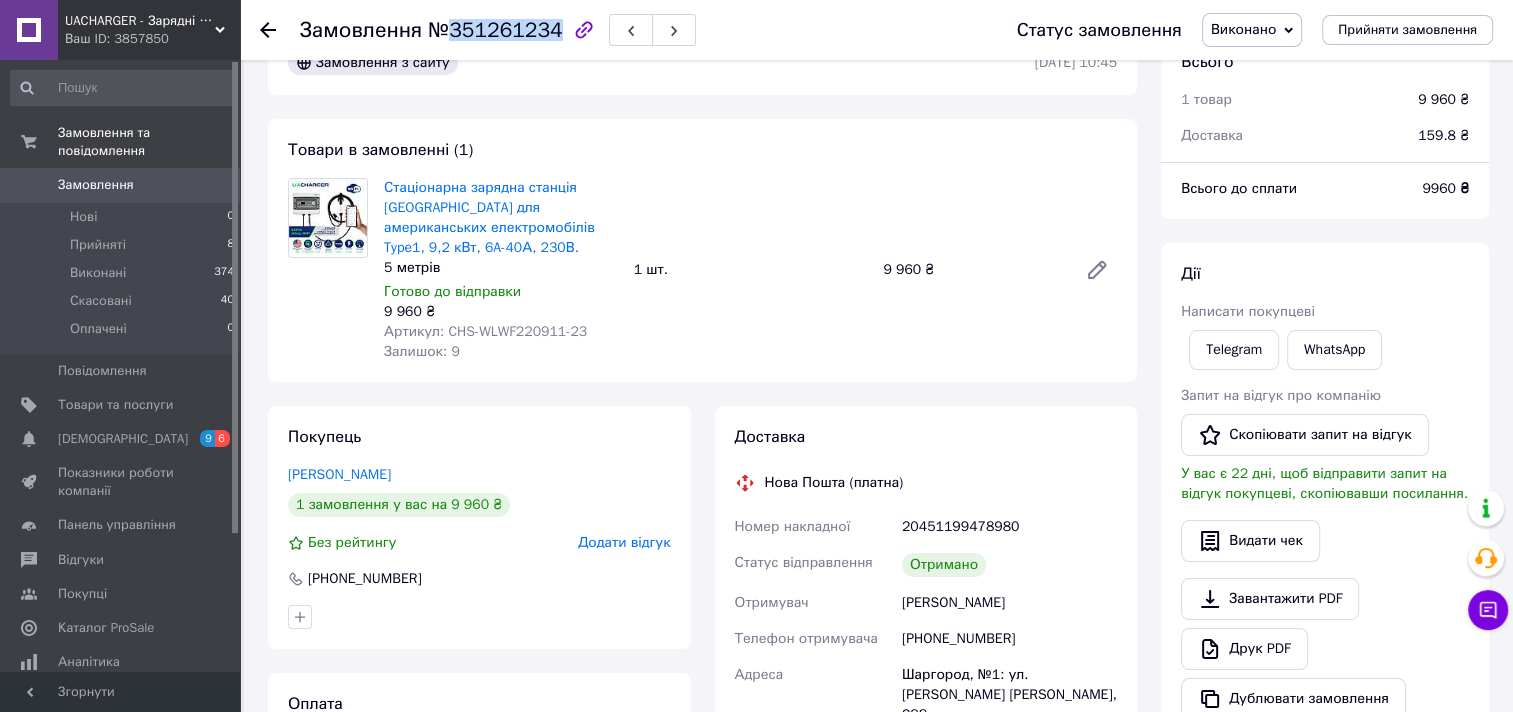 scroll, scrollTop: 100, scrollLeft: 0, axis: vertical 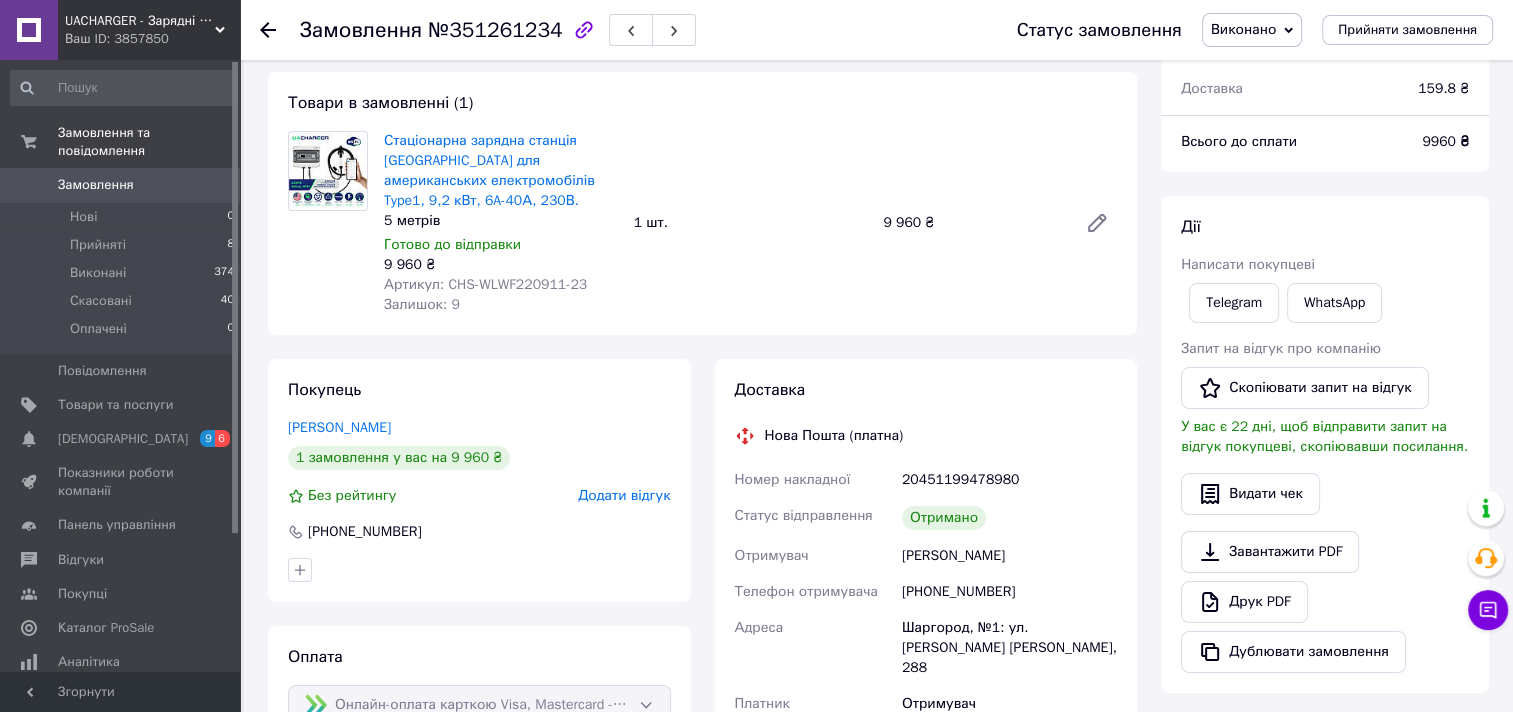 click 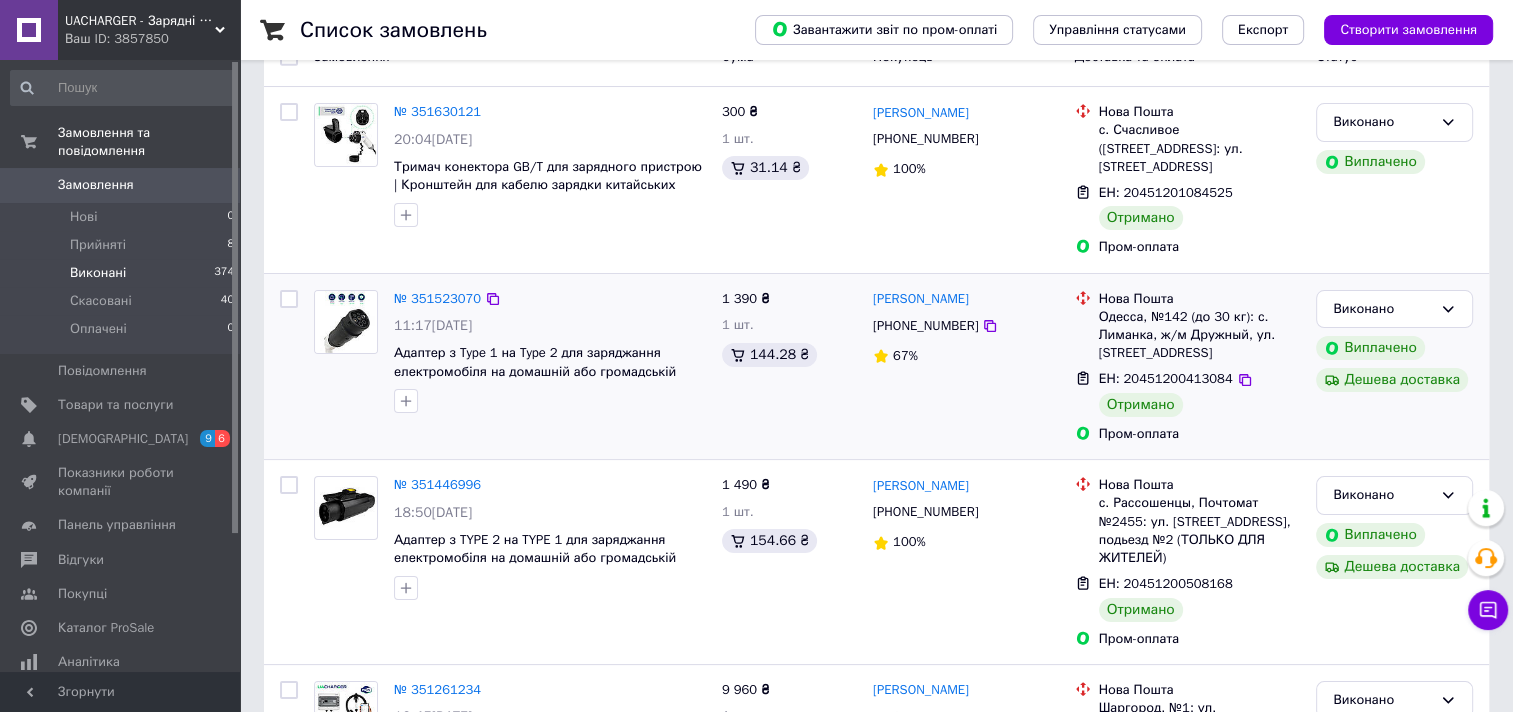 scroll, scrollTop: 500, scrollLeft: 0, axis: vertical 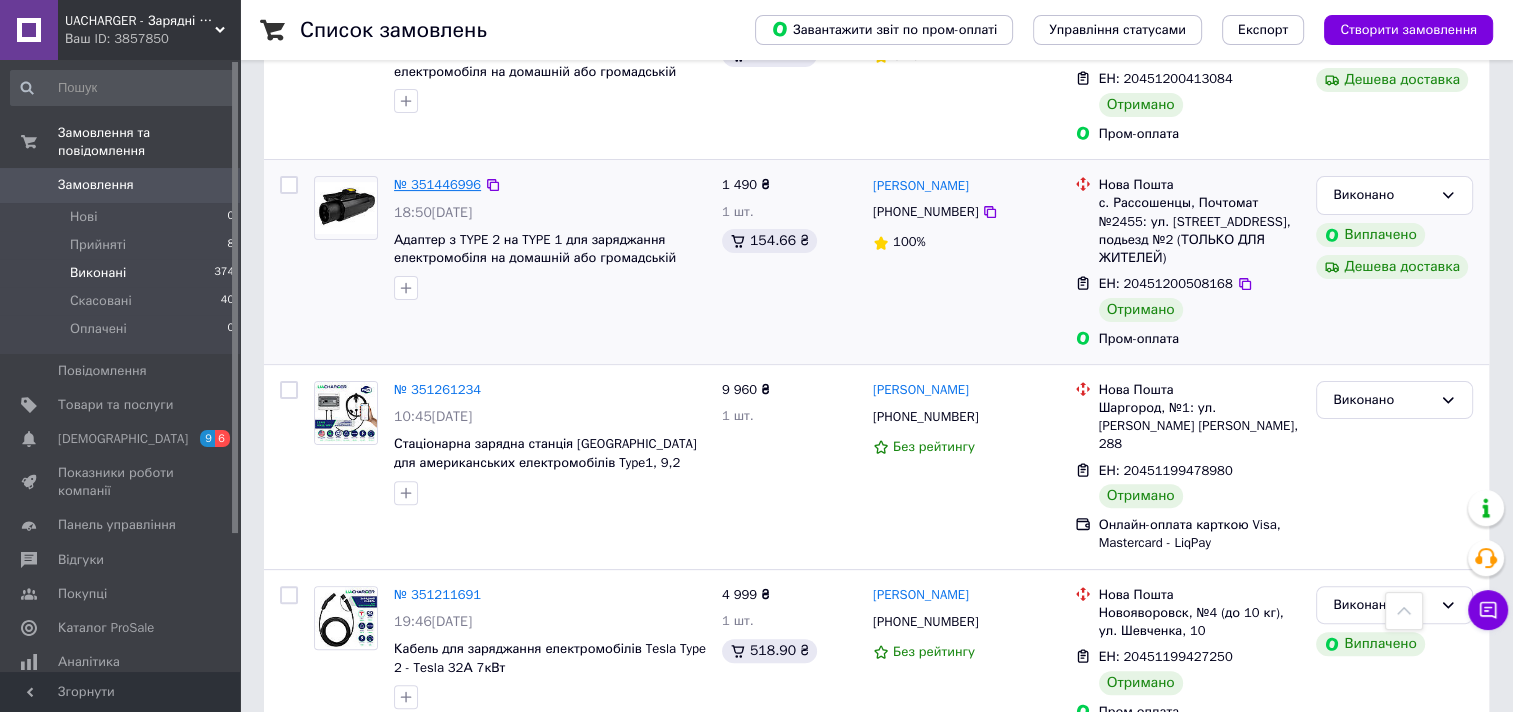 click on "№ 351446996" at bounding box center [437, 184] 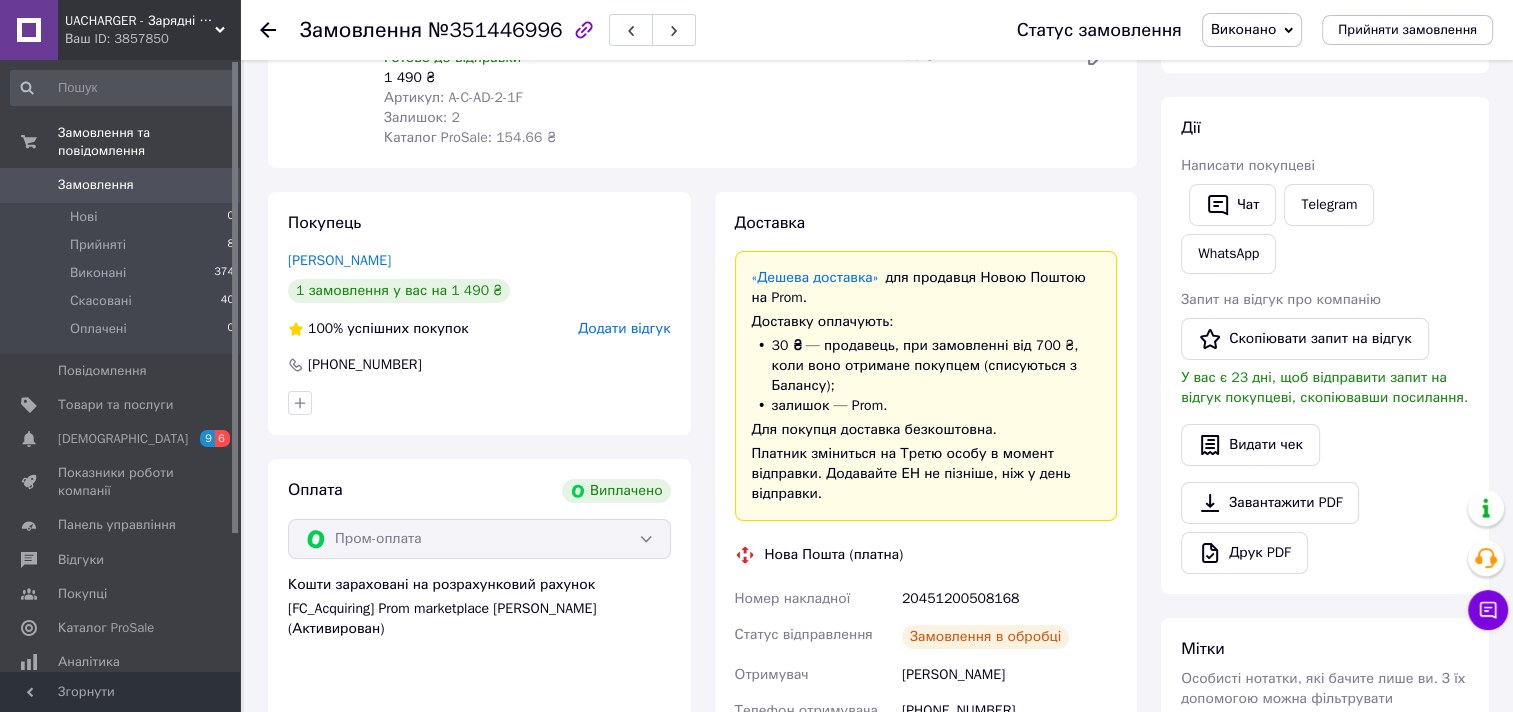 scroll, scrollTop: 597, scrollLeft: 0, axis: vertical 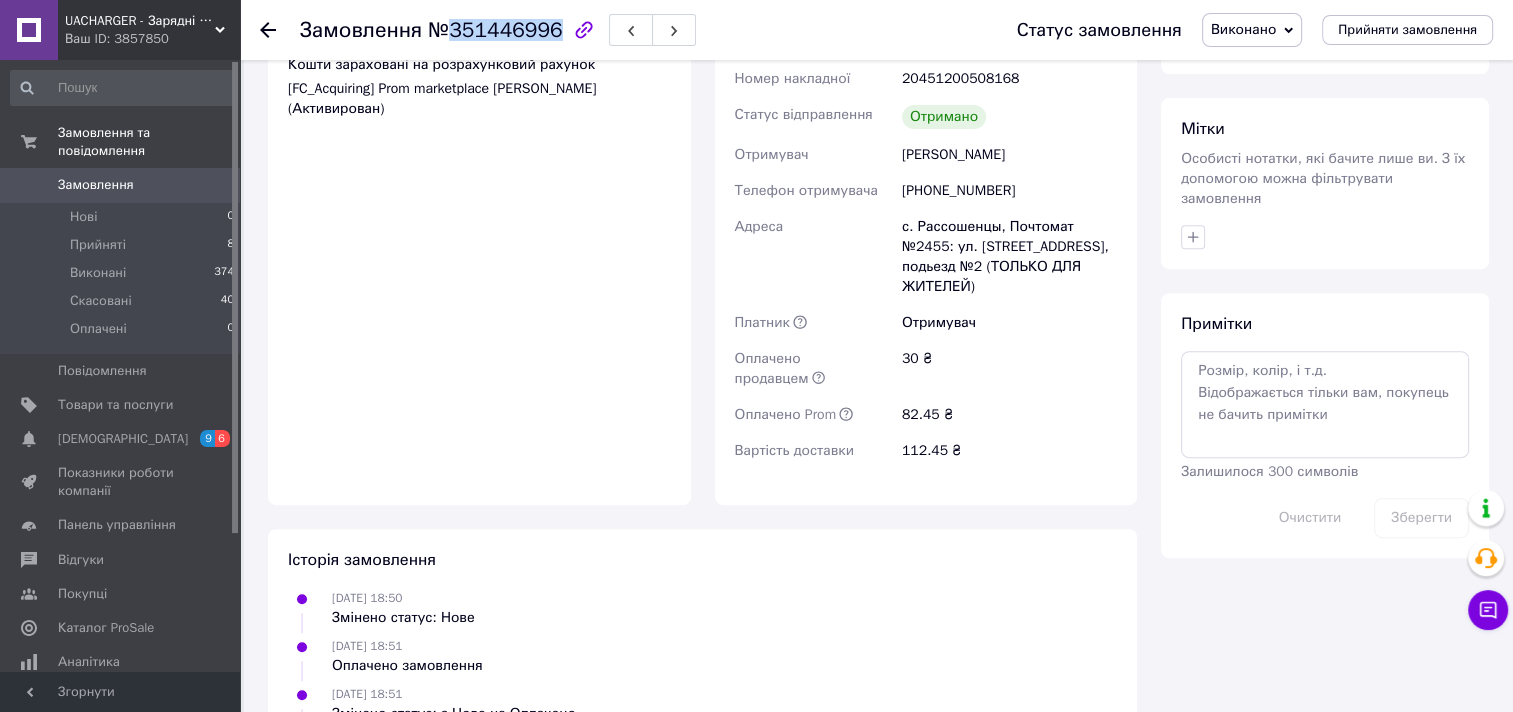 drag, startPoint x: 449, startPoint y: 32, endPoint x: 544, endPoint y: 37, distance: 95.131485 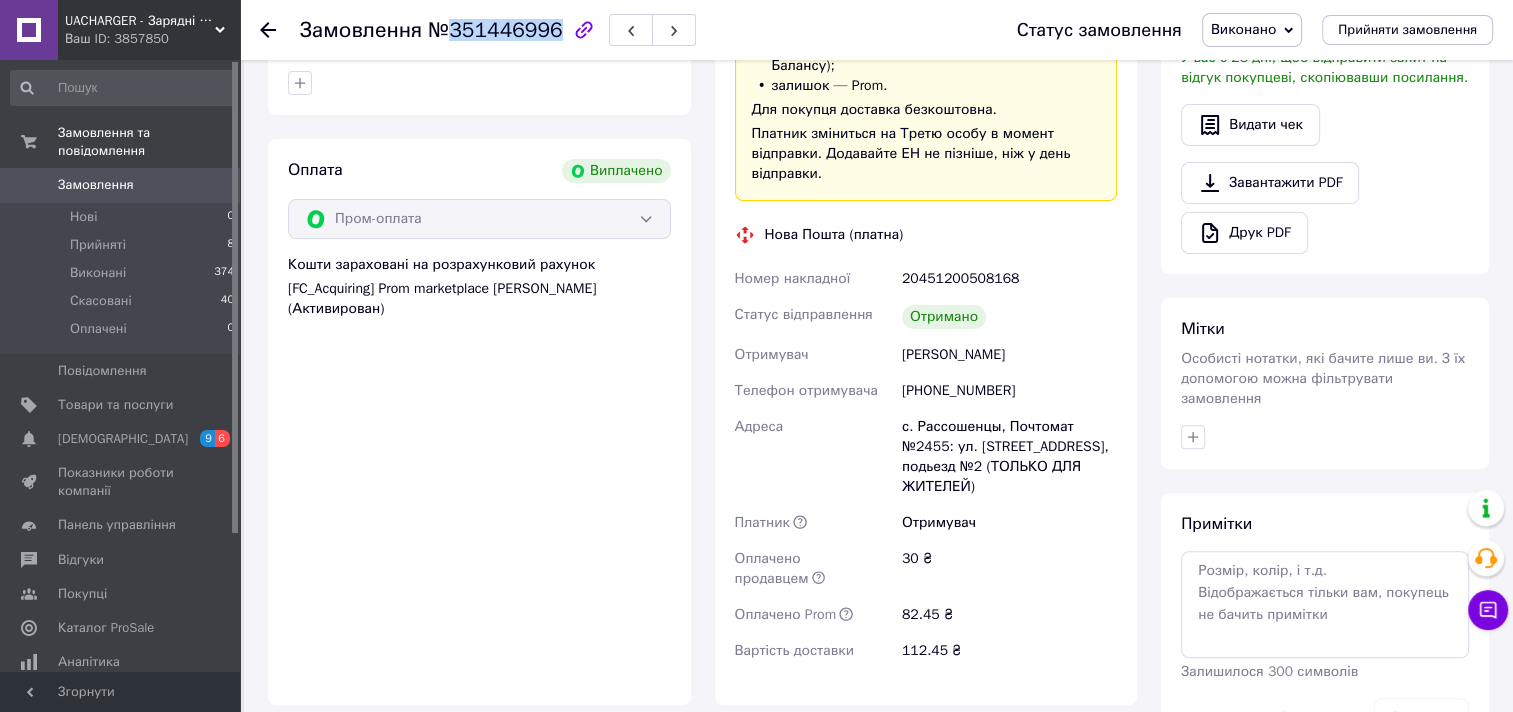 scroll, scrollTop: 387, scrollLeft: 0, axis: vertical 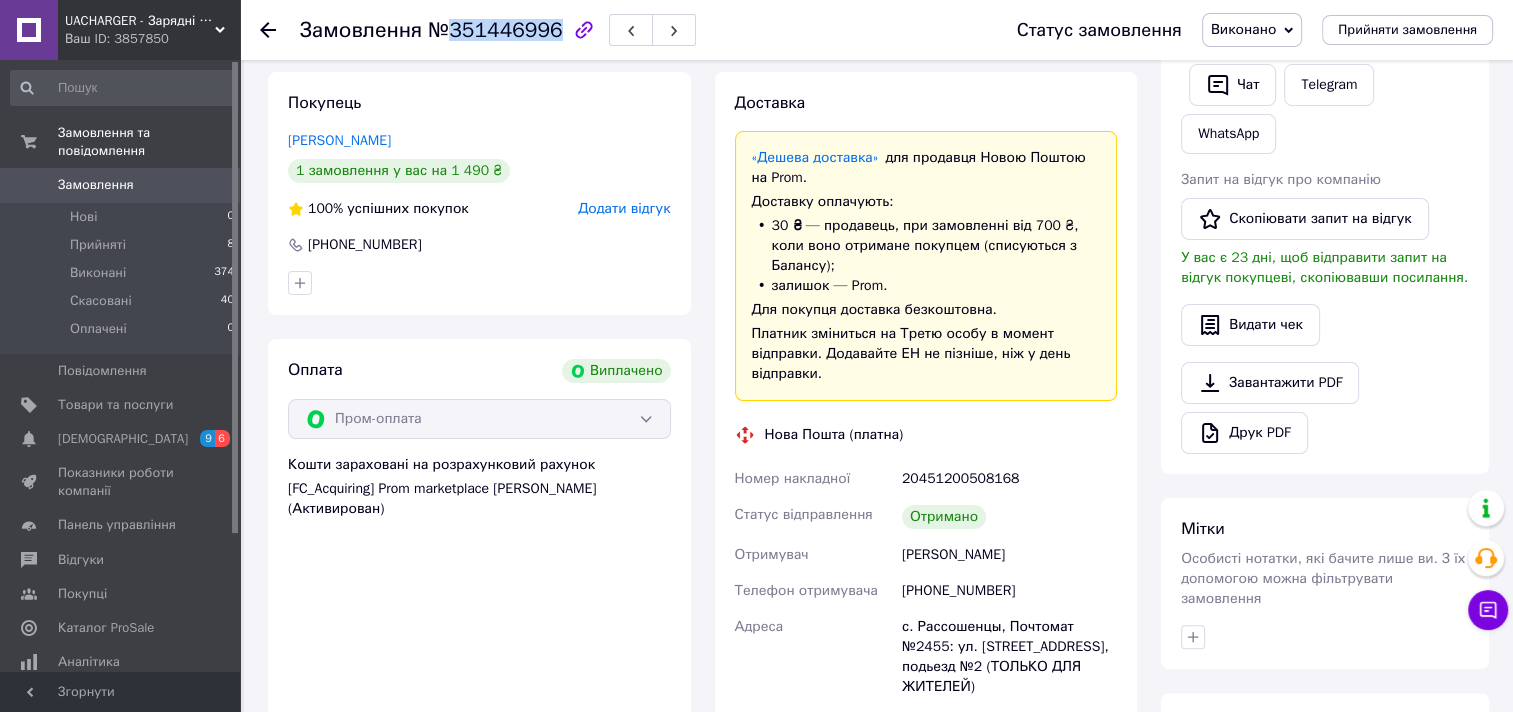 click on "Скопіювати запит на відгук" at bounding box center (1305, 219) 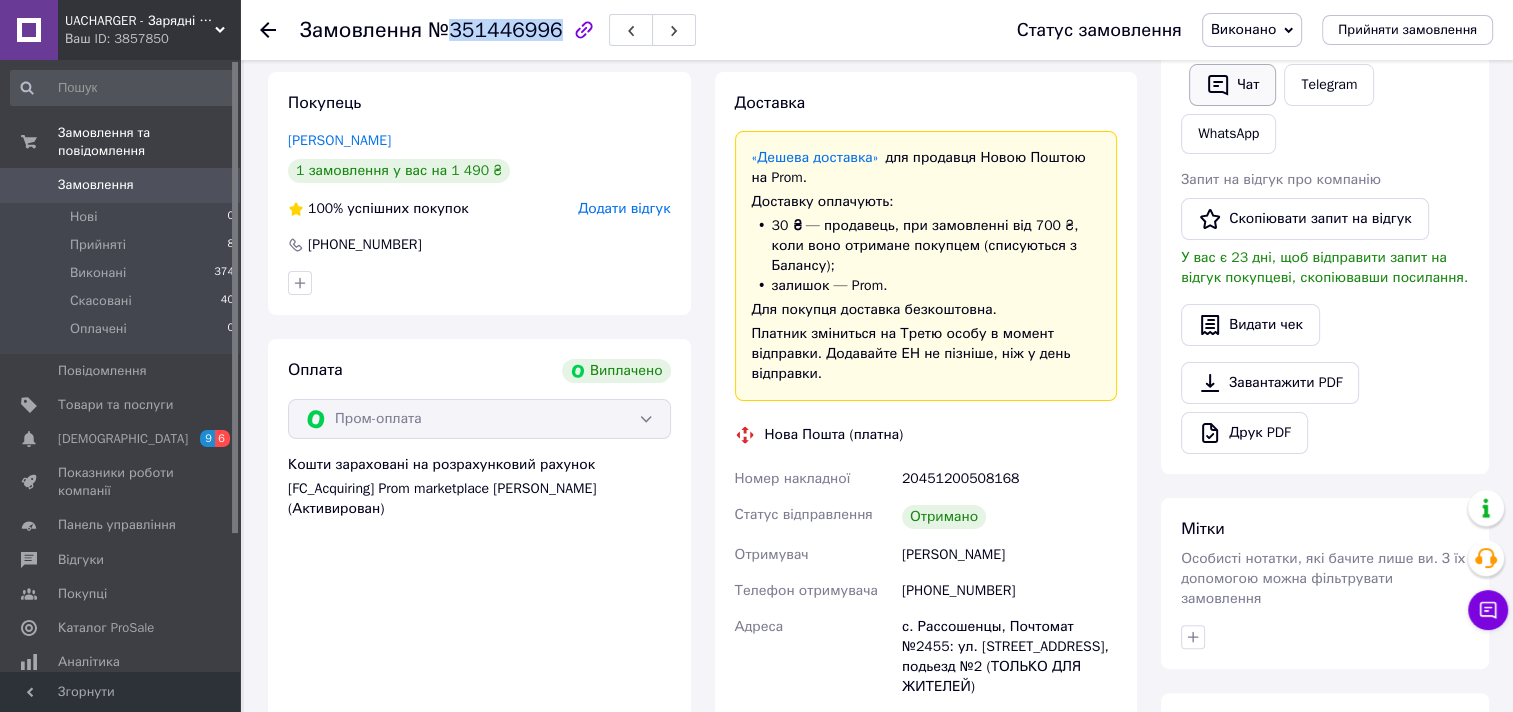 click on "Чат" at bounding box center [1232, 85] 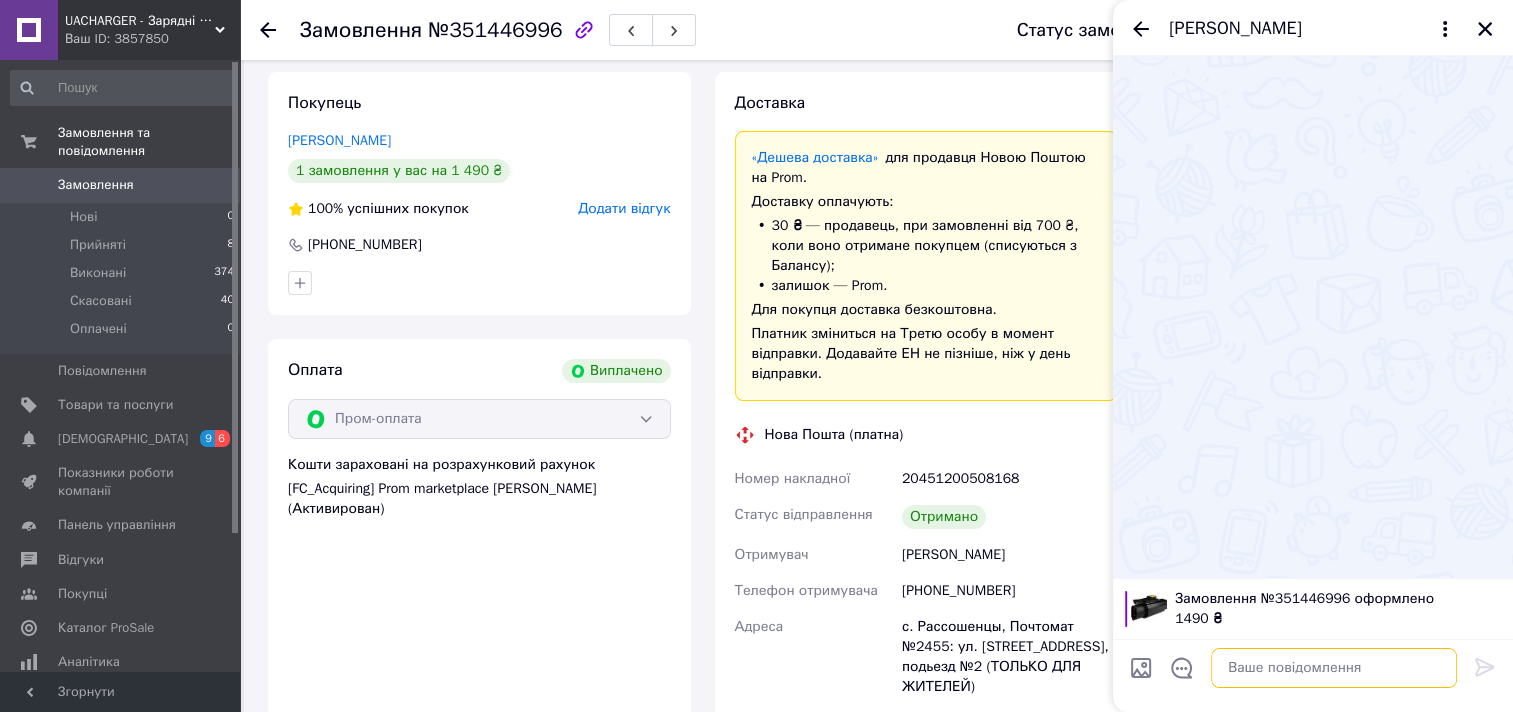 click at bounding box center (1334, 668) 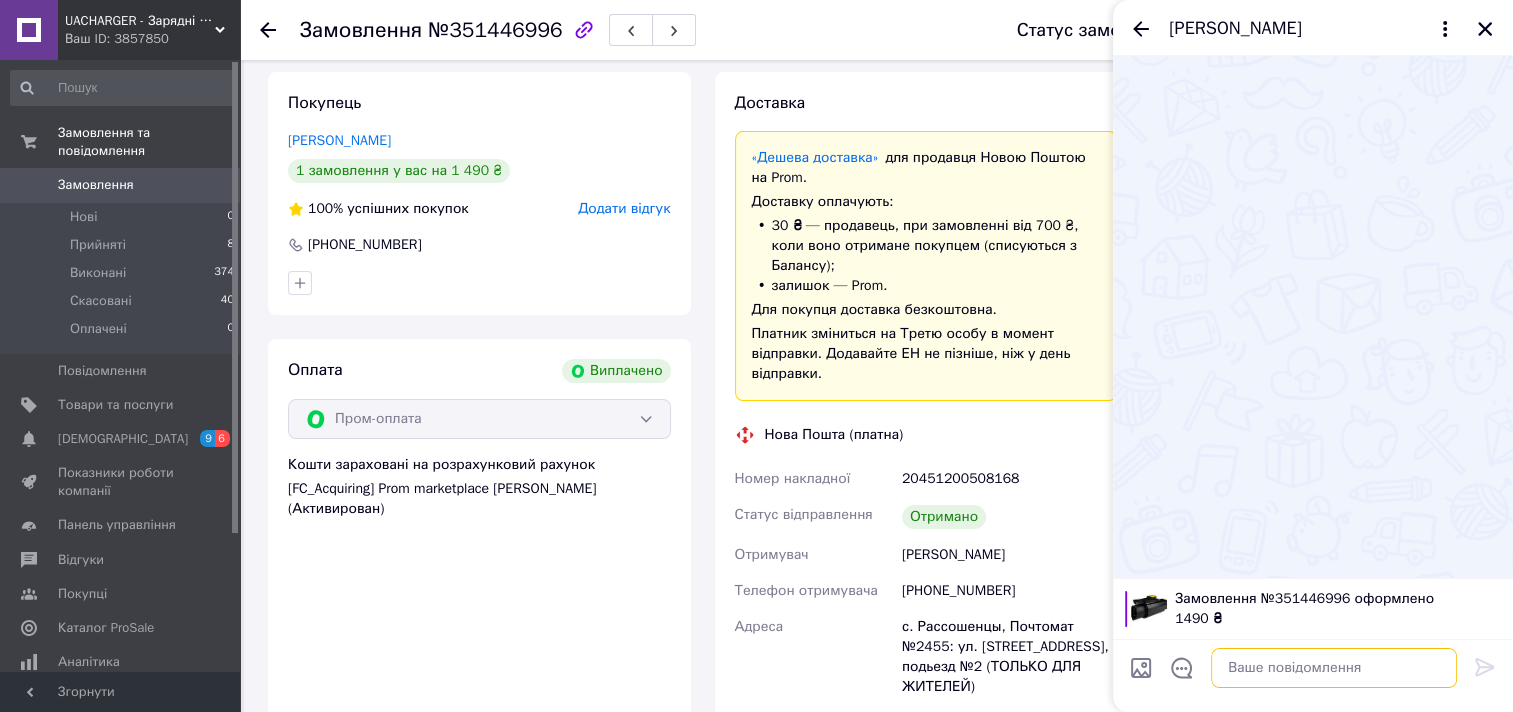 paste on "Будь ласка, оцініть нашу роботу. Це займе декілька хвилин та допоможе нам покращити сервіс. Перейдіть за посиланням, зайдіть під своїм логіном та паролем, залишить оцінку або напишіть відгук
[URL][DOMAIN_NAME]
Дякуємо)" 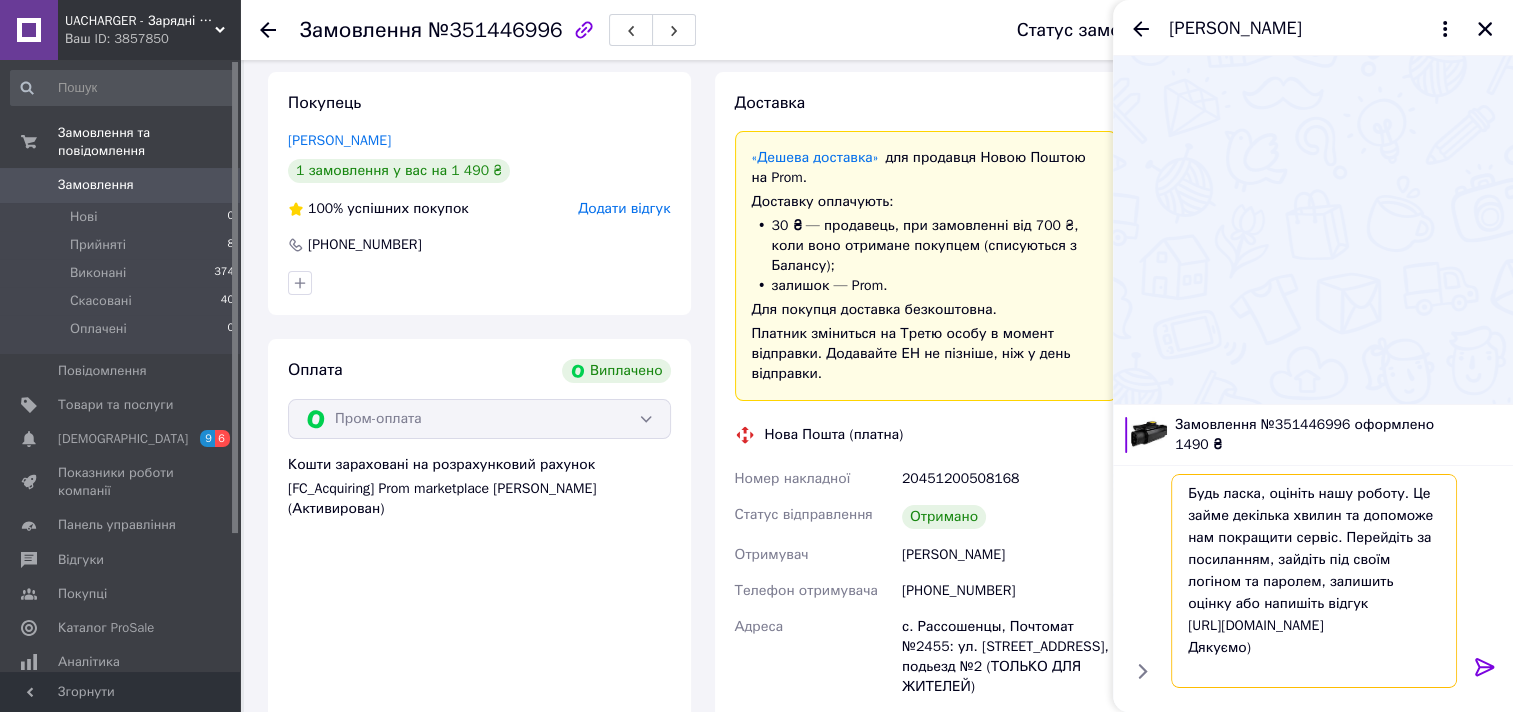 type on "Будь ласка, оцініть нашу роботу. Це займе декілька хвилин та допоможе нам покращити сервіс. Перейдіть за посиланням, зайдіть під своїм логіном та паролем, залишить оцінку або напишіть відгук
[URL][DOMAIN_NAME]
Дякуємо)" 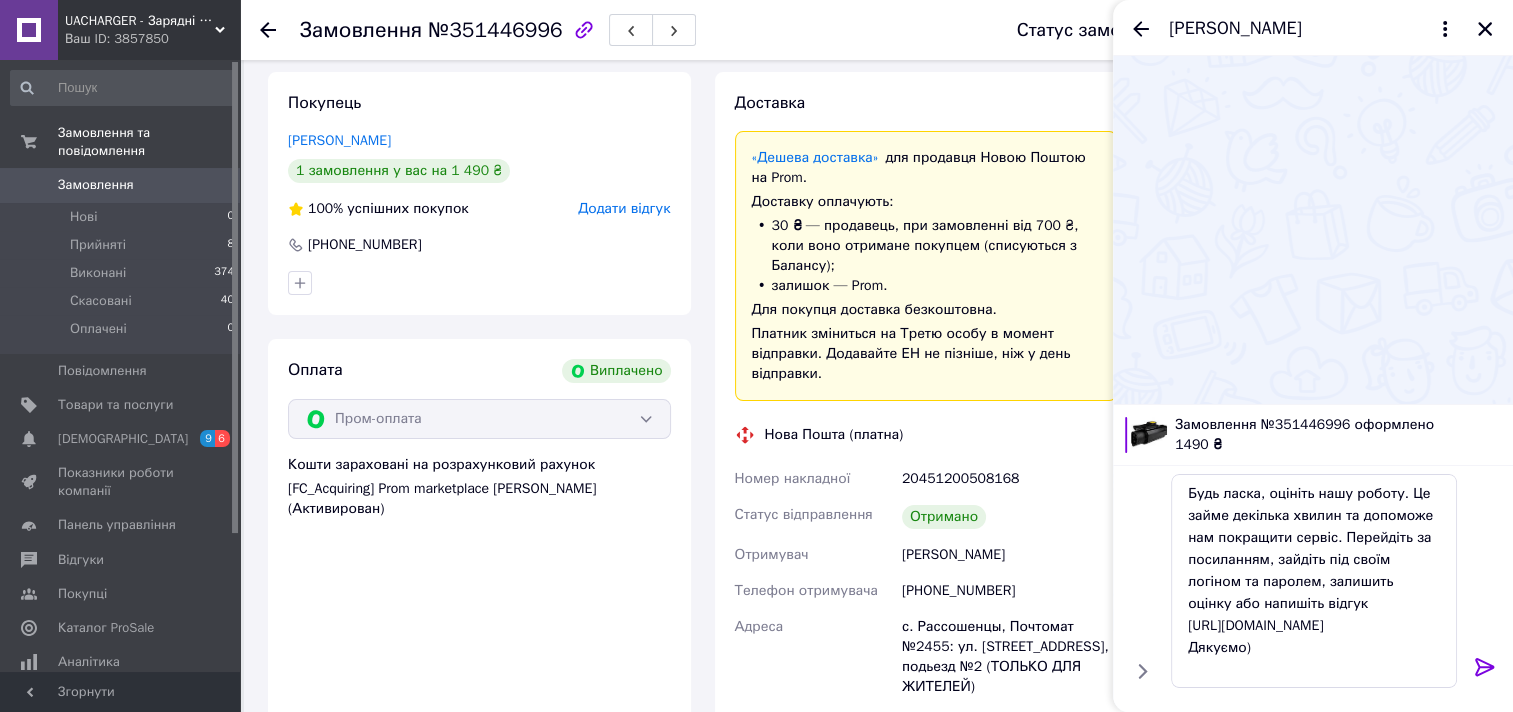 click 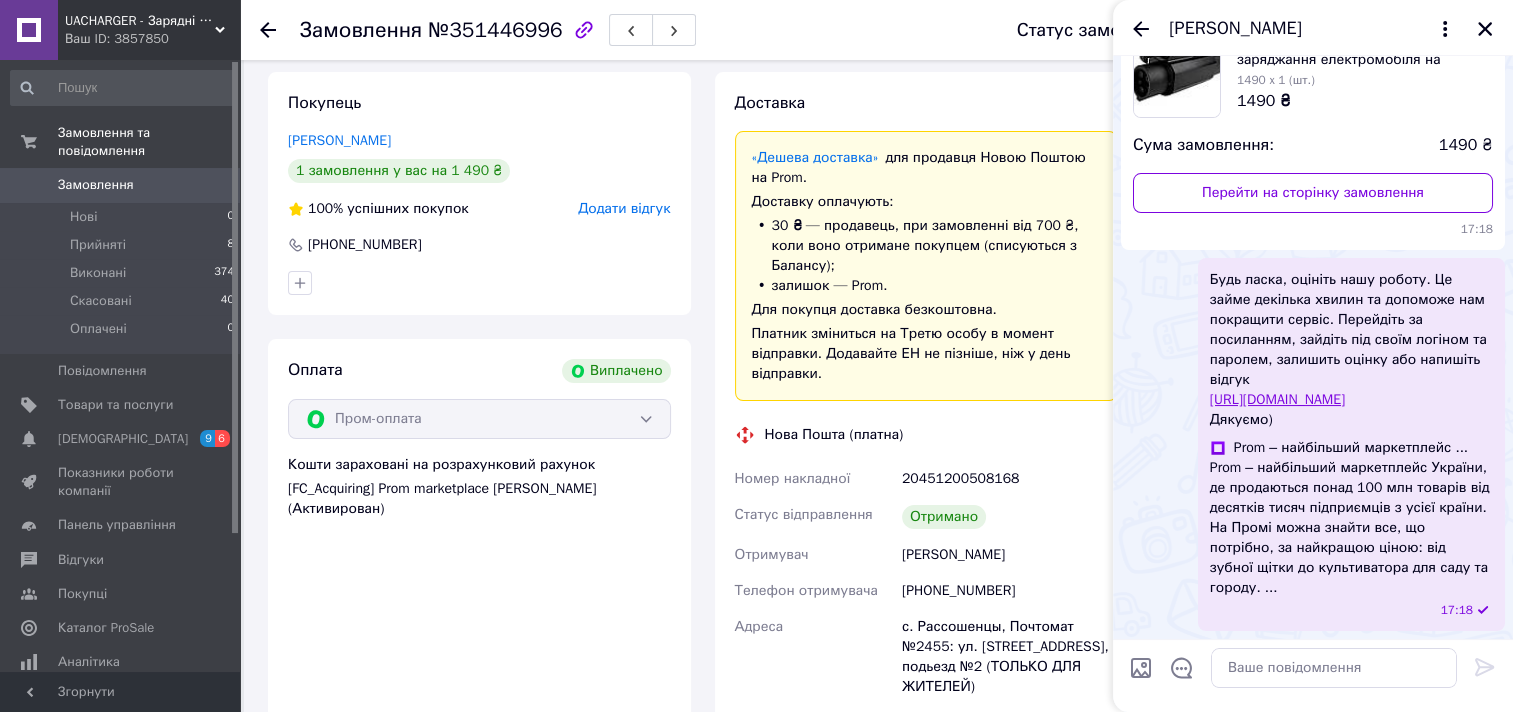 scroll, scrollTop: 133, scrollLeft: 0, axis: vertical 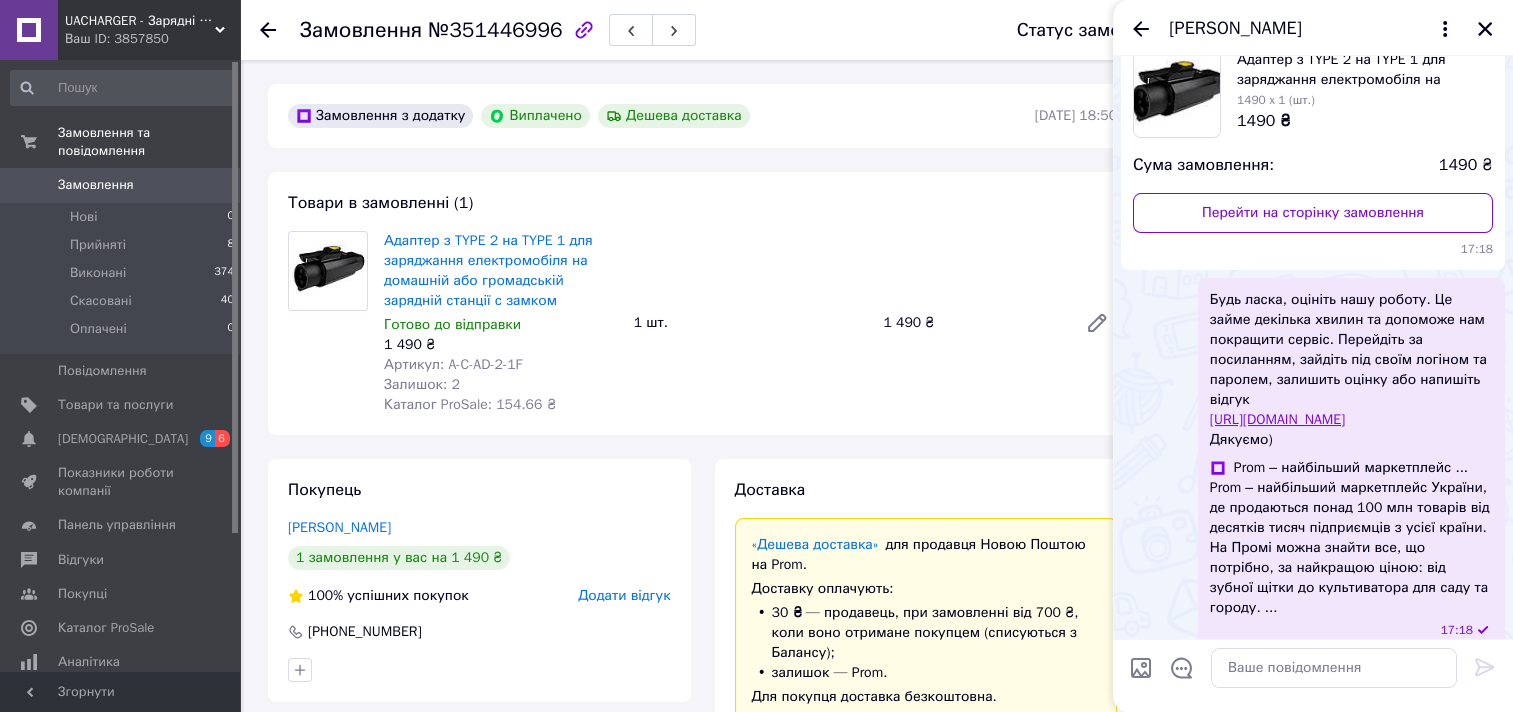 click 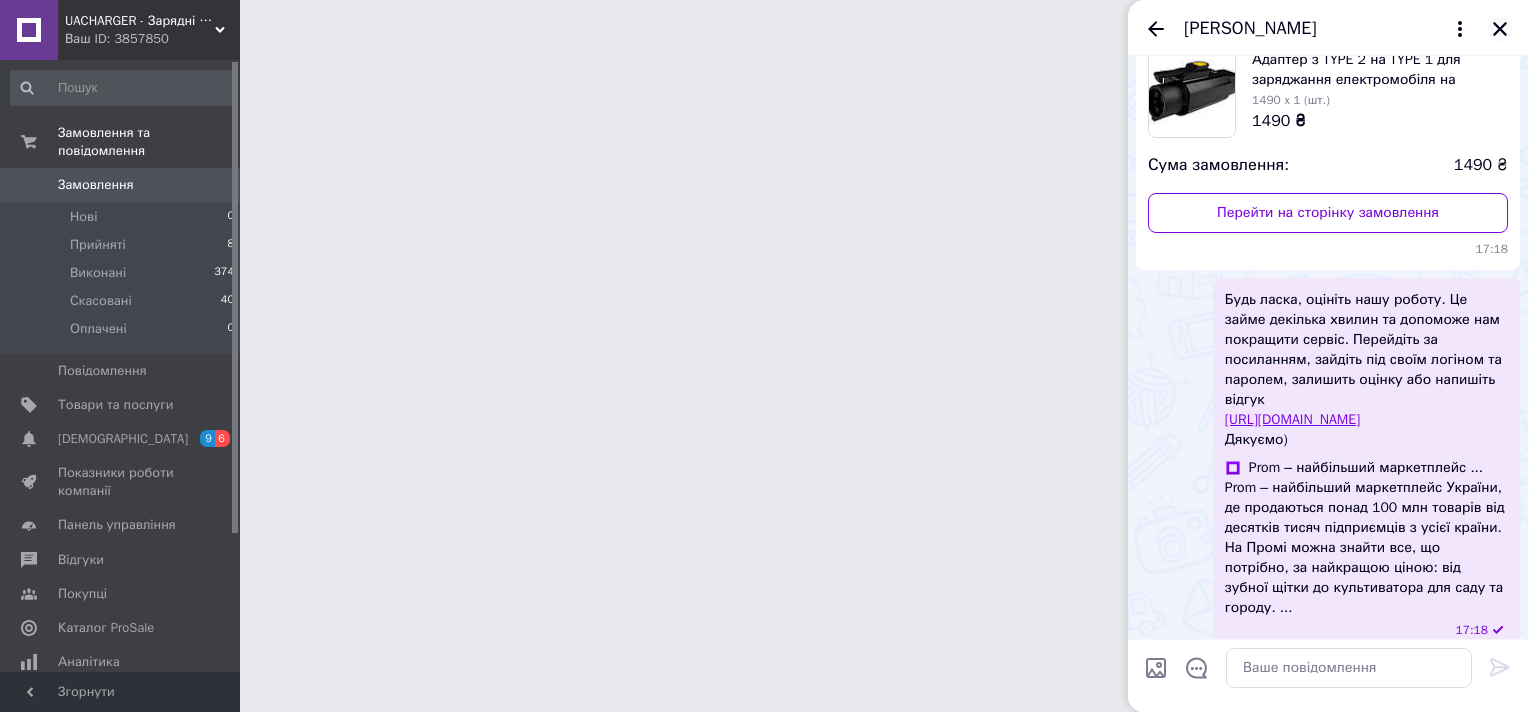 click at bounding box center (1500, 29) 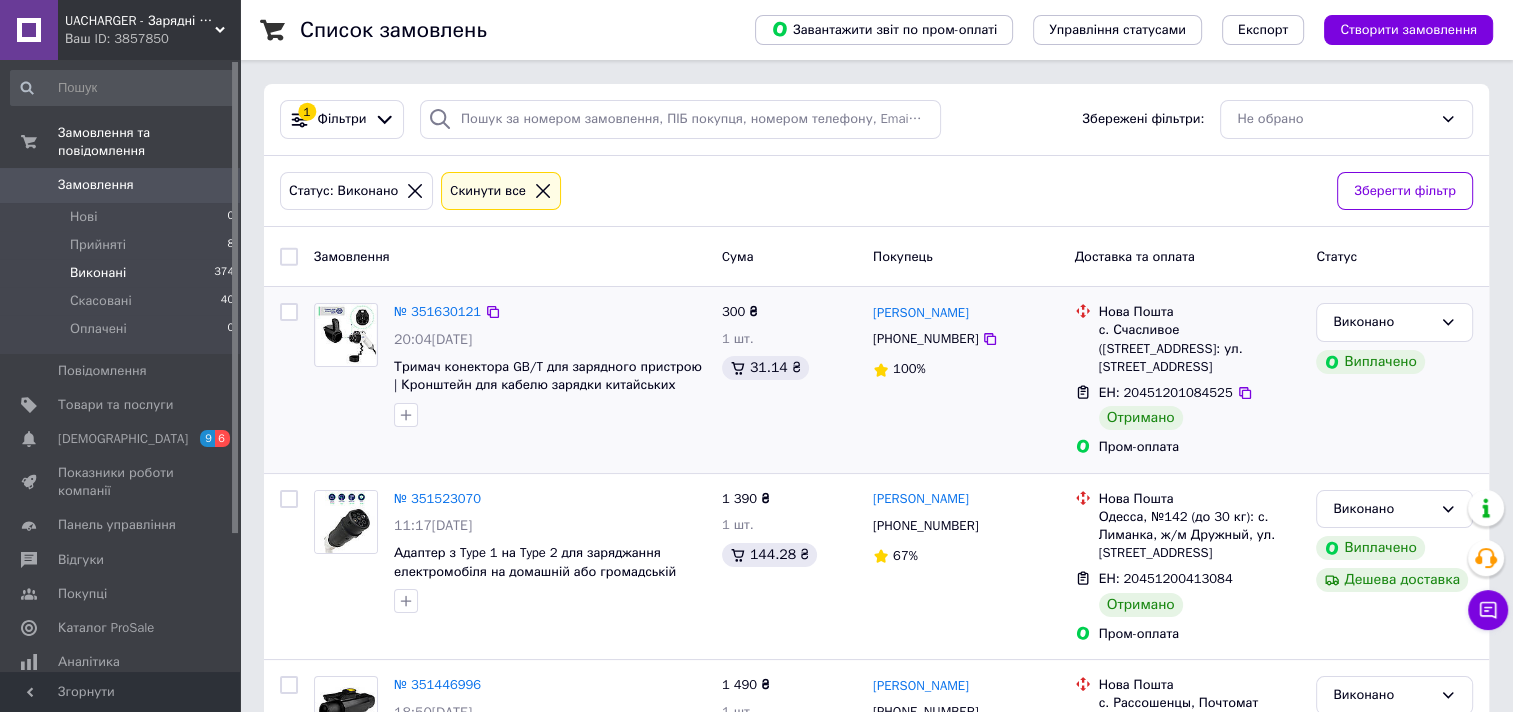 scroll, scrollTop: 100, scrollLeft: 0, axis: vertical 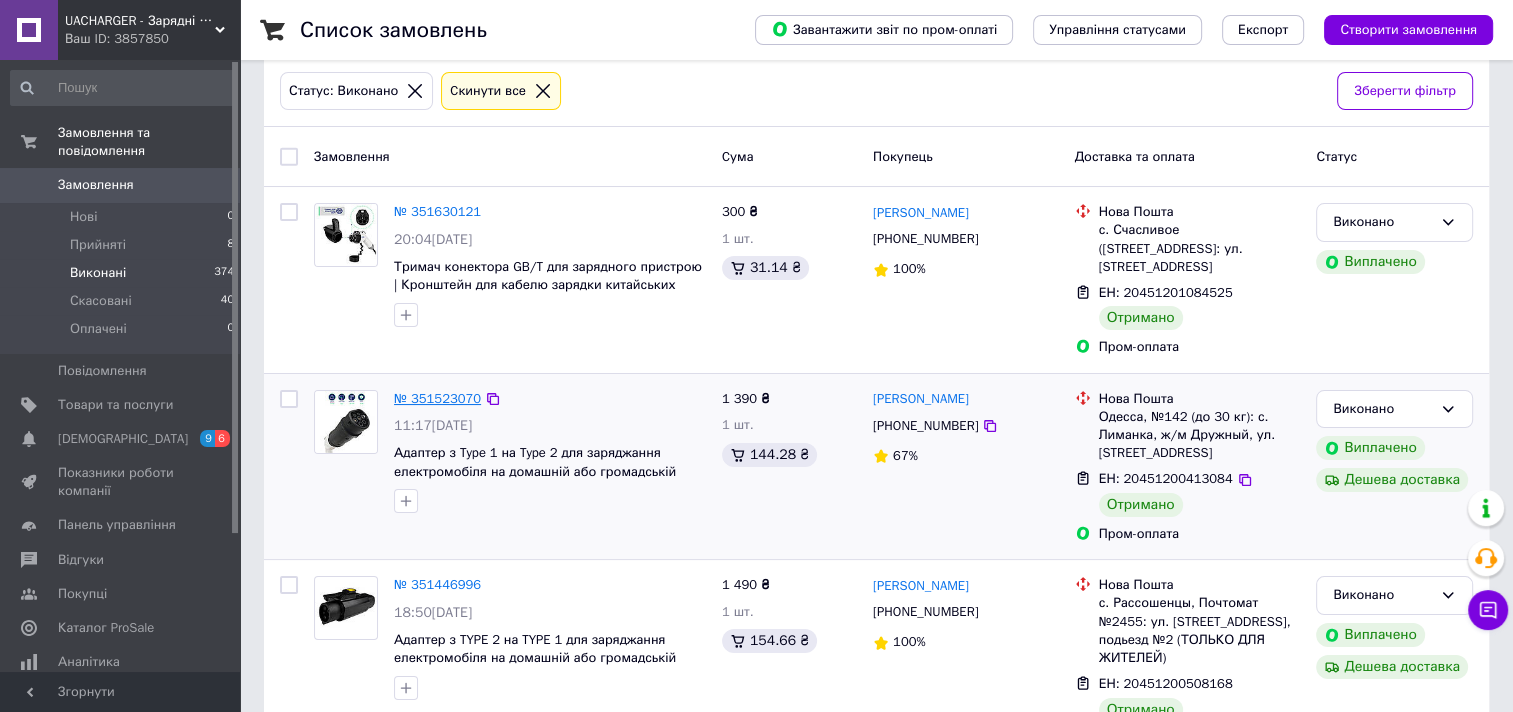 click on "№ 351523070" at bounding box center (437, 398) 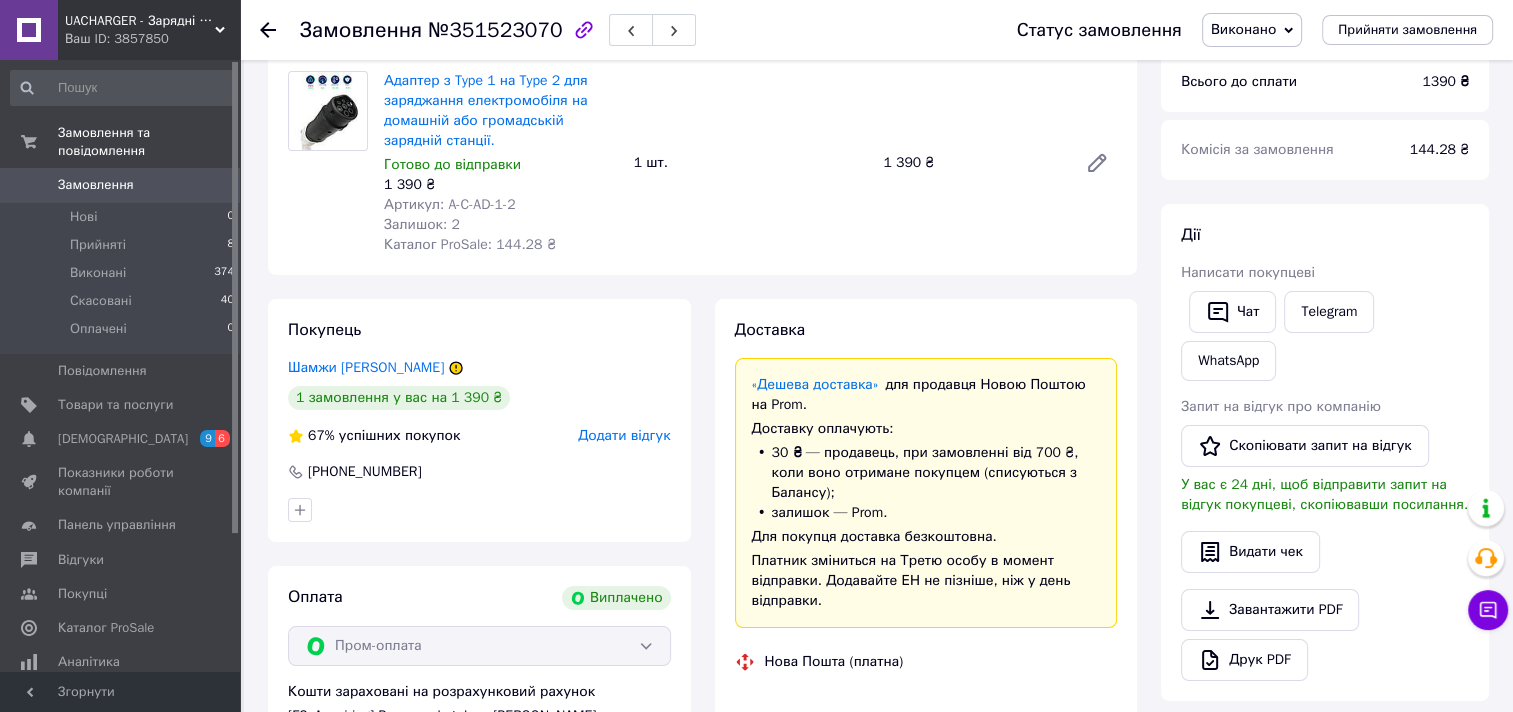 scroll, scrollTop: 340, scrollLeft: 0, axis: vertical 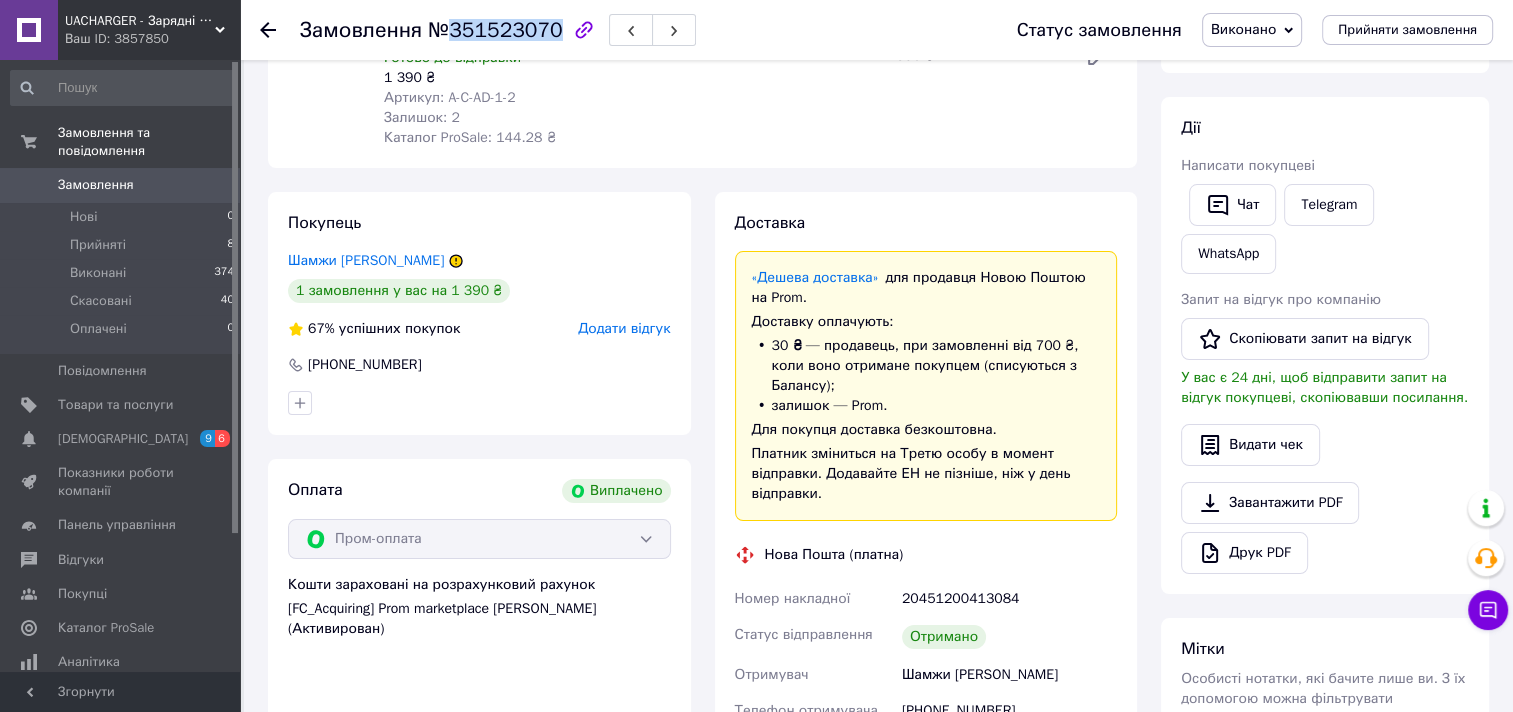 drag, startPoint x: 450, startPoint y: 31, endPoint x: 544, endPoint y: 33, distance: 94.02127 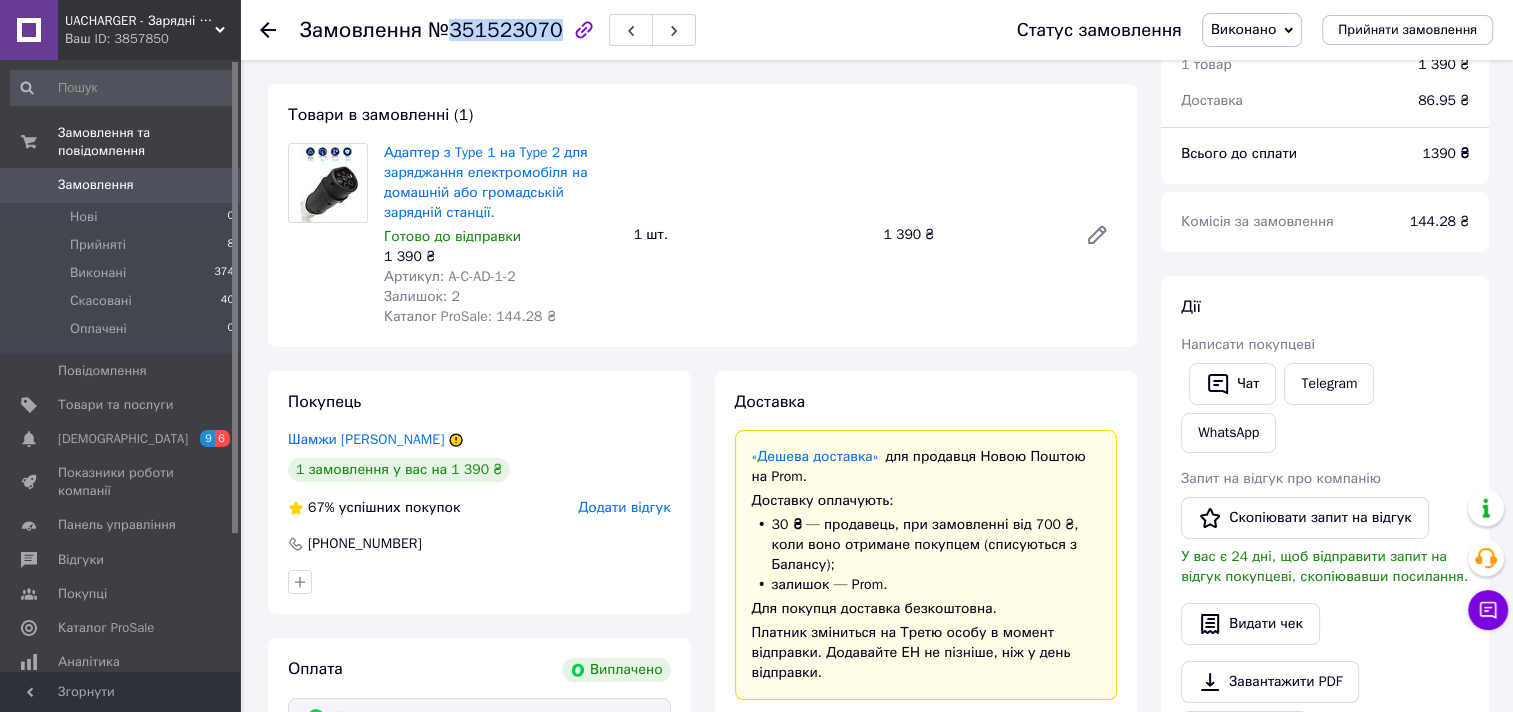 scroll, scrollTop: 0, scrollLeft: 0, axis: both 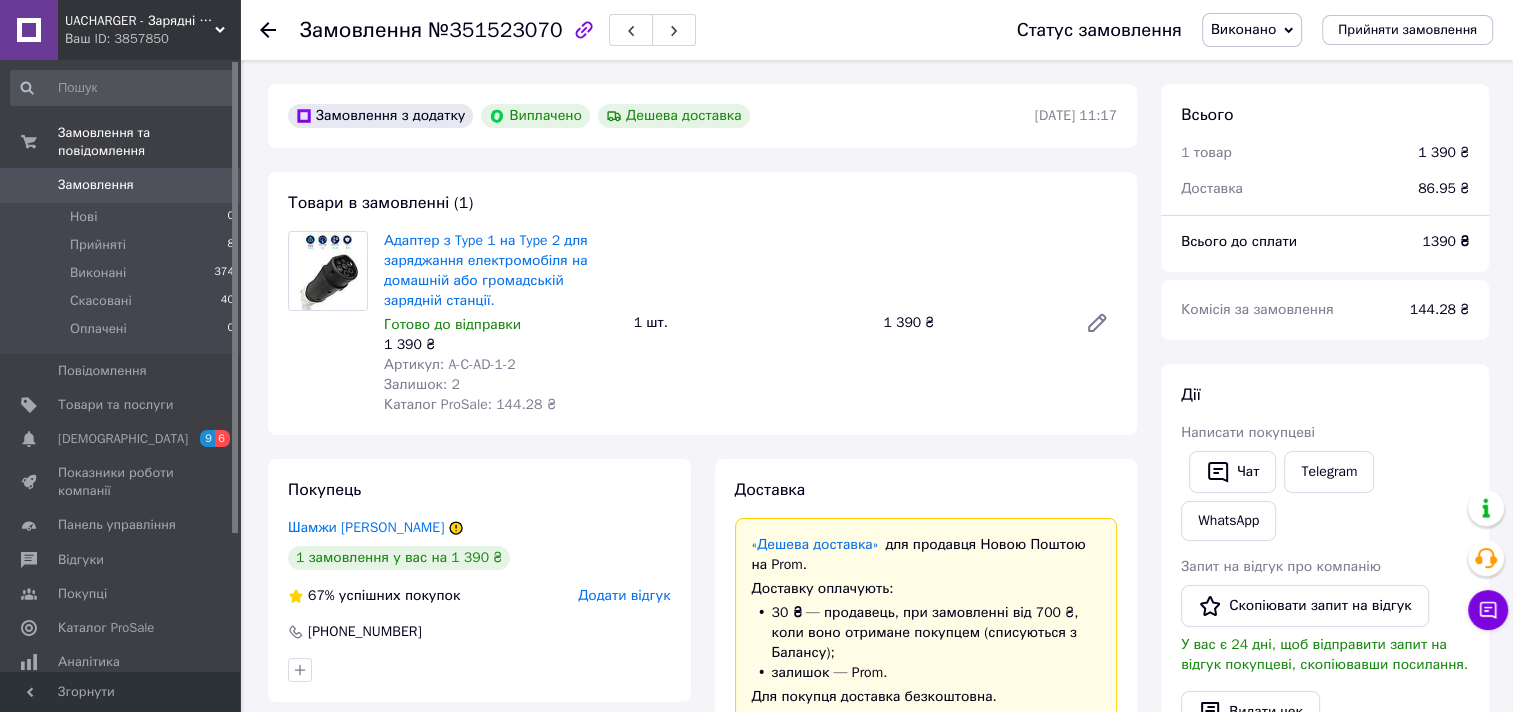 click 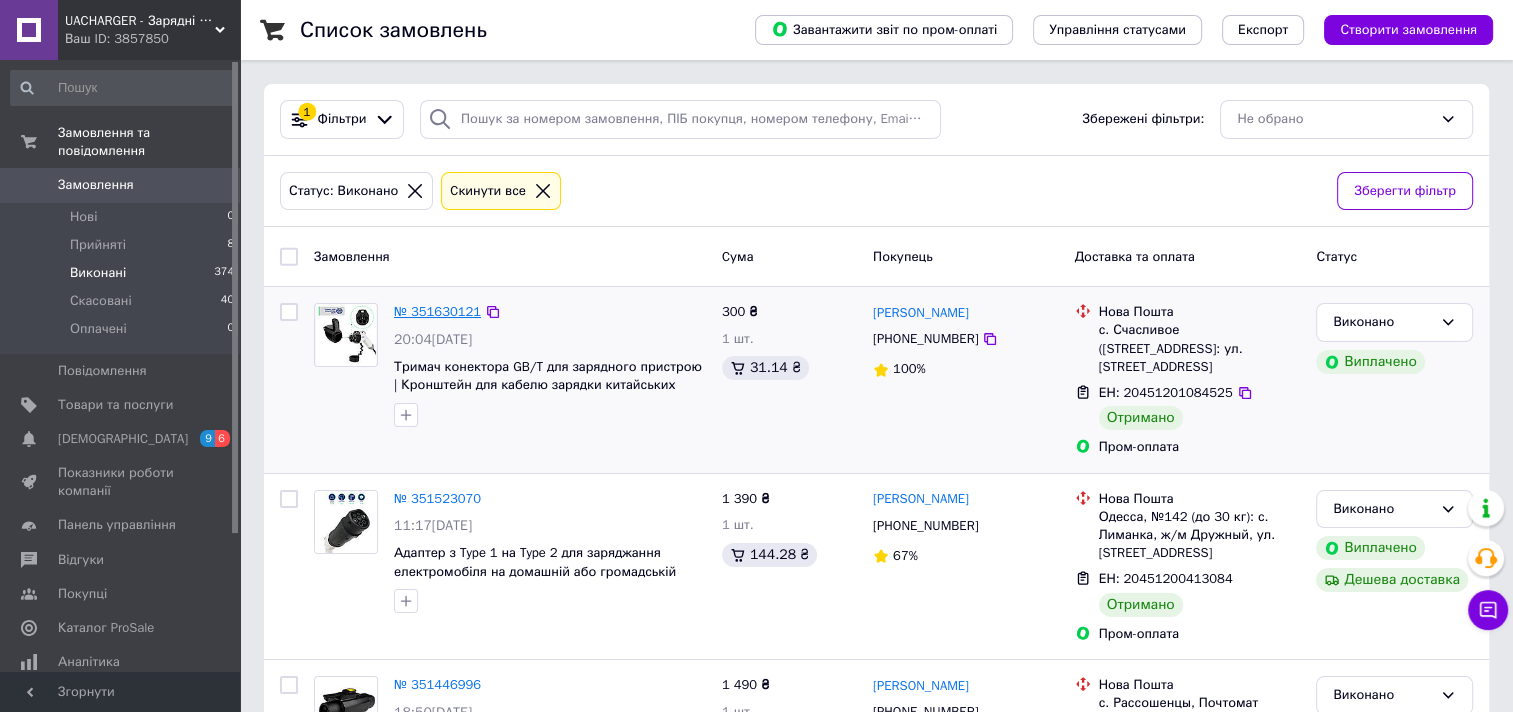 click on "№ 351630121" at bounding box center (437, 311) 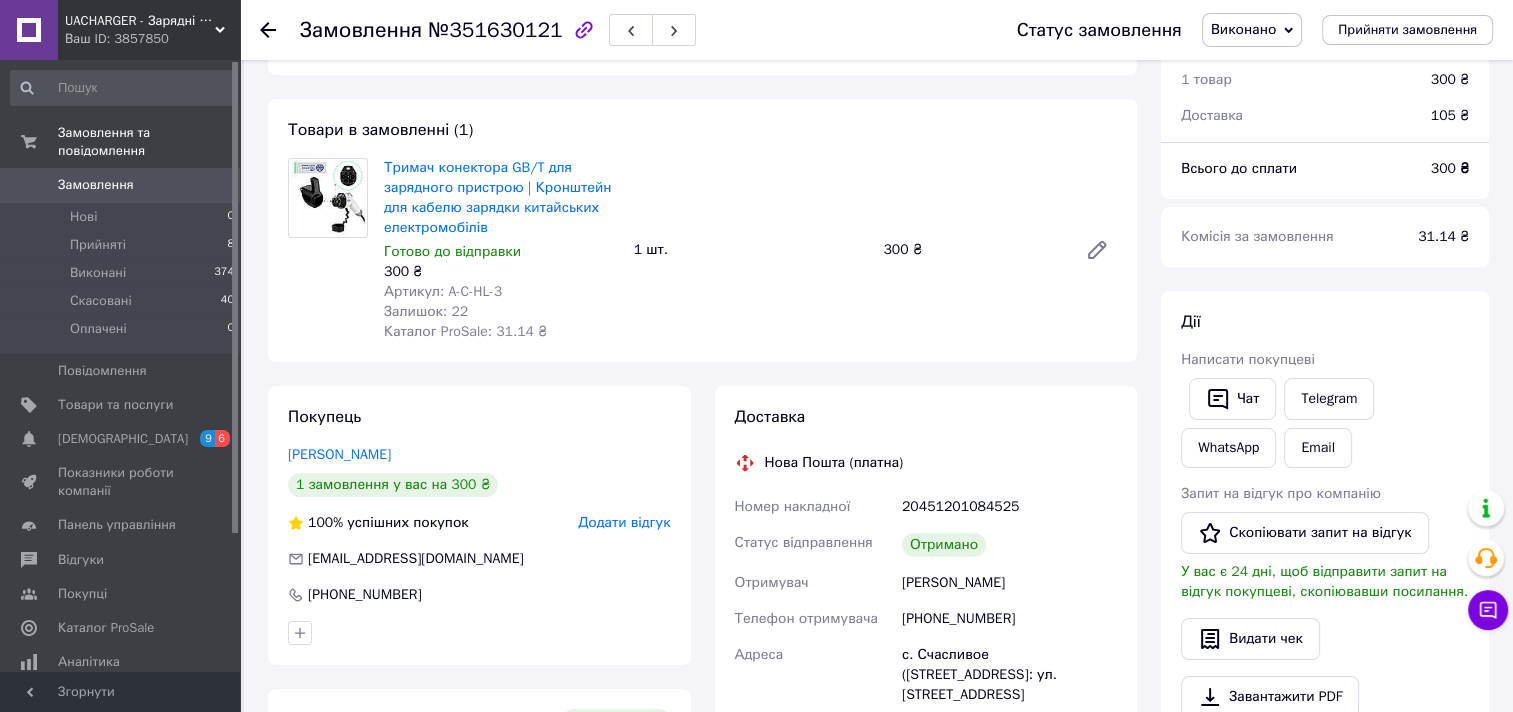 scroll, scrollTop: 0, scrollLeft: 0, axis: both 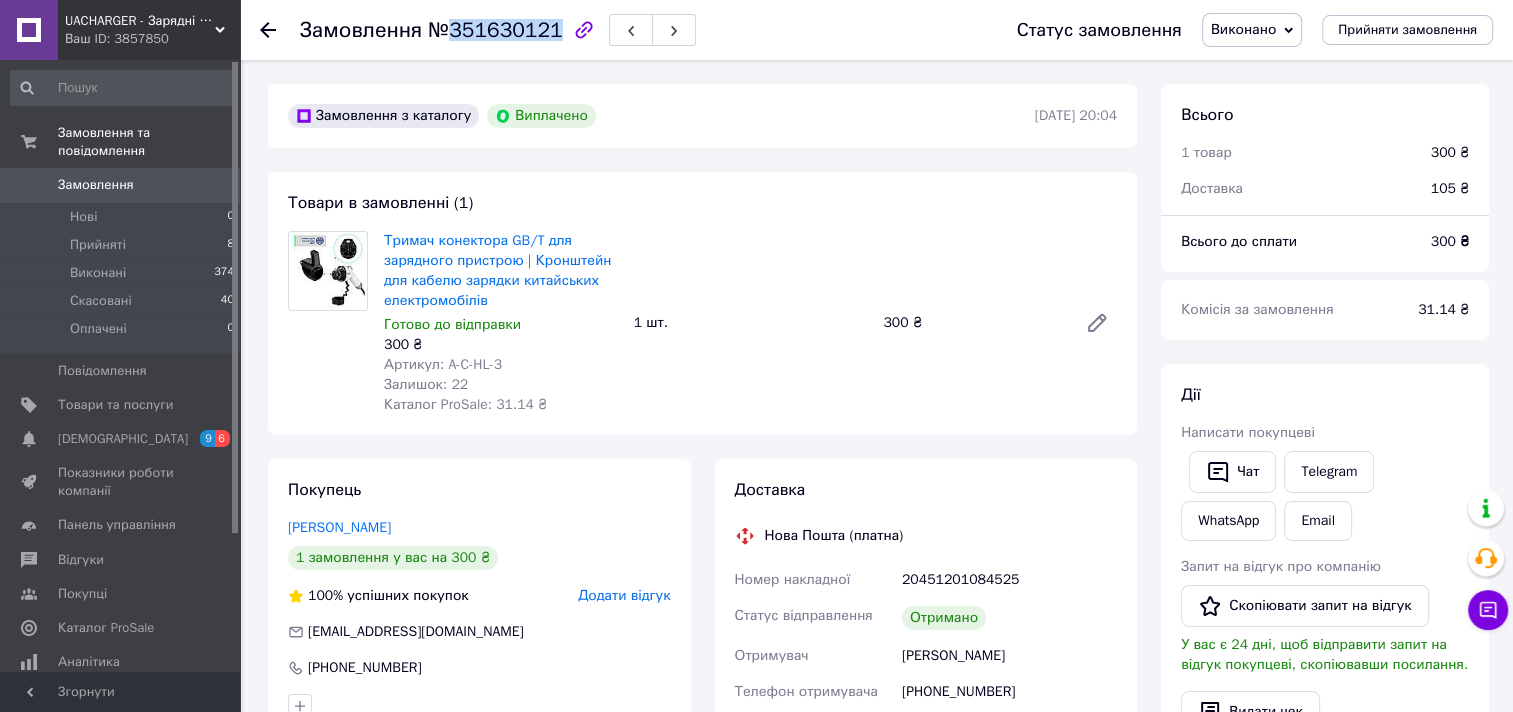 drag, startPoint x: 450, startPoint y: 23, endPoint x: 548, endPoint y: 28, distance: 98.12747 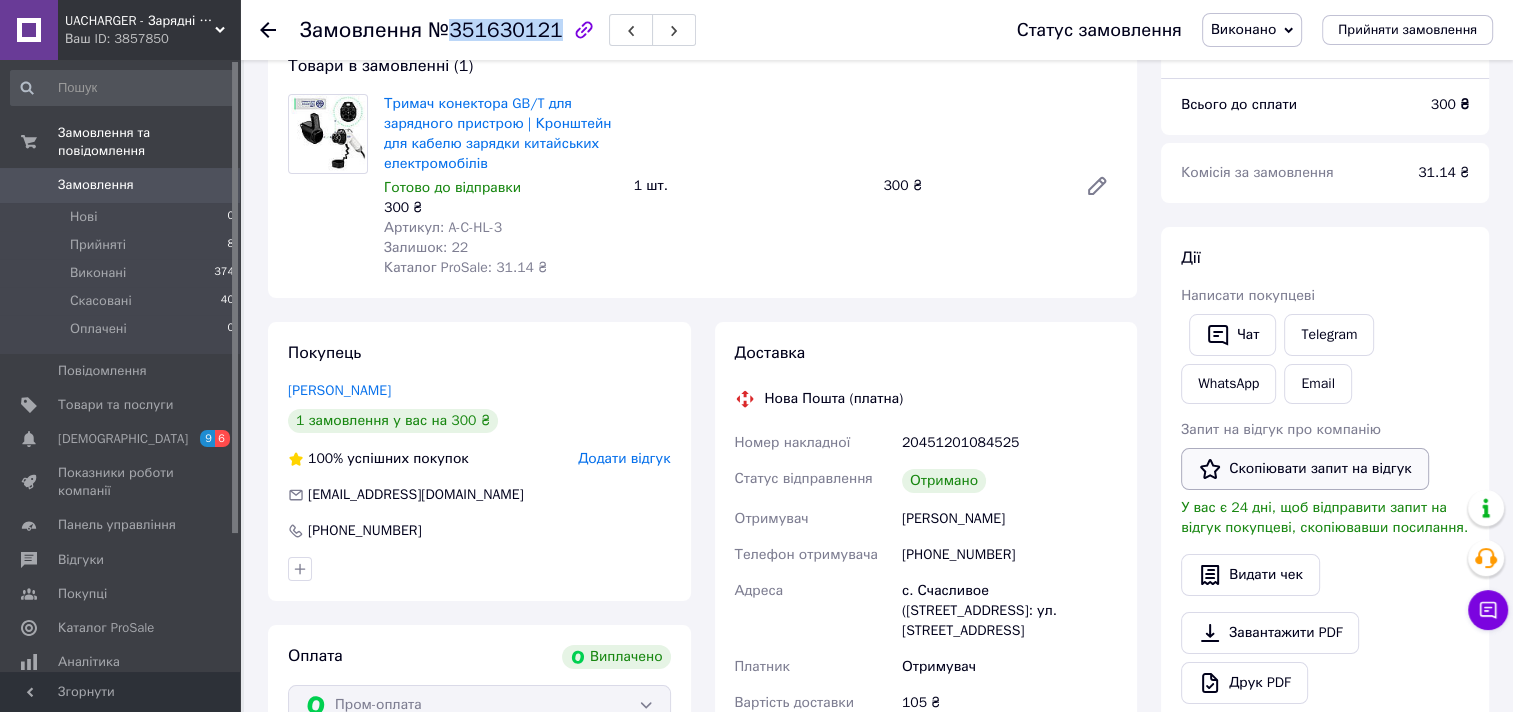 scroll, scrollTop: 200, scrollLeft: 0, axis: vertical 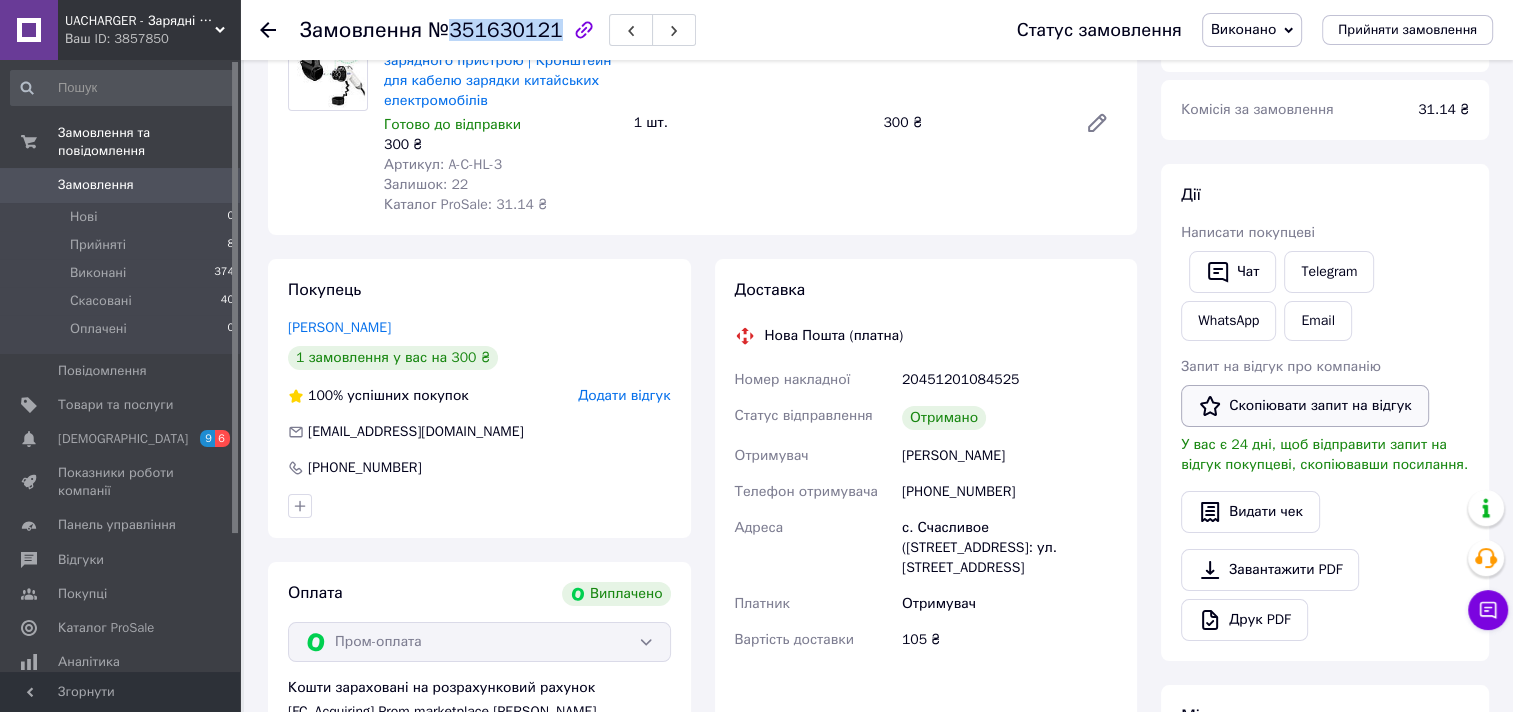 click on "Скопіювати запит на відгук" at bounding box center [1305, 406] 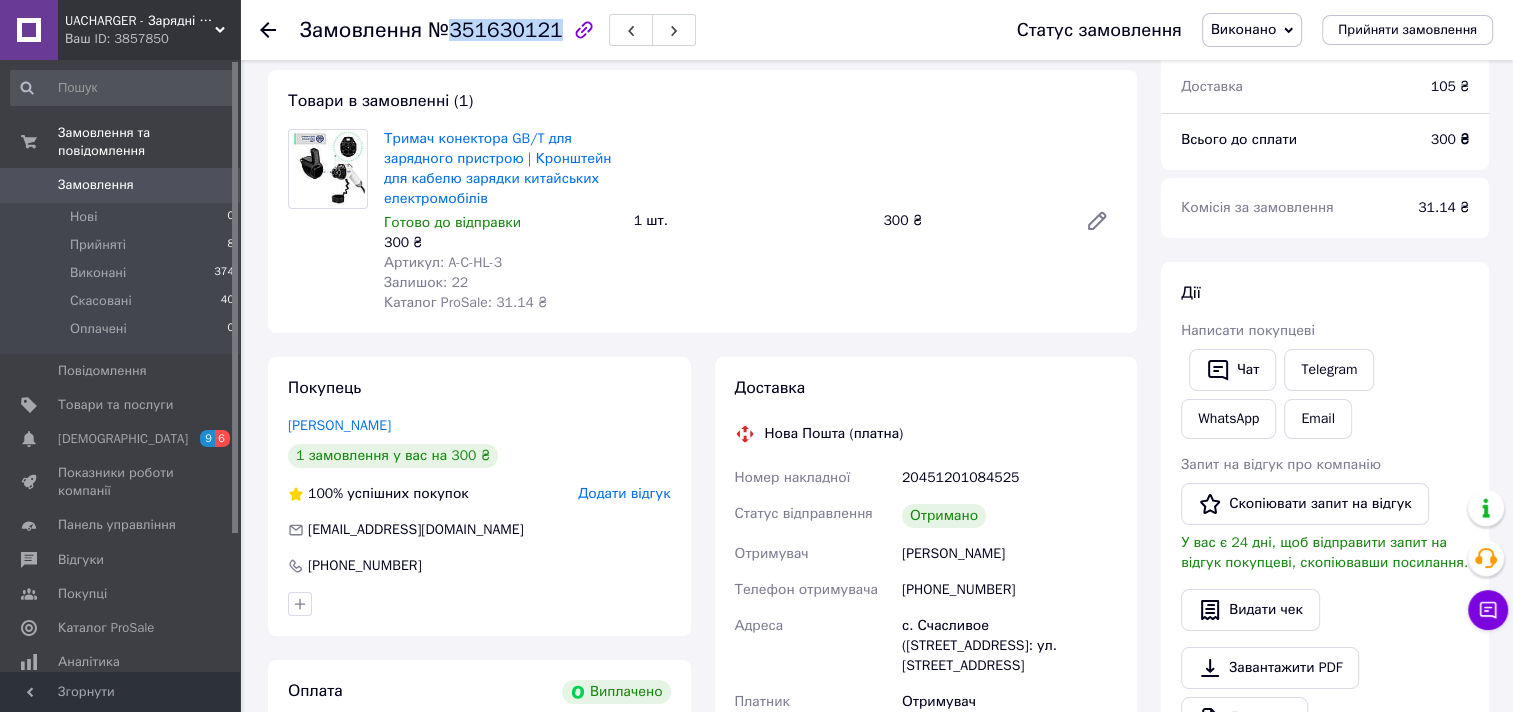 scroll, scrollTop: 0, scrollLeft: 0, axis: both 